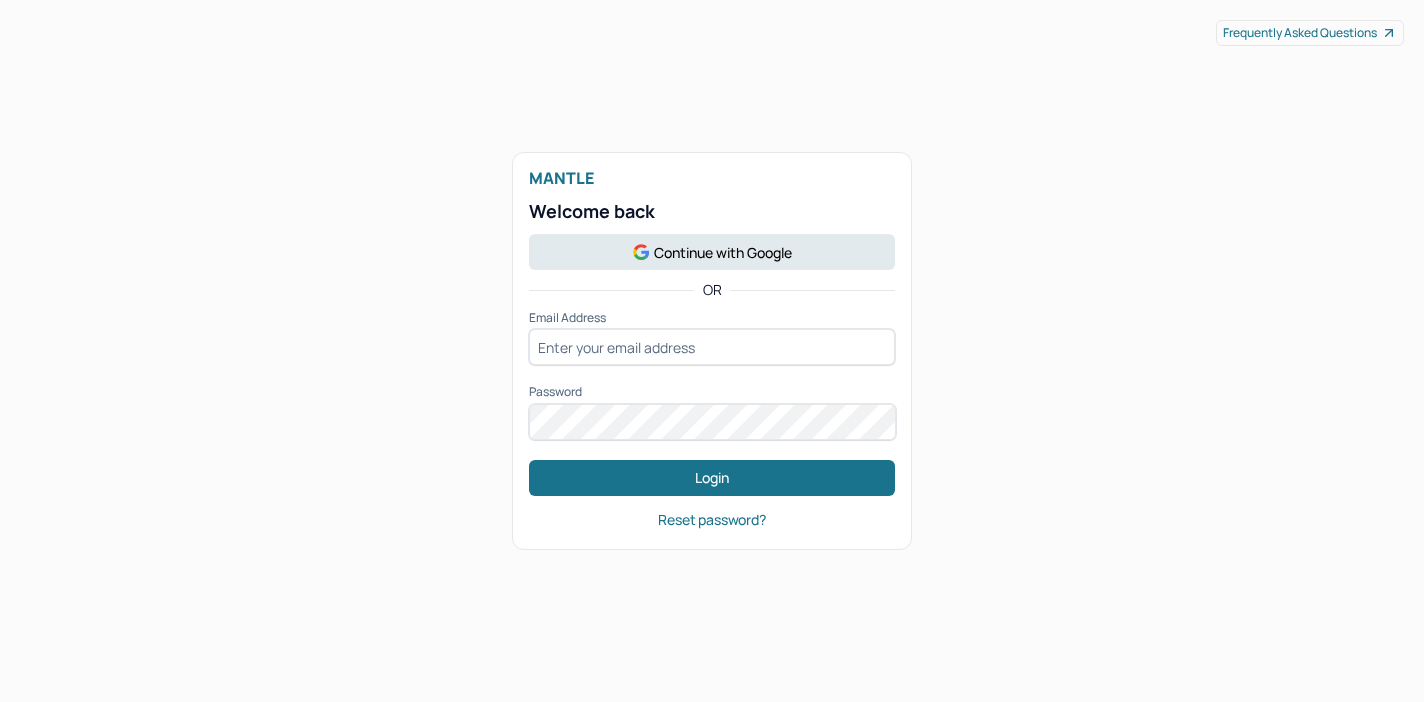 scroll, scrollTop: 0, scrollLeft: 0, axis: both 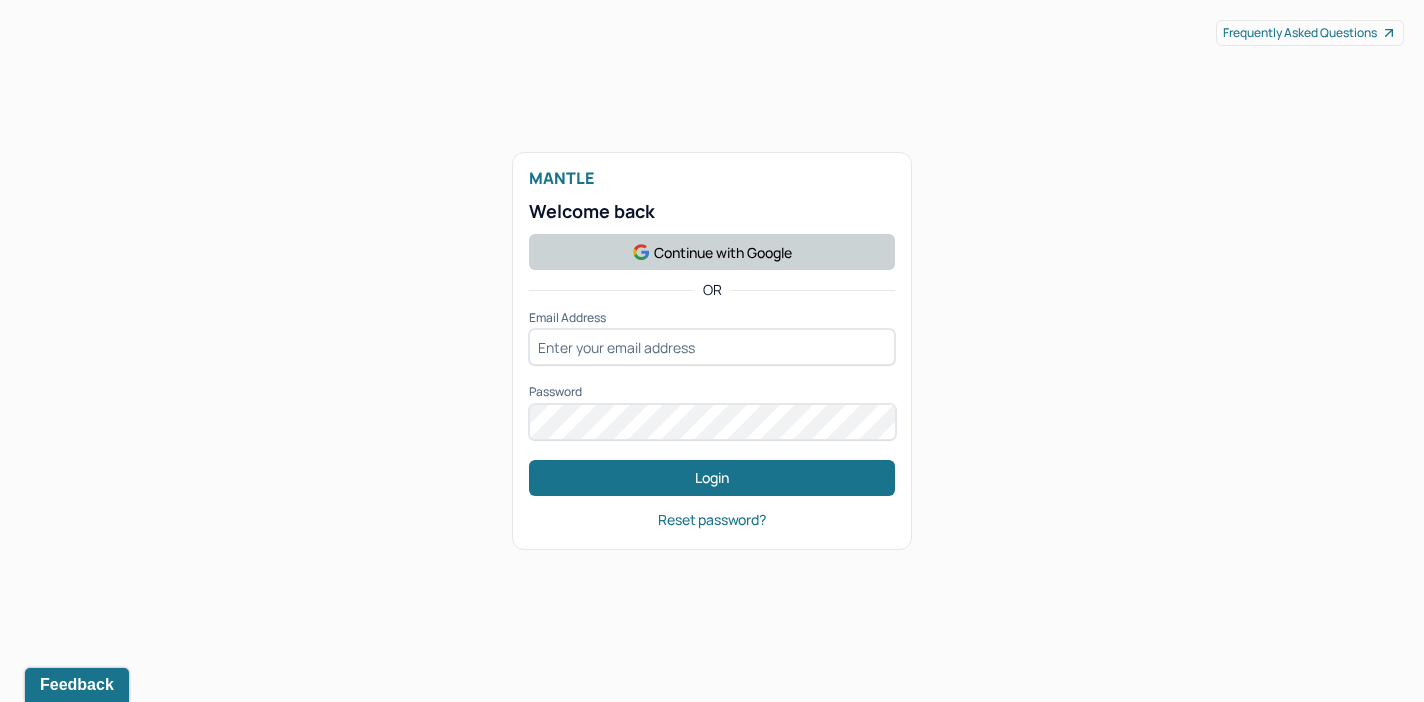 click on "Continue with Google" at bounding box center [712, 252] 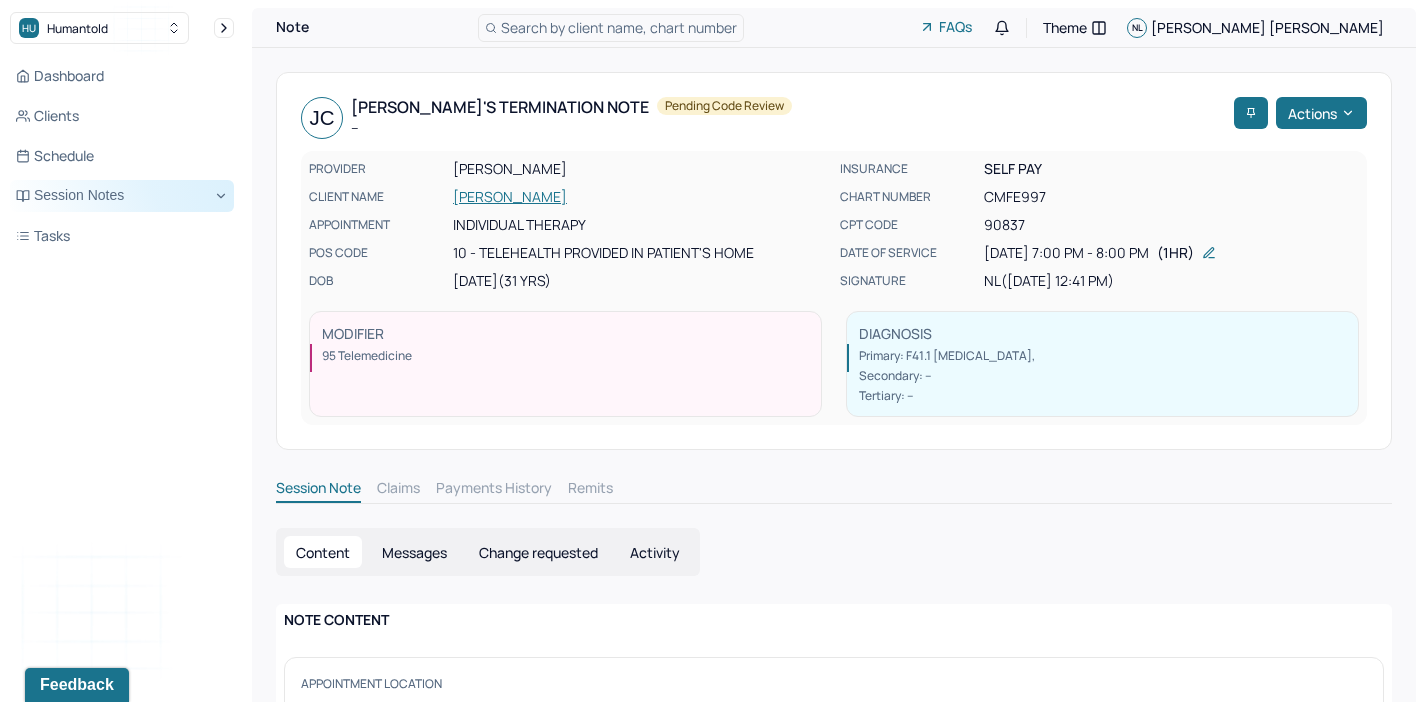 click on "Session Notes" at bounding box center [122, 196] 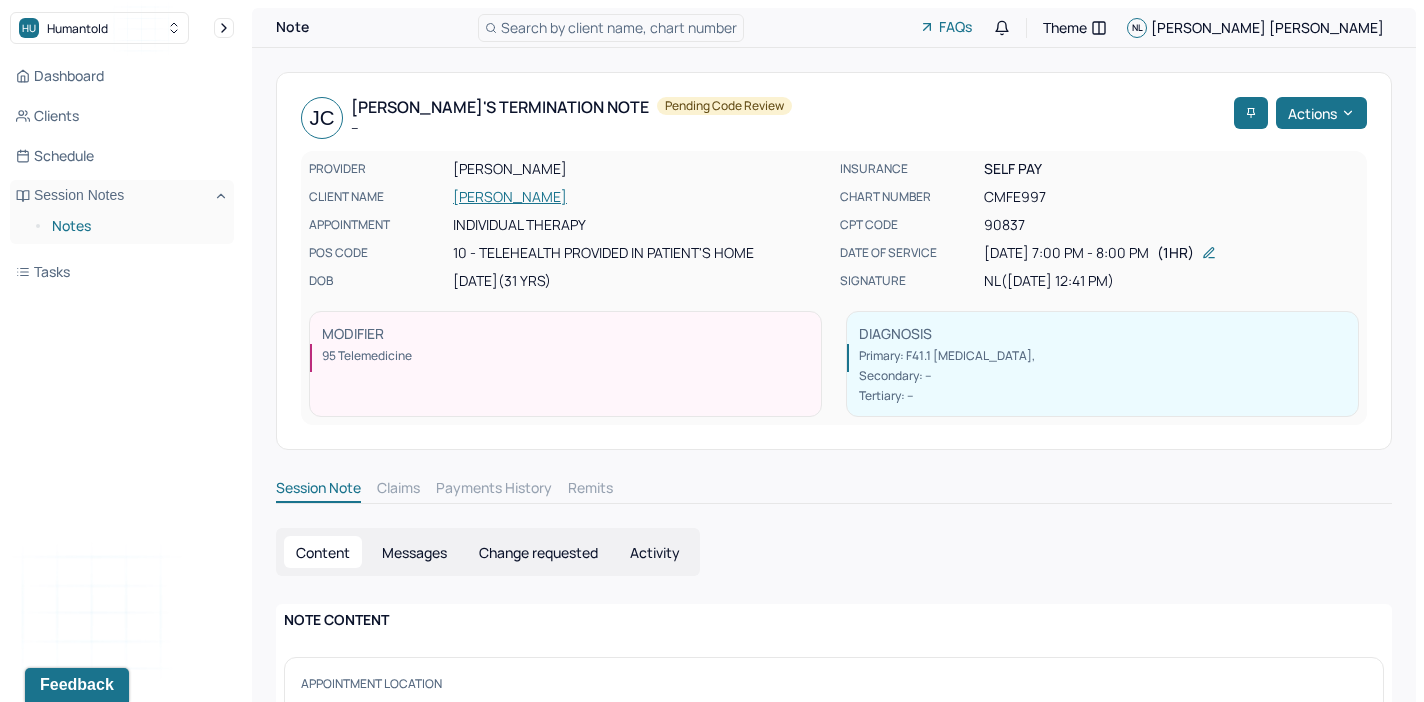 click on "Notes" at bounding box center [135, 226] 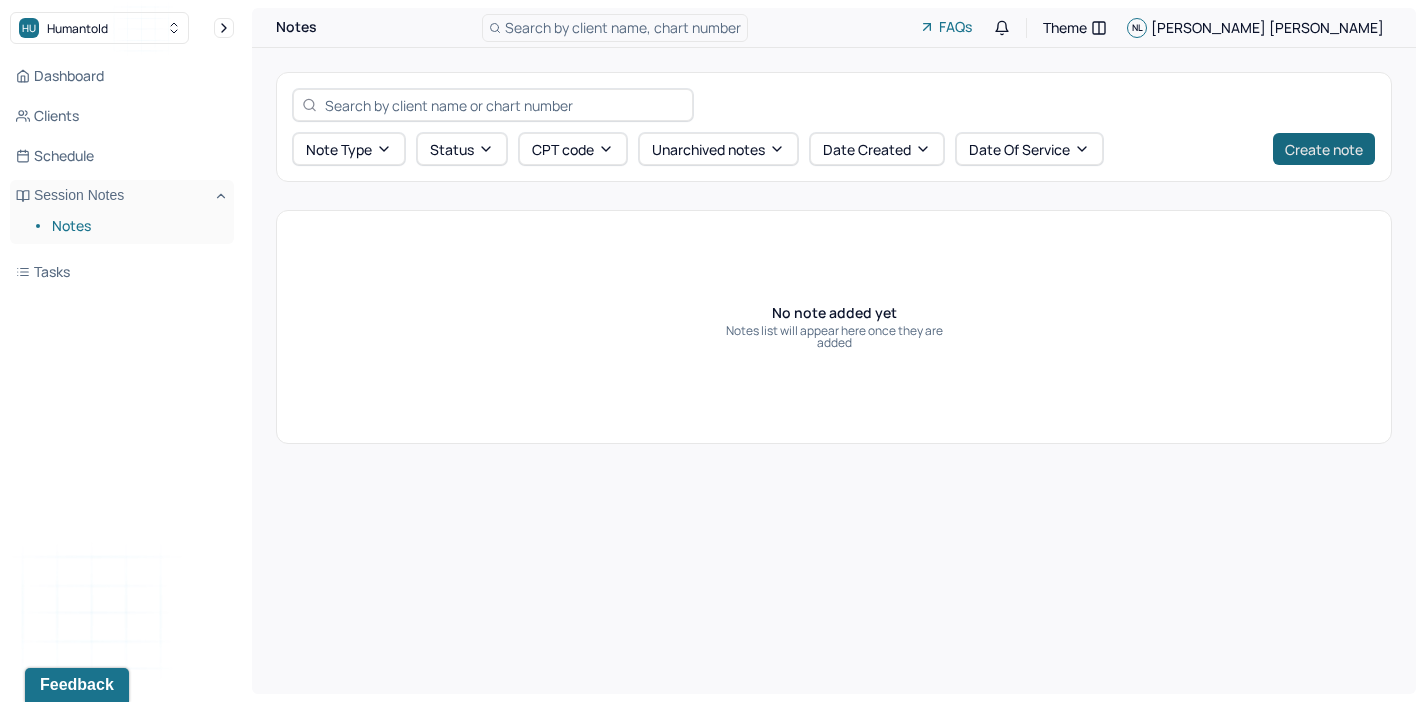 click on "Create note" at bounding box center [1324, 149] 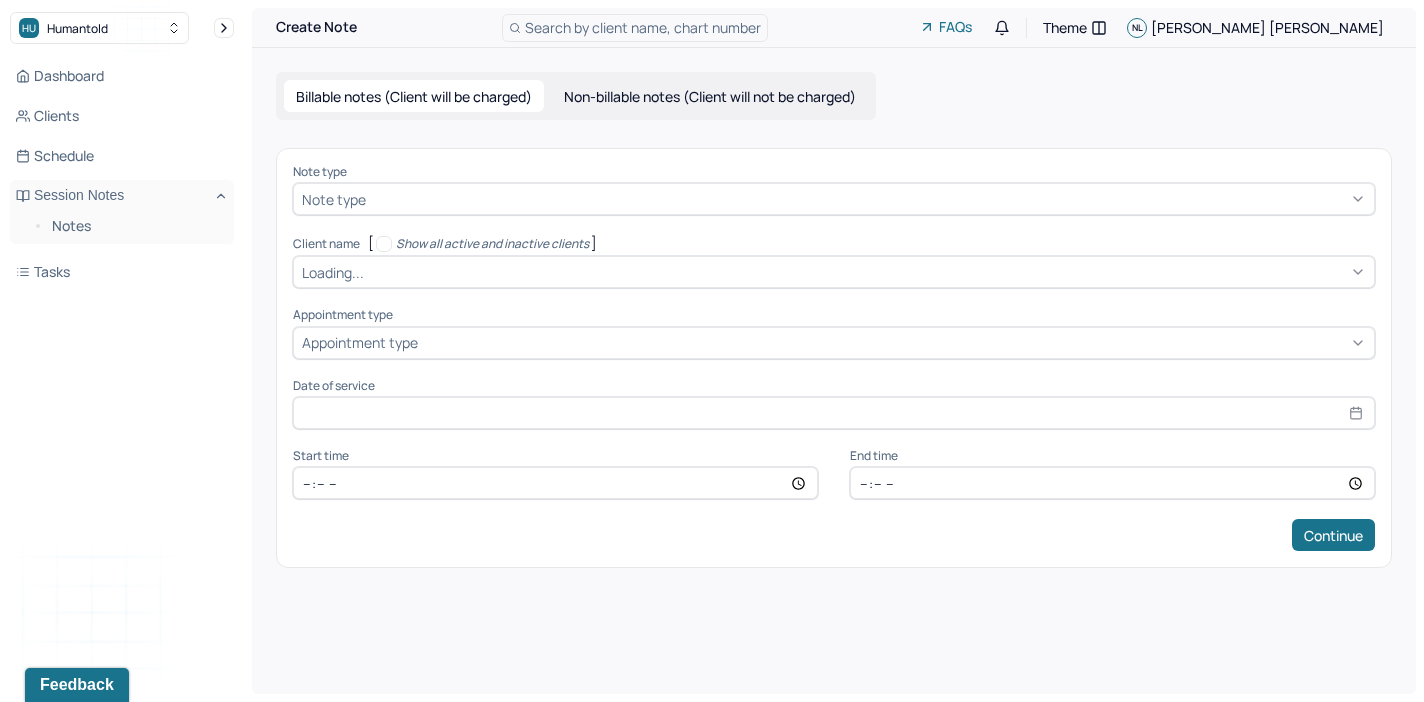 click on "Note type" at bounding box center [834, 199] 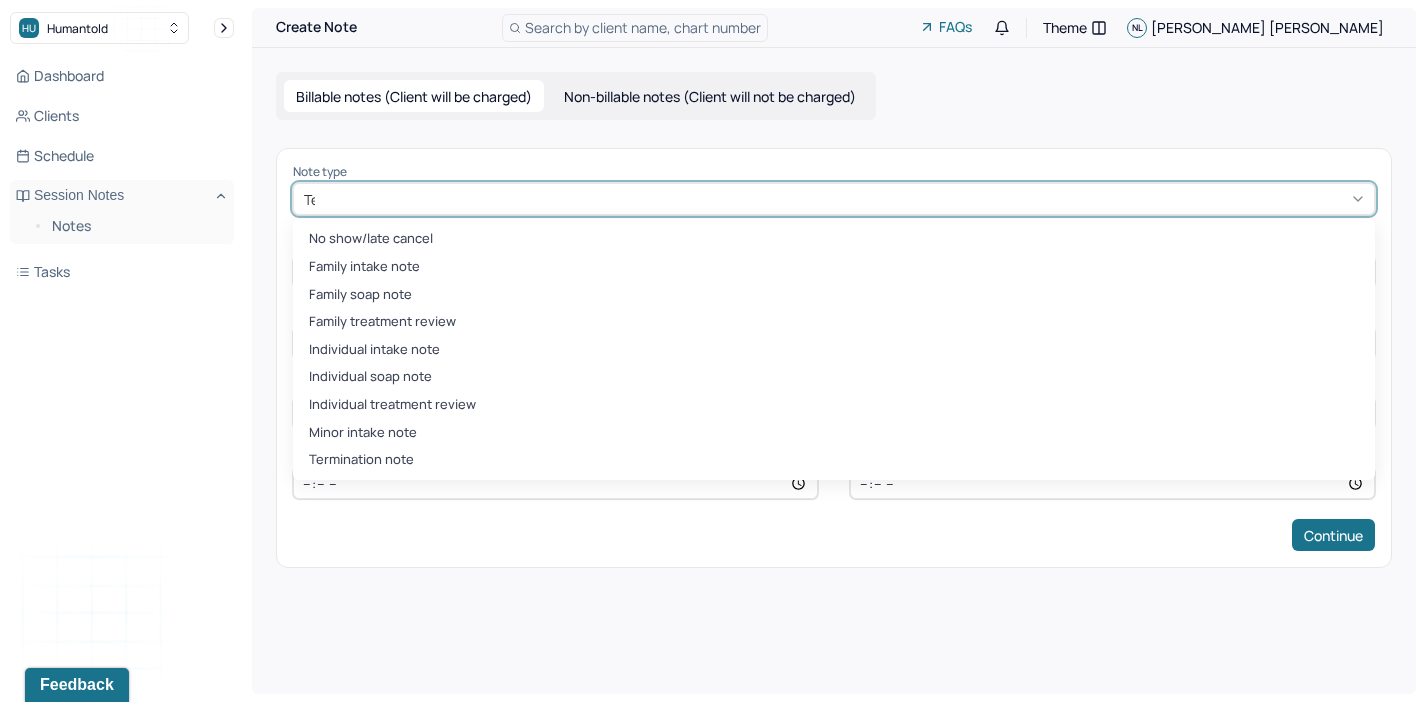 type on "Term" 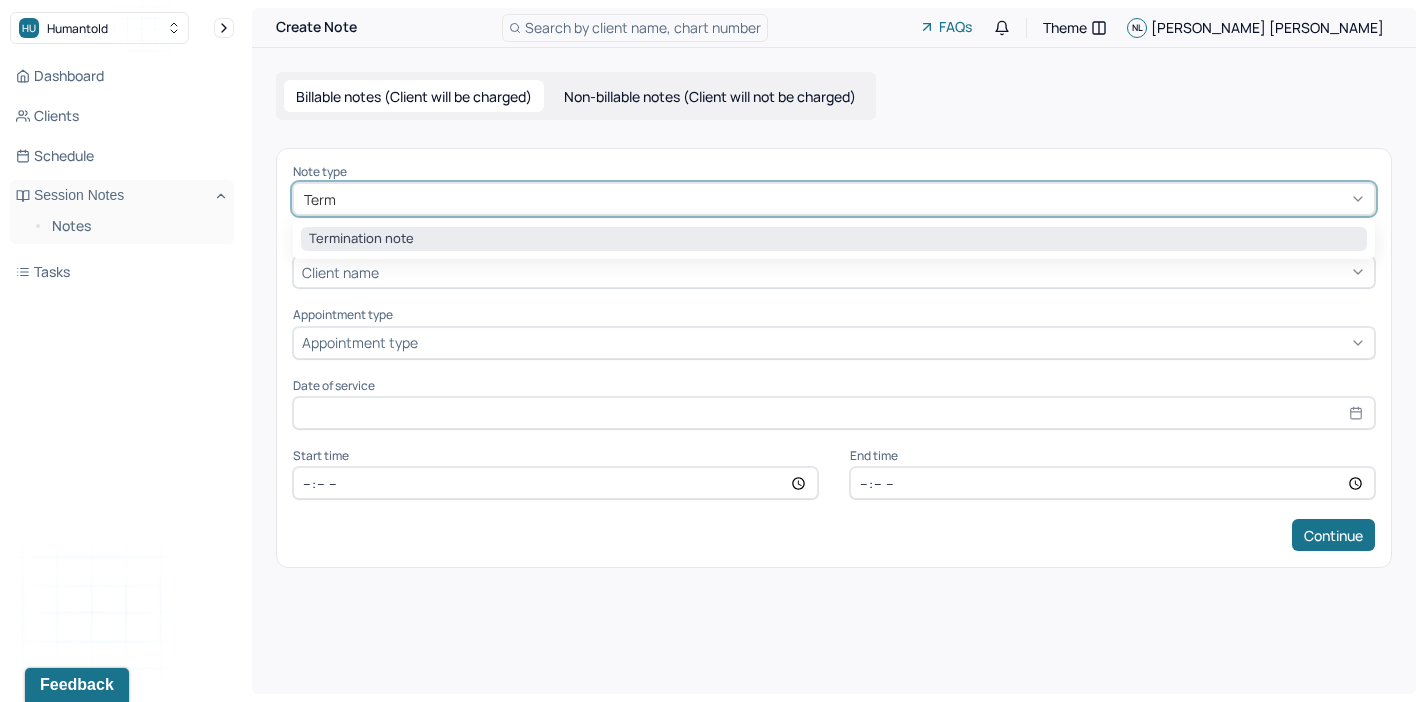 click on "Termination note" at bounding box center [834, 239] 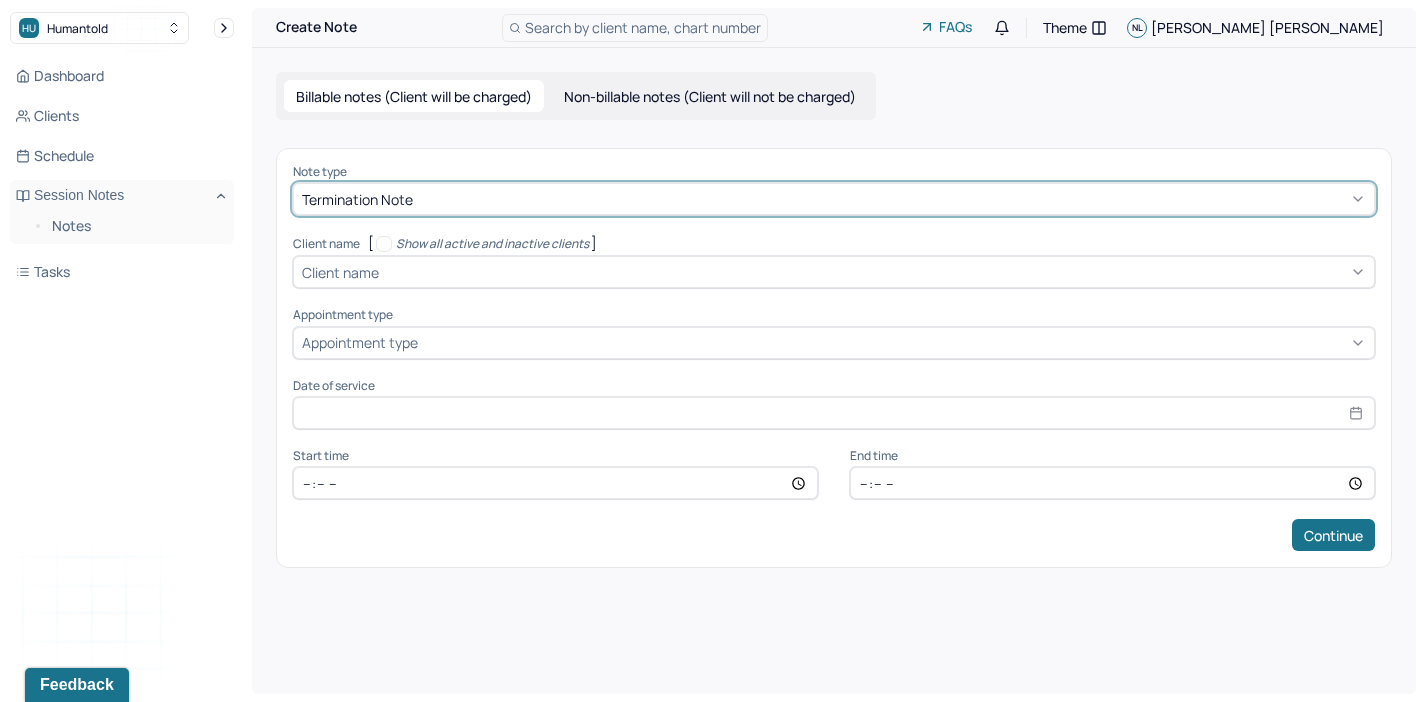 click at bounding box center [874, 272] 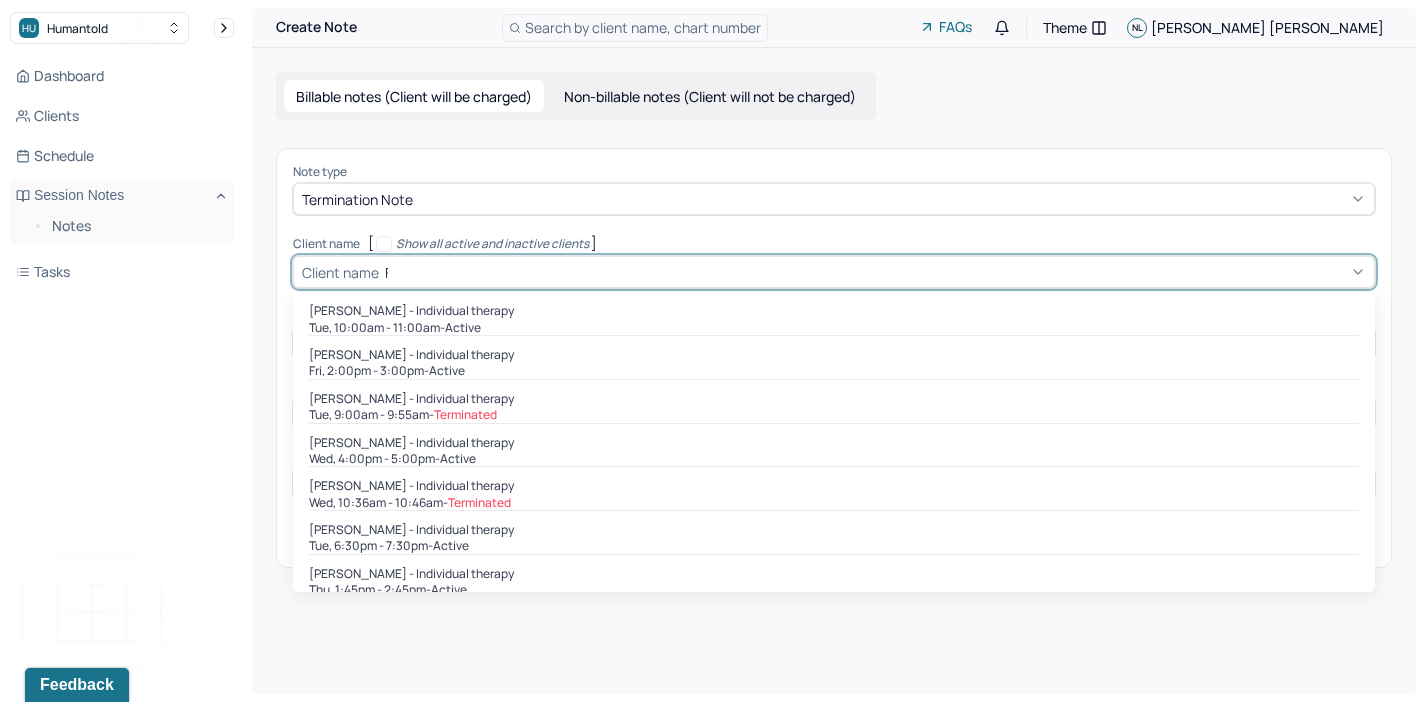 type on "Fra" 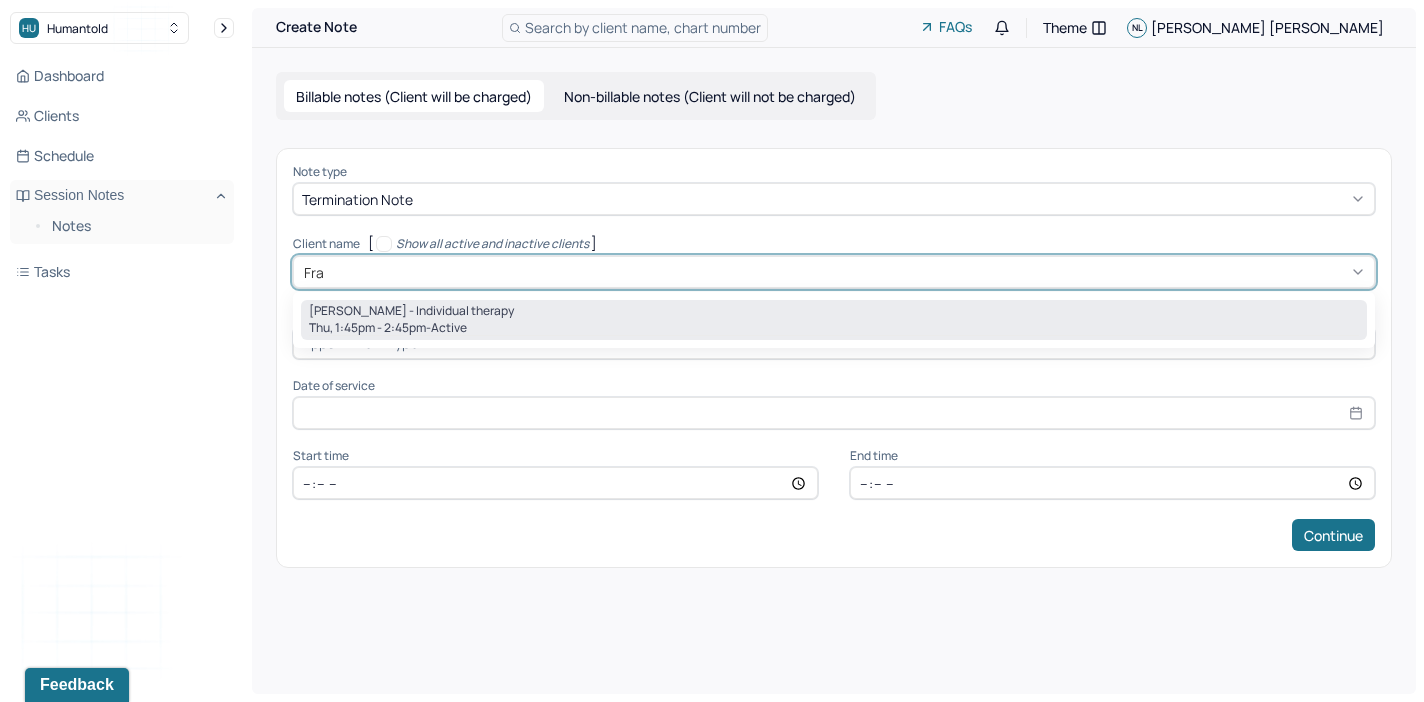 click on "[PERSON_NAME] - Individual therapy" at bounding box center (411, 311) 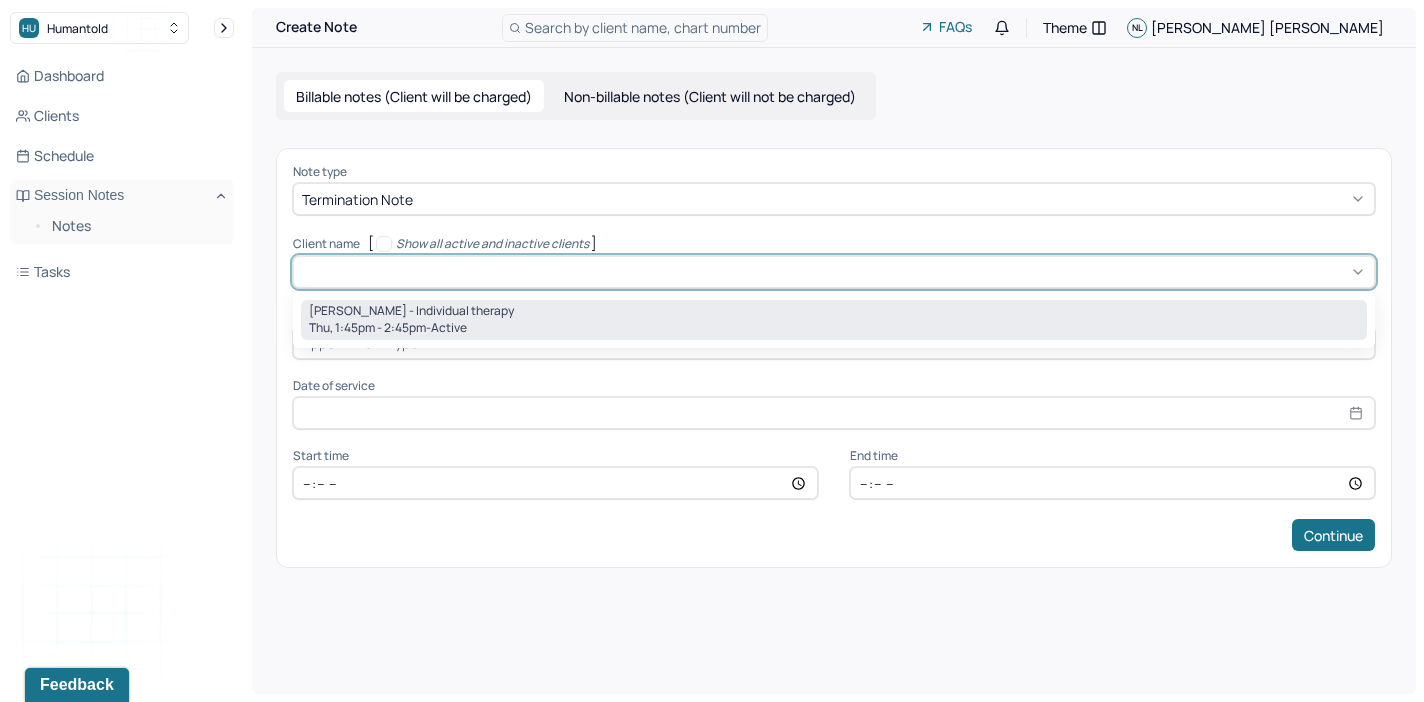 type on "[DATE]" 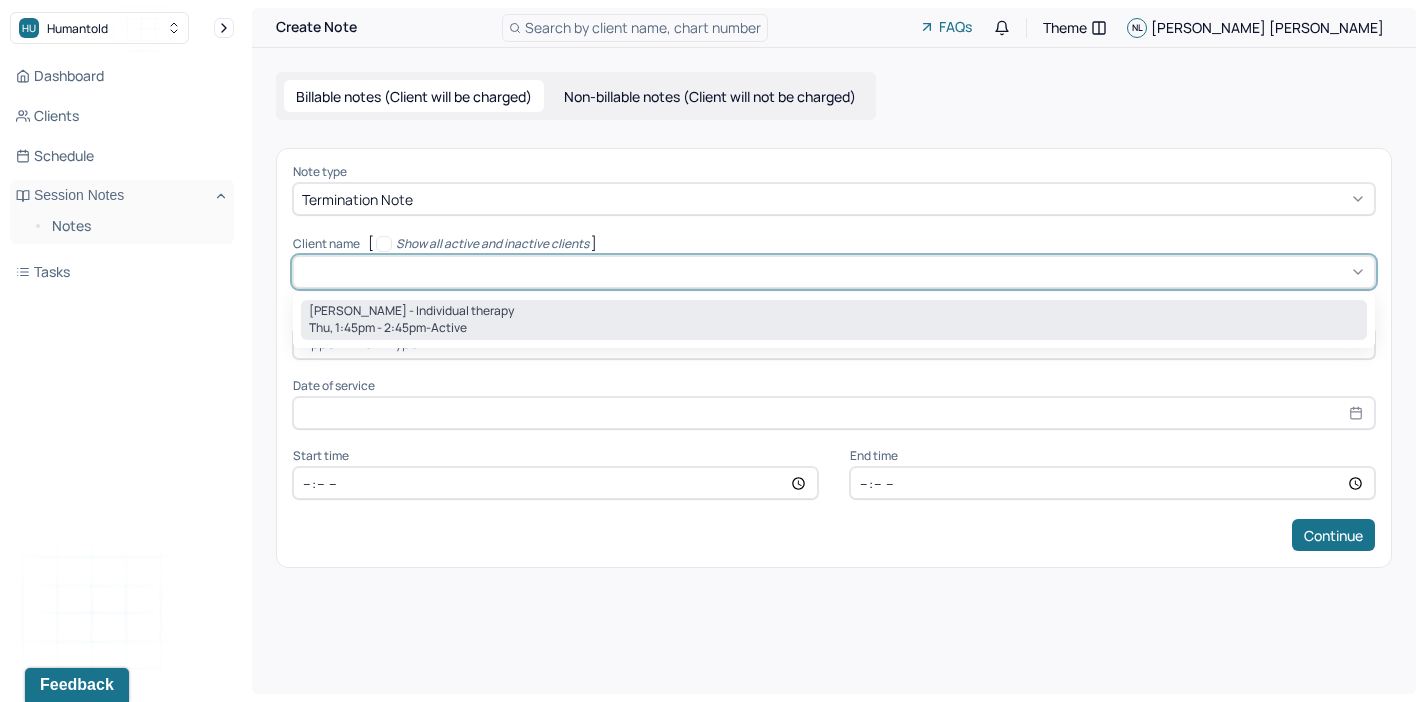 type on "13:45" 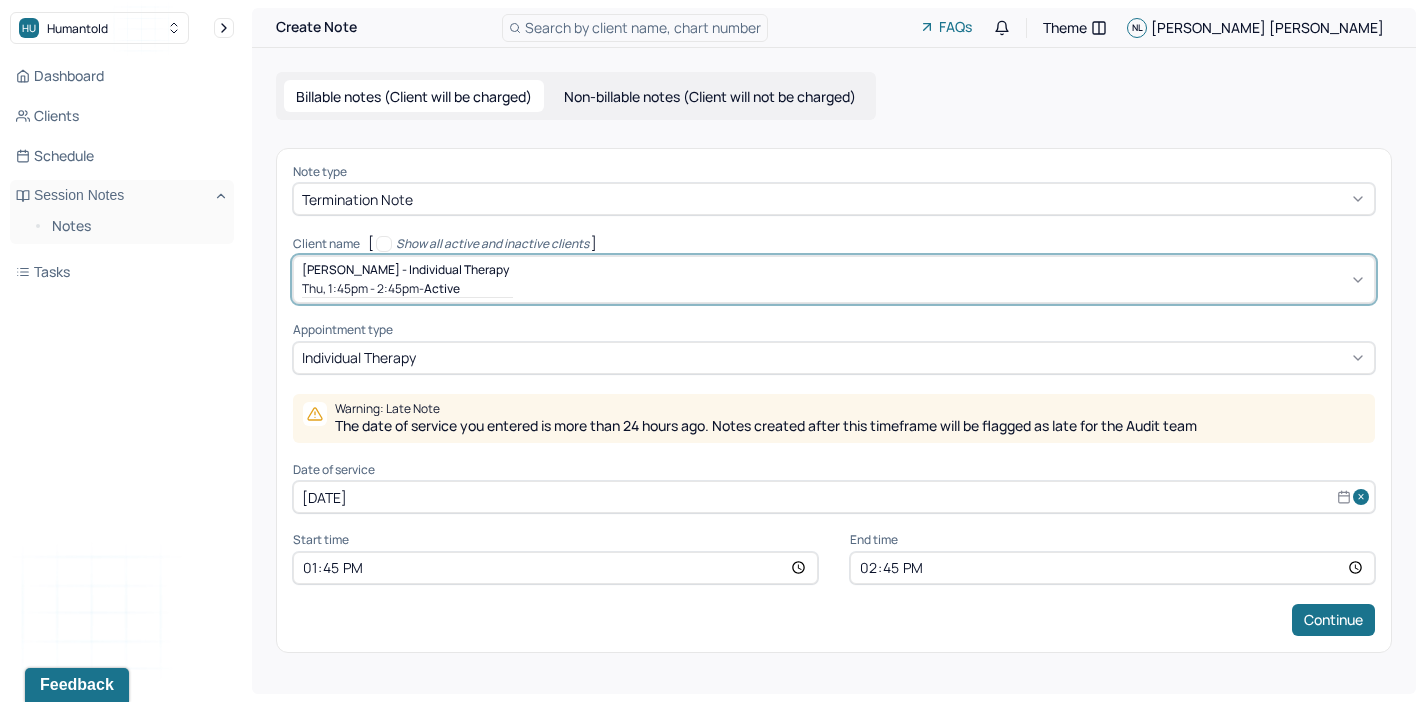 select on "6" 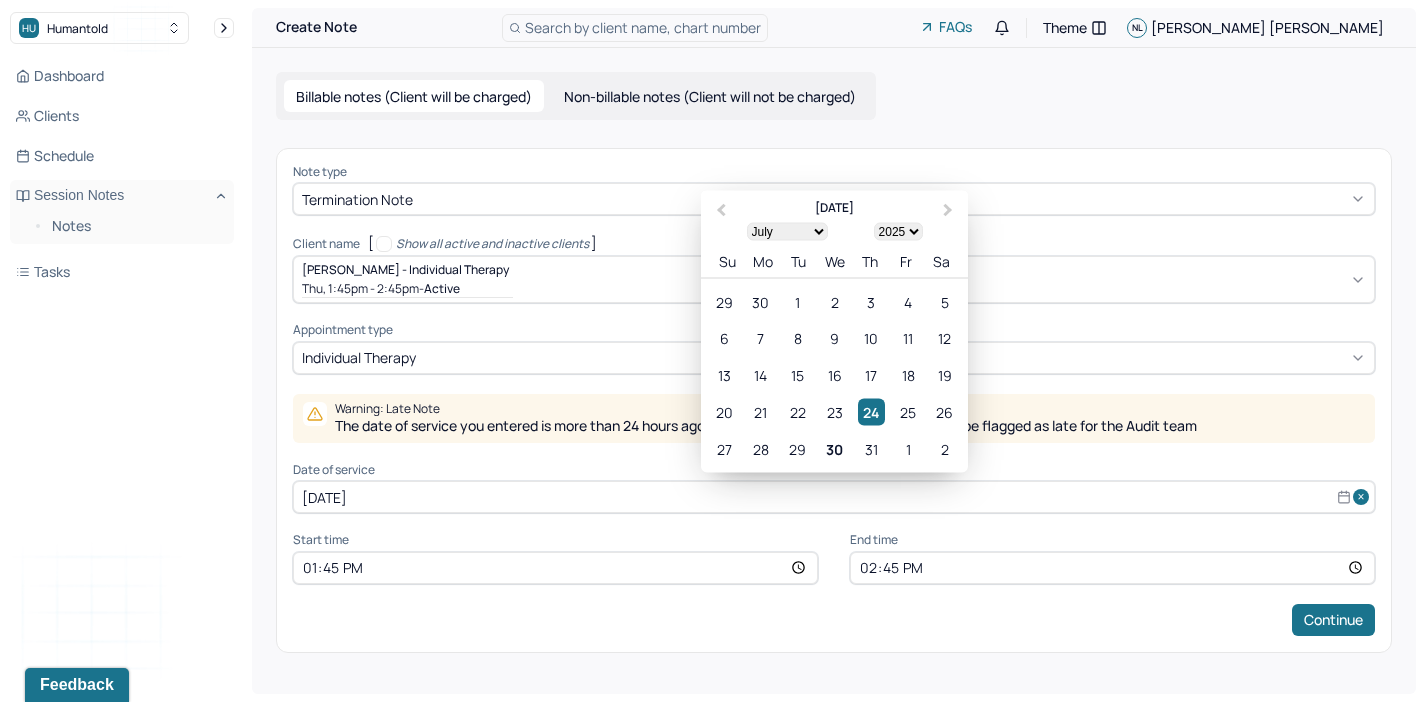 click on "[DATE]" at bounding box center [834, 497] 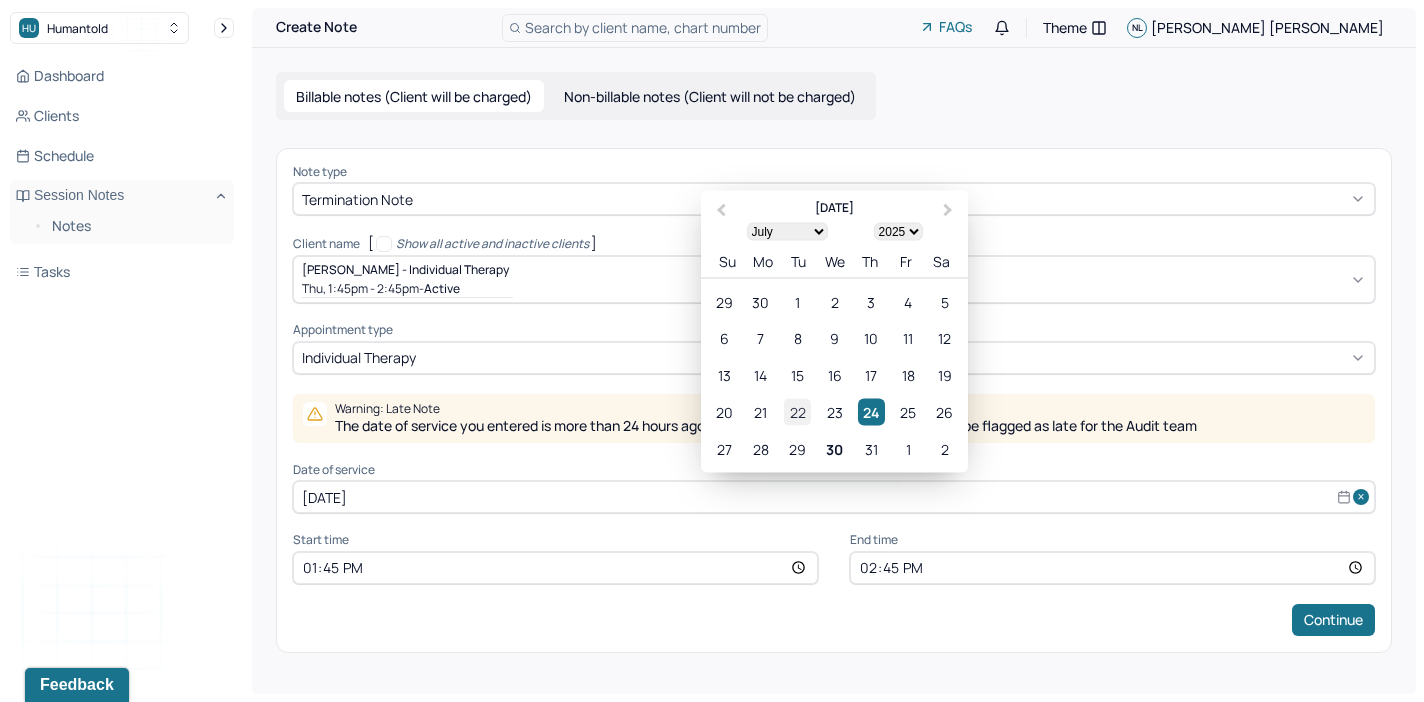 click on "22" at bounding box center [797, 412] 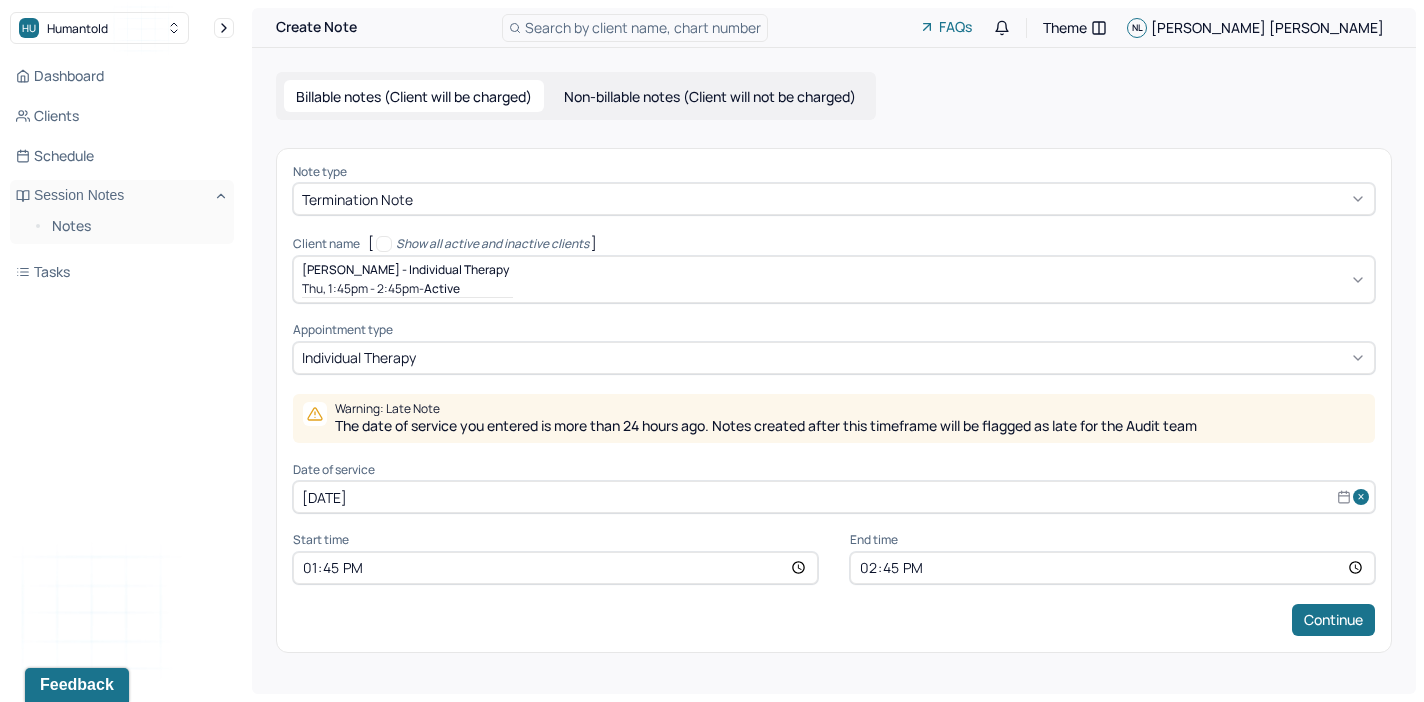 click on "13:45" at bounding box center (555, 568) 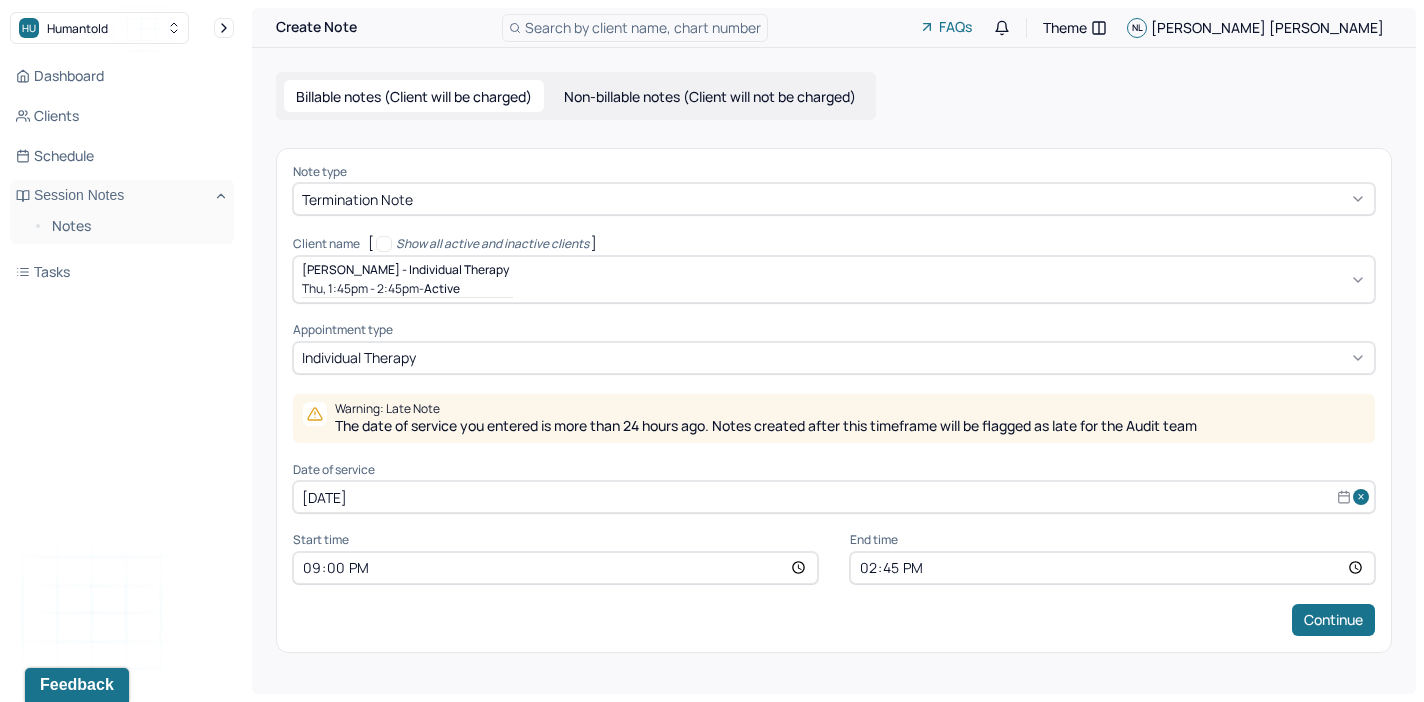 type on "09:00" 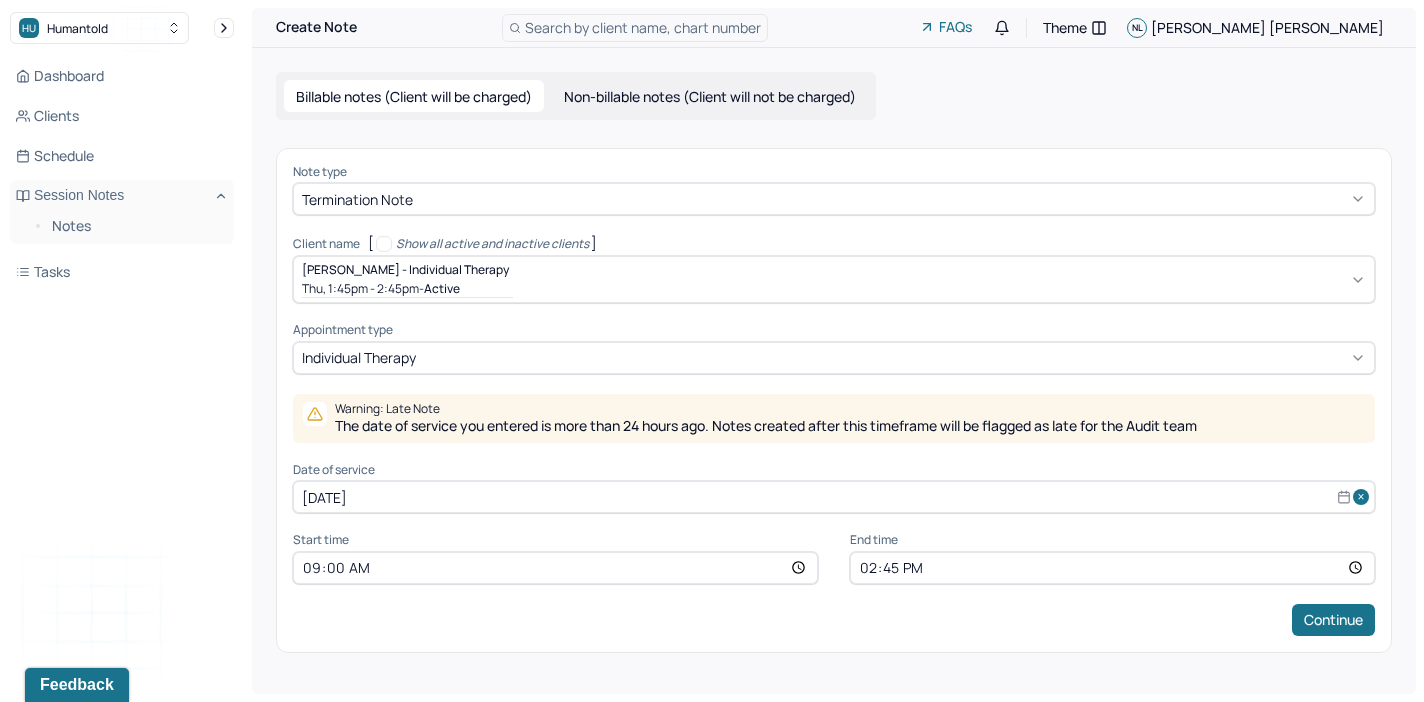 click on "14:45" at bounding box center (1112, 568) 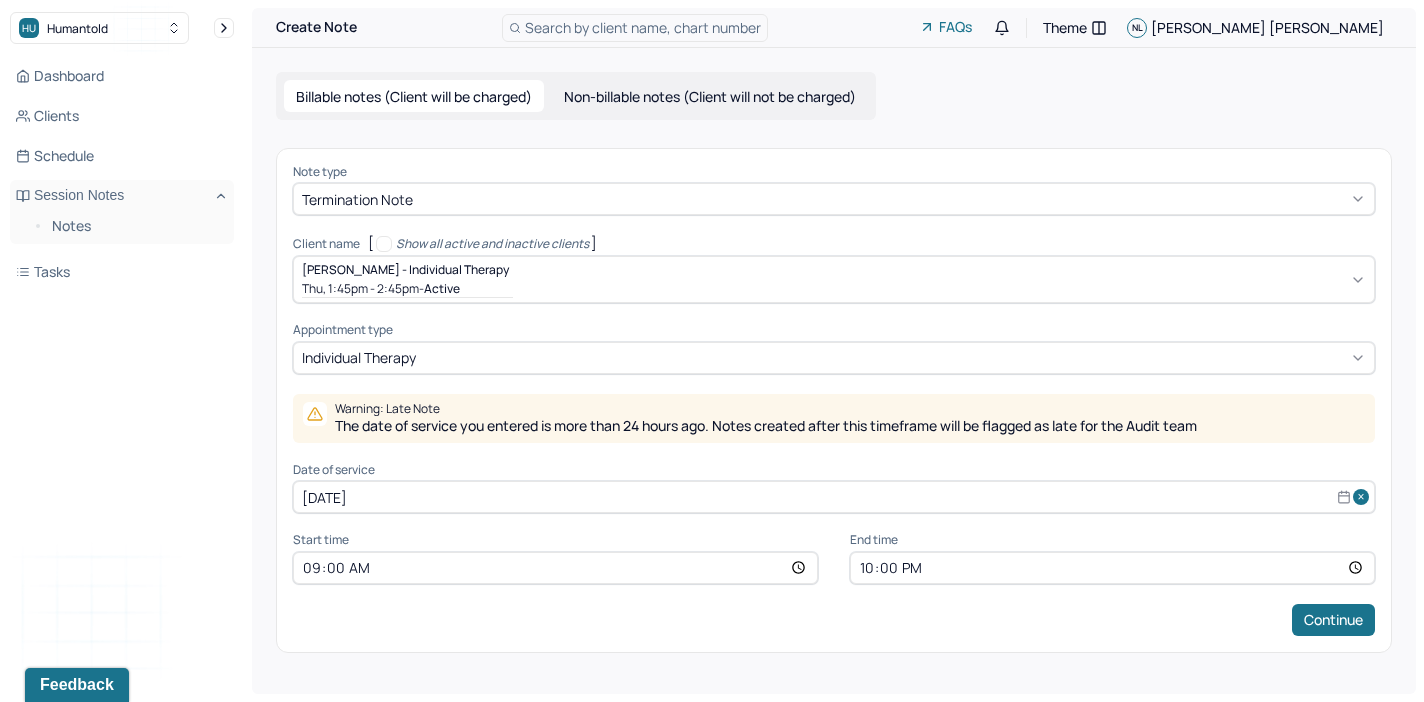 click on "22:00" at bounding box center (1112, 568) 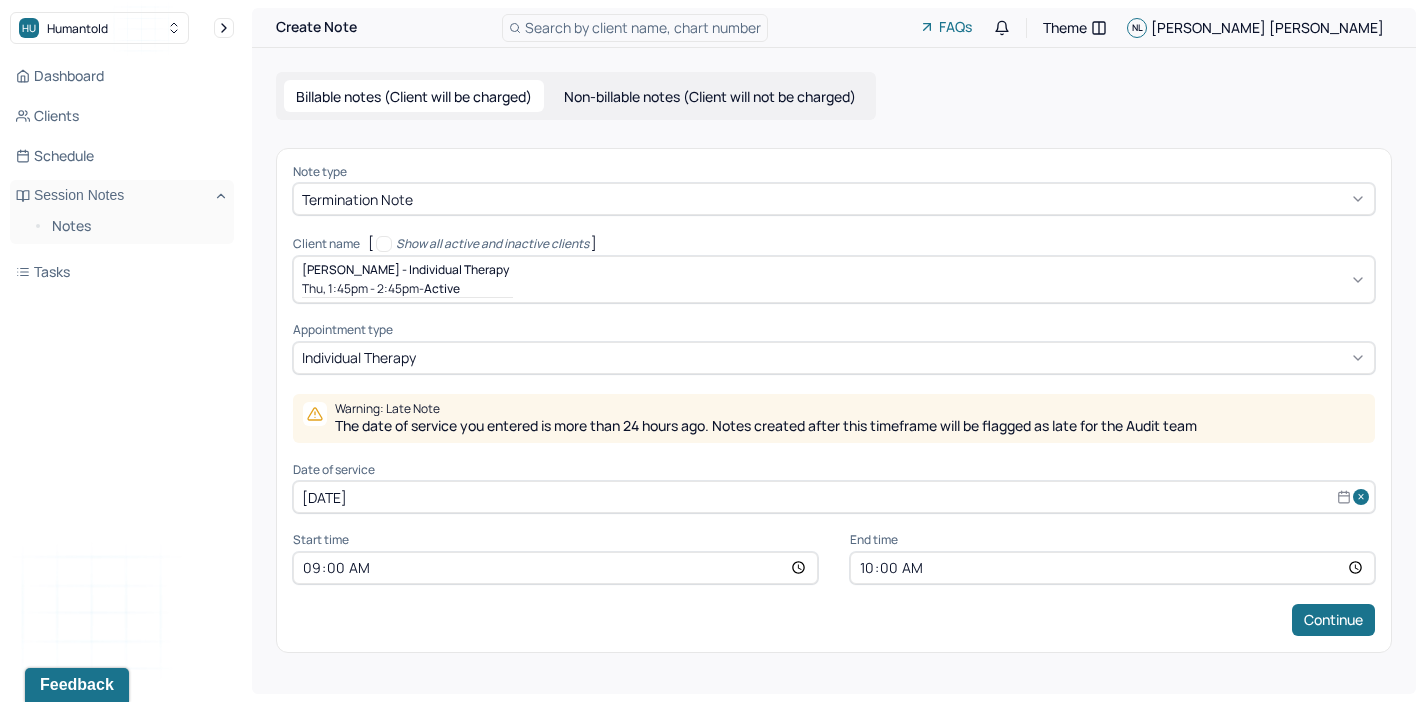 click on "[DATE]" at bounding box center [834, 497] 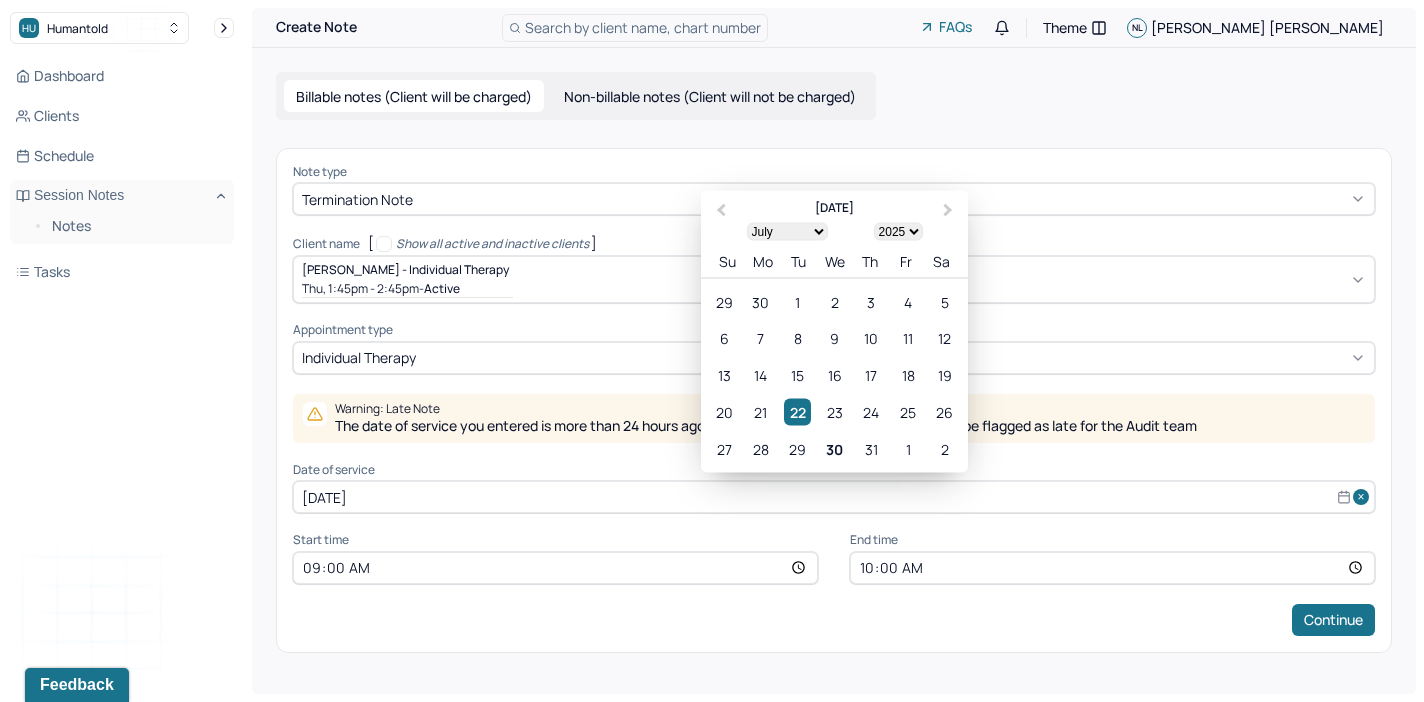 click on "Note type Termination note Client name [ Show all active and inactive clients ] [PERSON_NAME] - Individual therapy Thu, 1:45pm - 2:45pm  -  active Supervisee name [PERSON_NAME] Appointment type individual therapy Warning: Late Note The date of service you entered is more than 24 hours ago. Notes created after this timeframe will be flagged as late for the Audit team Date of service [DATE] Previous Month Next Month July [DATE] February March April May June July August September October November [DATE] 1901 1902 1903 1904 1905 1906 1907 1908 1909 1910 1911 1912 1913 1914 1915 1916 1917 1918 1919 1920 1921 1922 1923 1924 1925 1926 1927 1928 1929 1930 1931 1932 1933 1934 1935 1936 1937 1938 1939 1940 1941 1942 1943 1944 1945 1946 1947 1948 1949 1950 1951 1952 1953 1954 1955 1956 1957 1958 1959 1960 1961 1962 1963 1964 1965 1966 1967 1968 1969 1970 1971 1972 1973 1974 1975 1976 1977 1978 1979 1980 1981 1982 1983 1984 1985 1986 1987 1988 1989 1990 1991 1992 1993 1994 1995 1996 1997 1998 1999 Su" at bounding box center [834, 400] 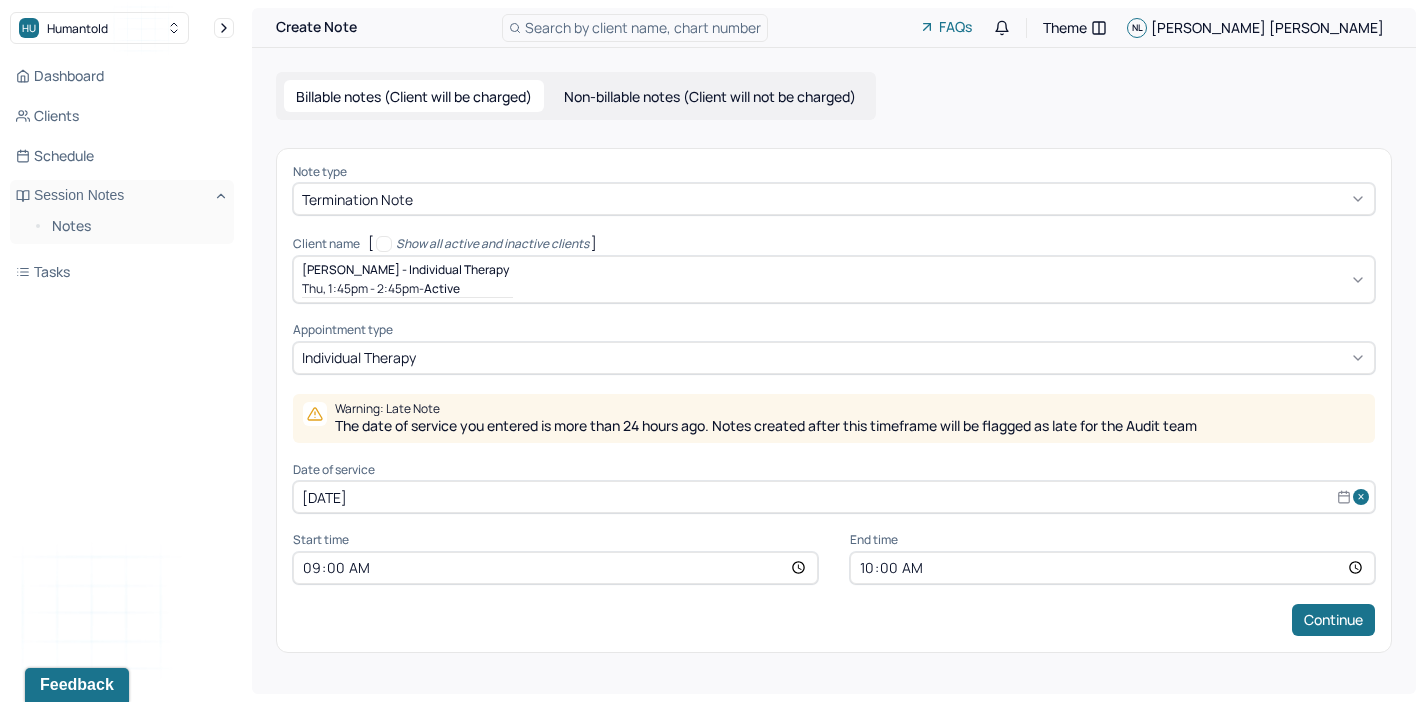 click on "09:00" at bounding box center [555, 568] 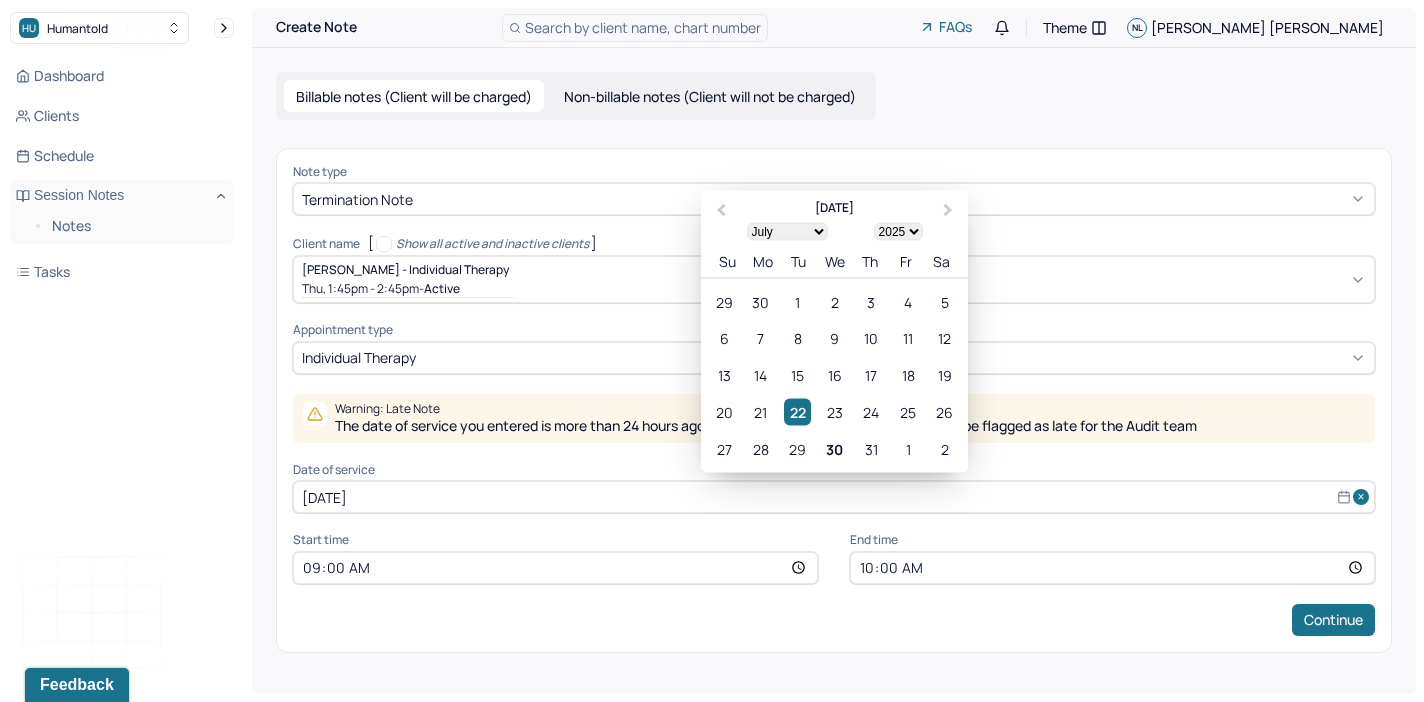 click on "[DATE]" at bounding box center (834, 497) 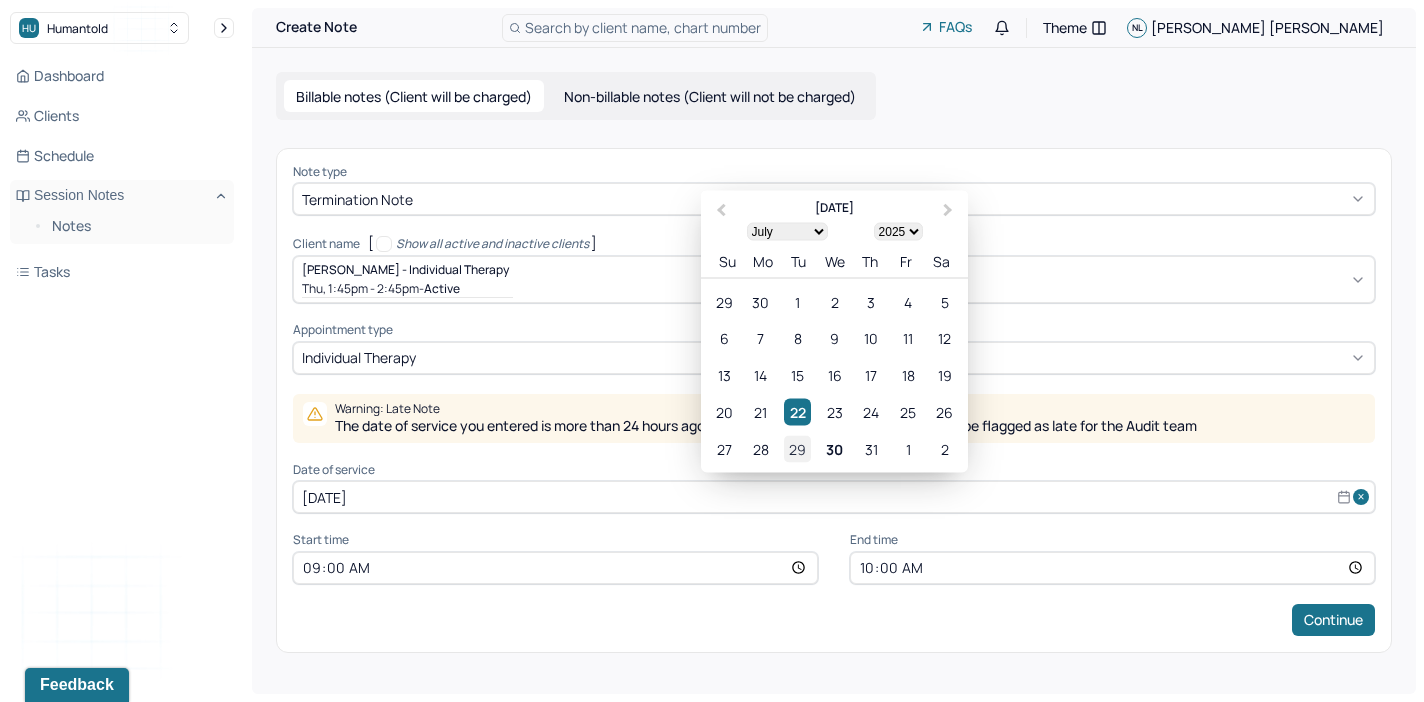 click on "29" at bounding box center (797, 449) 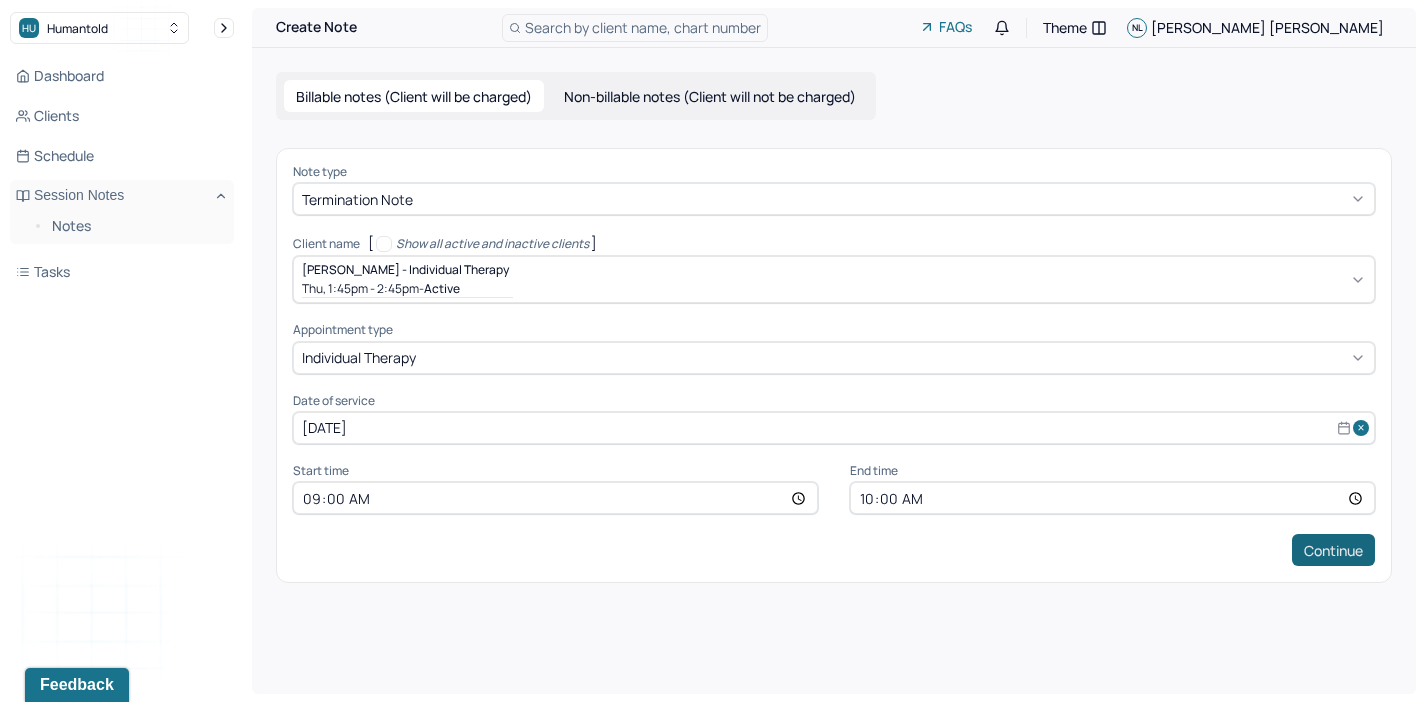 click on "Continue" at bounding box center (1333, 550) 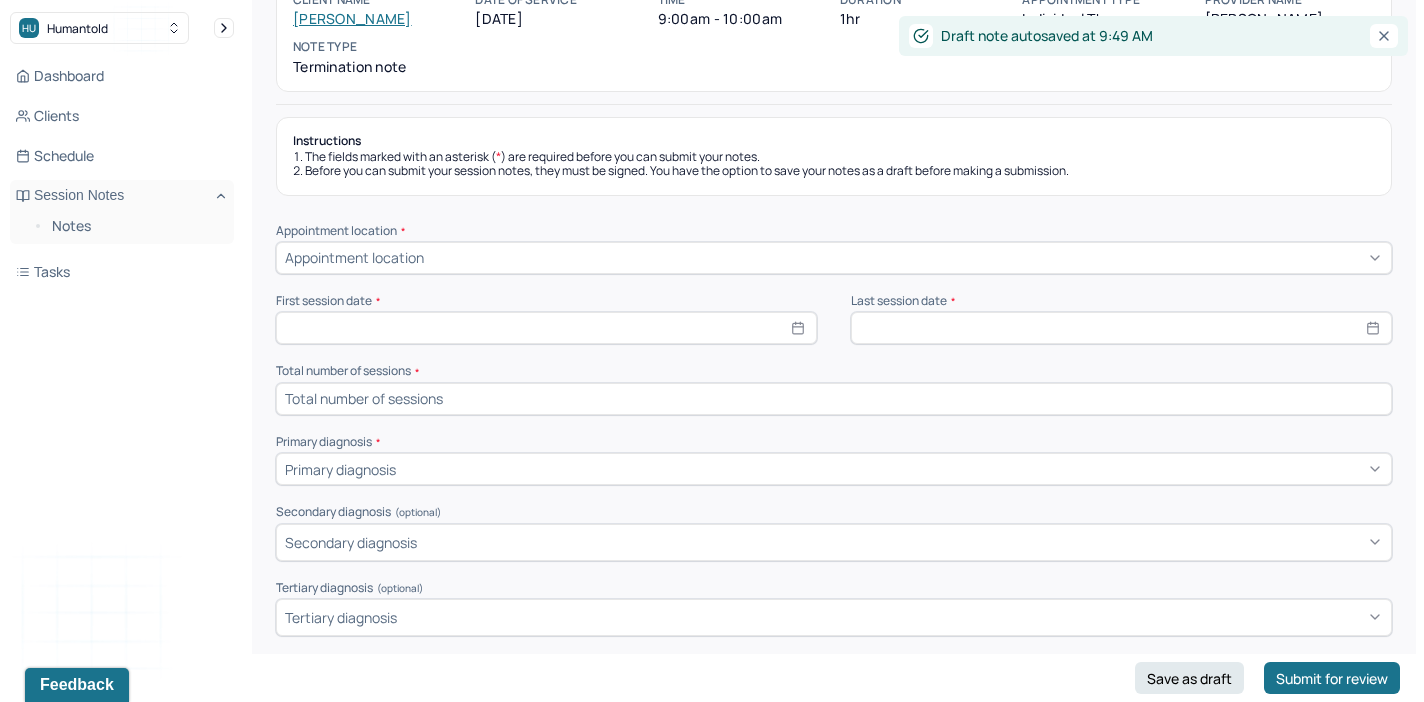 scroll, scrollTop: 28, scrollLeft: 0, axis: vertical 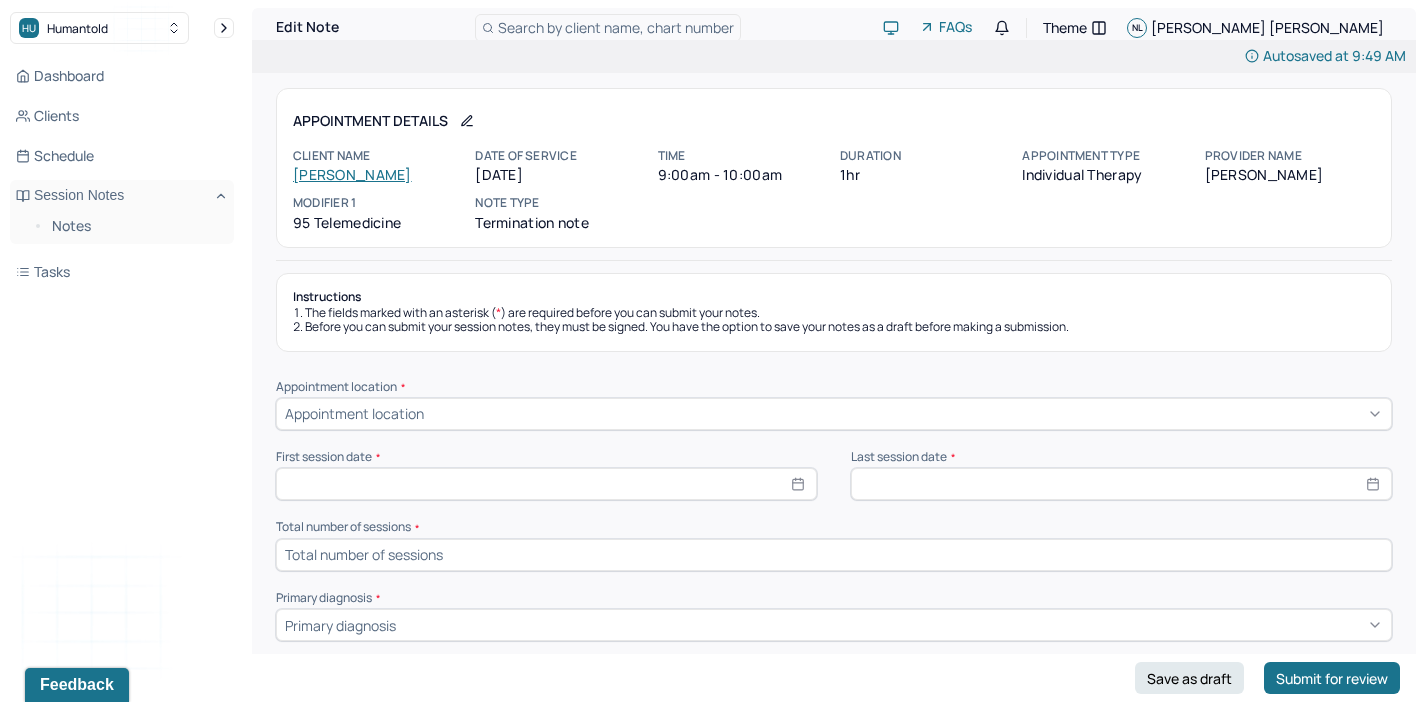 click on "Appointment location" at bounding box center (834, 414) 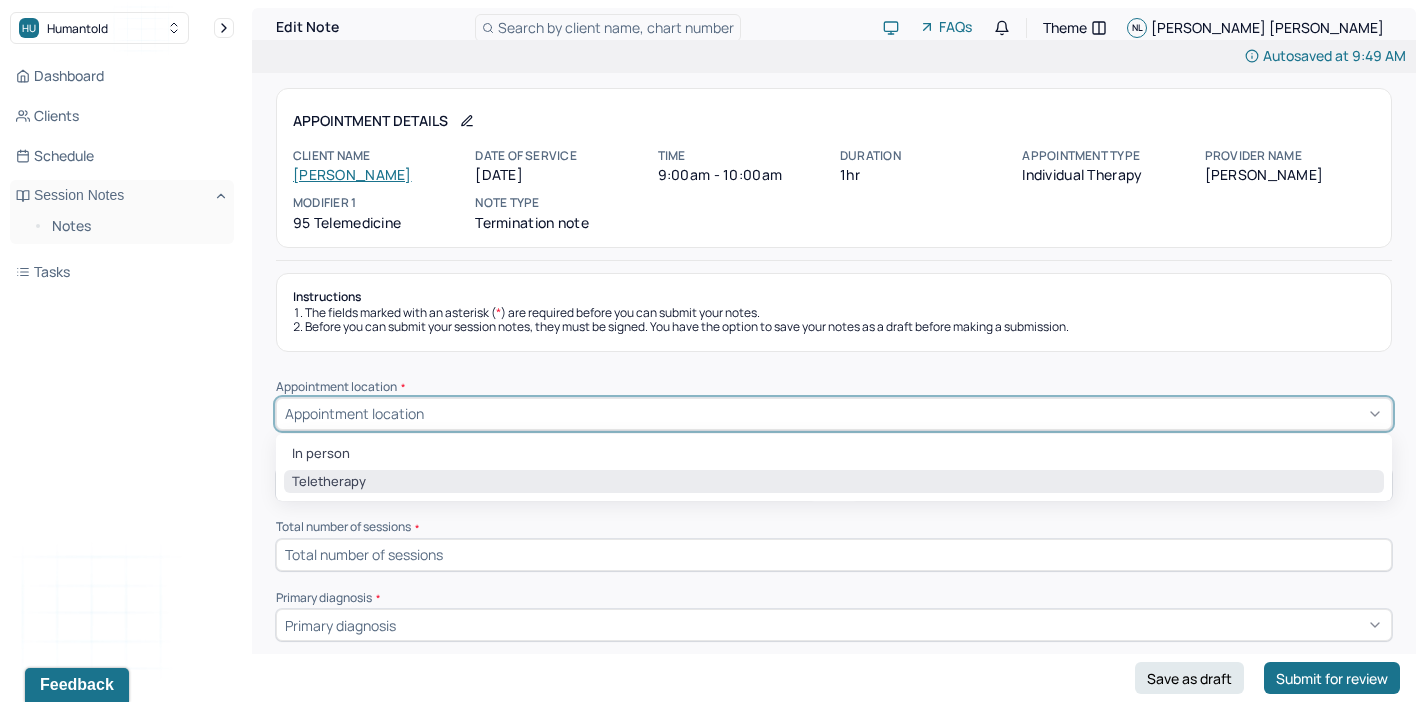 click on "Teletherapy" at bounding box center [834, 482] 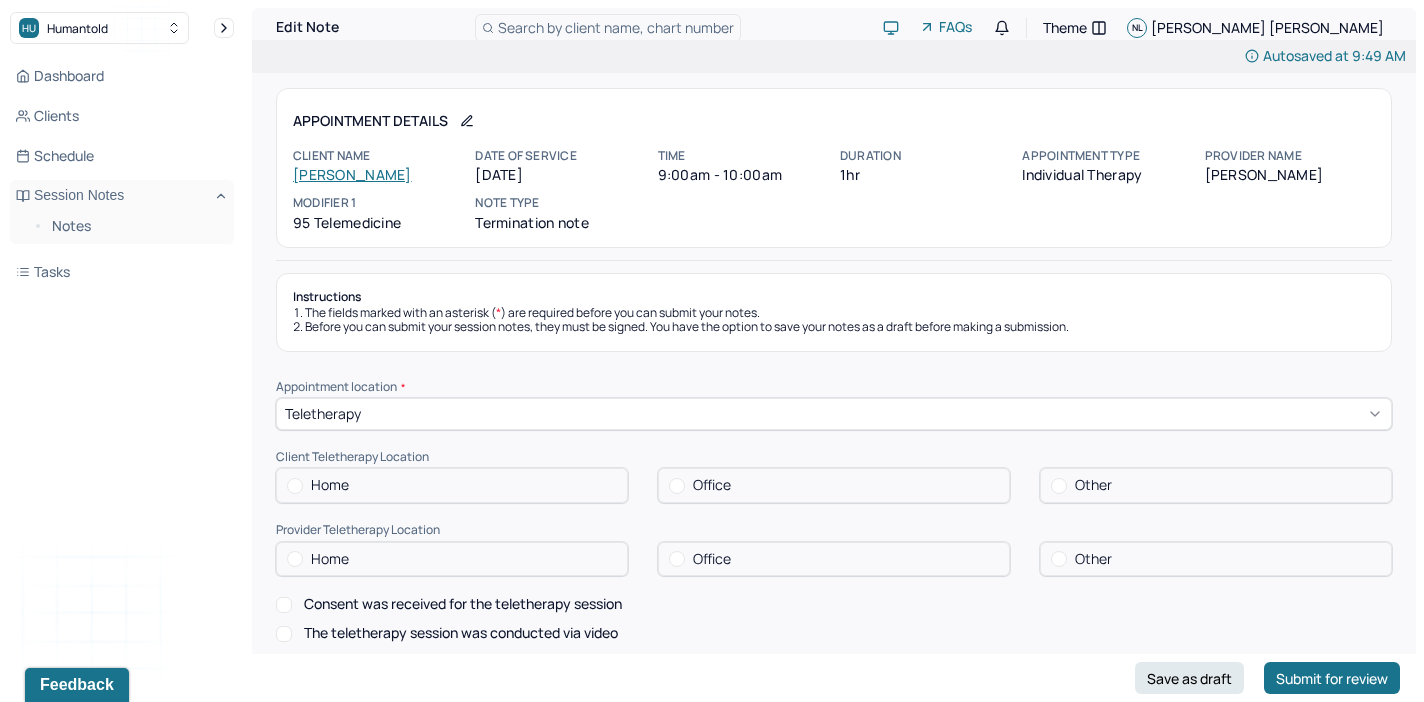click on "Home" at bounding box center (452, 485) 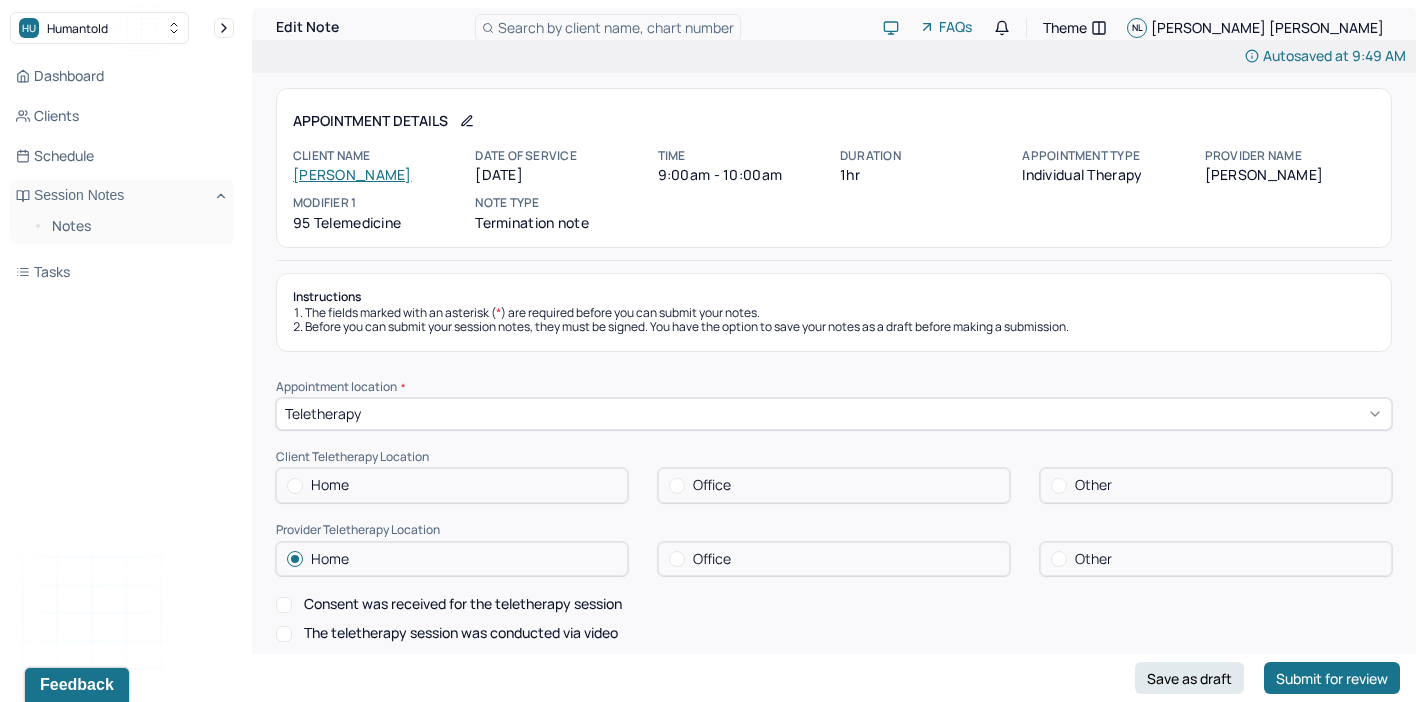 click at bounding box center [295, 486] 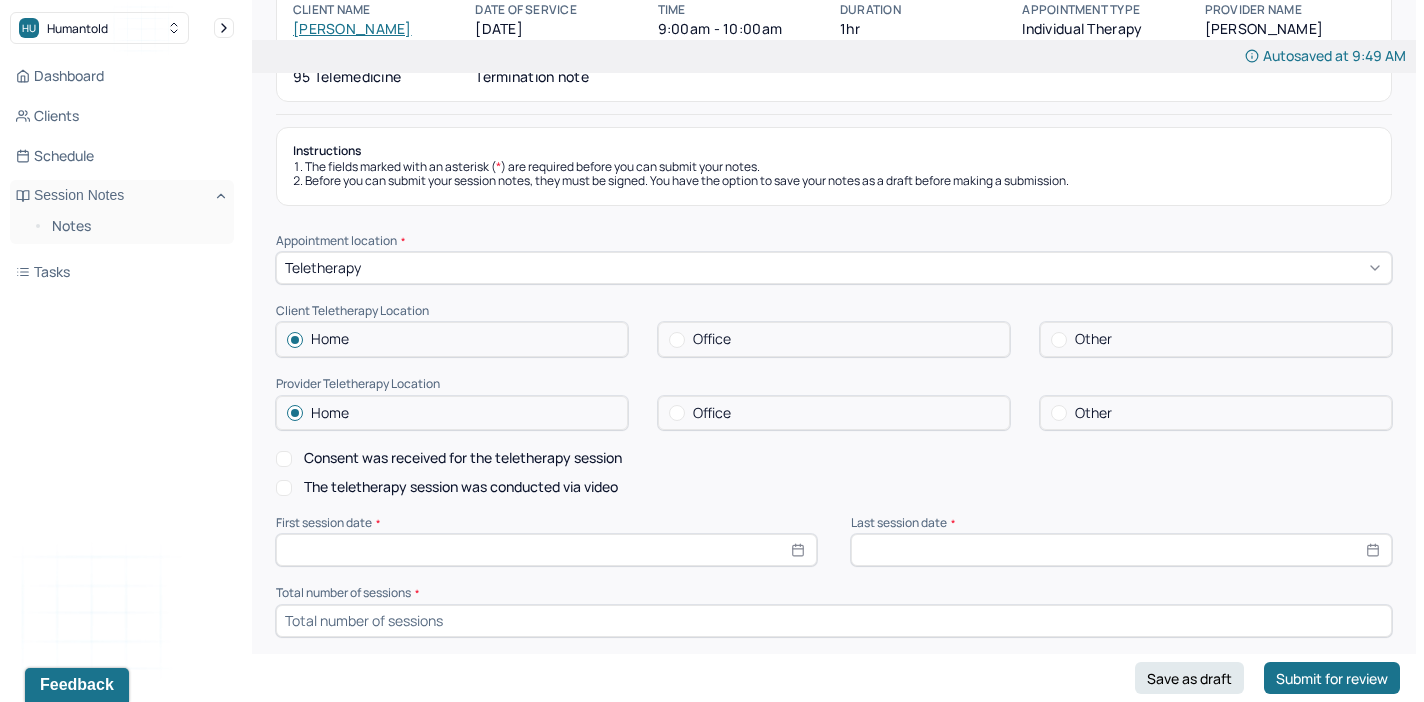 scroll, scrollTop: 162, scrollLeft: 0, axis: vertical 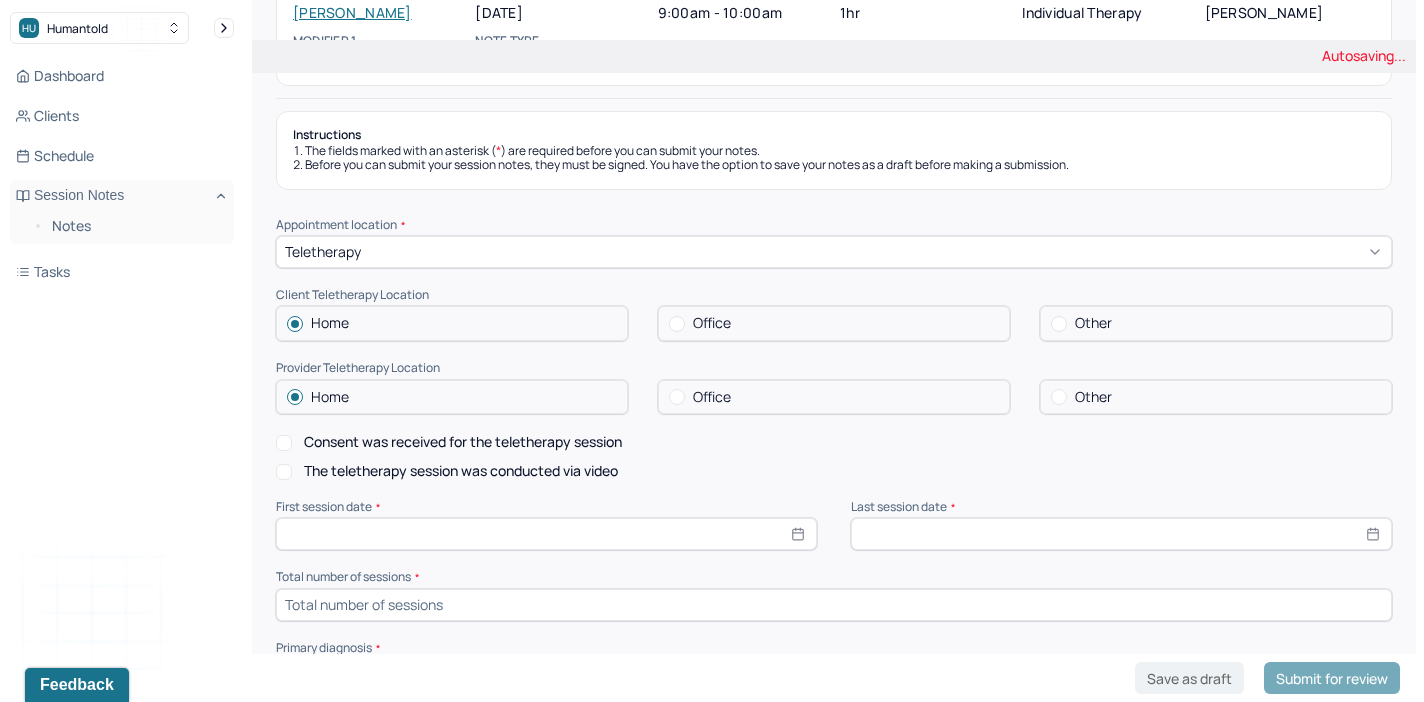 click on "Consent was received for the teletherapy session" at bounding box center (284, 443) 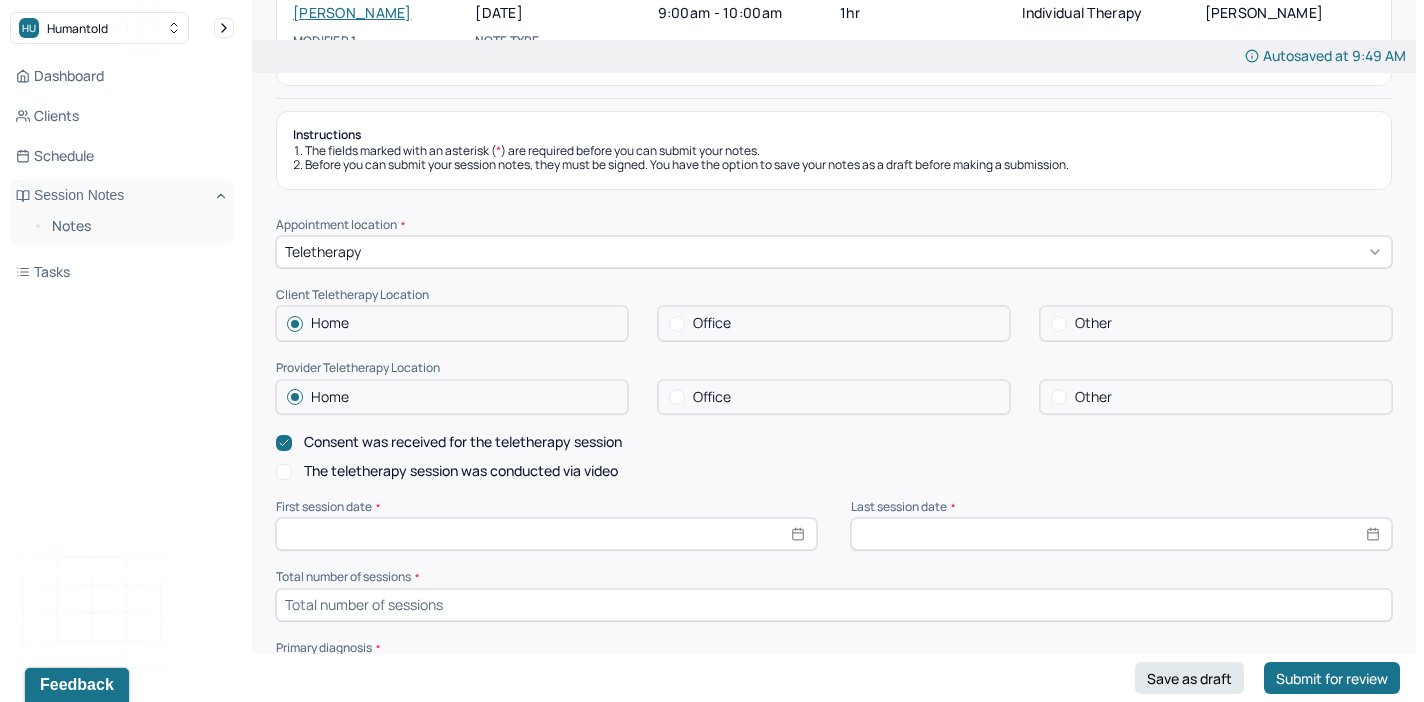 click on "The teletherapy session was conducted via video" at bounding box center [284, 472] 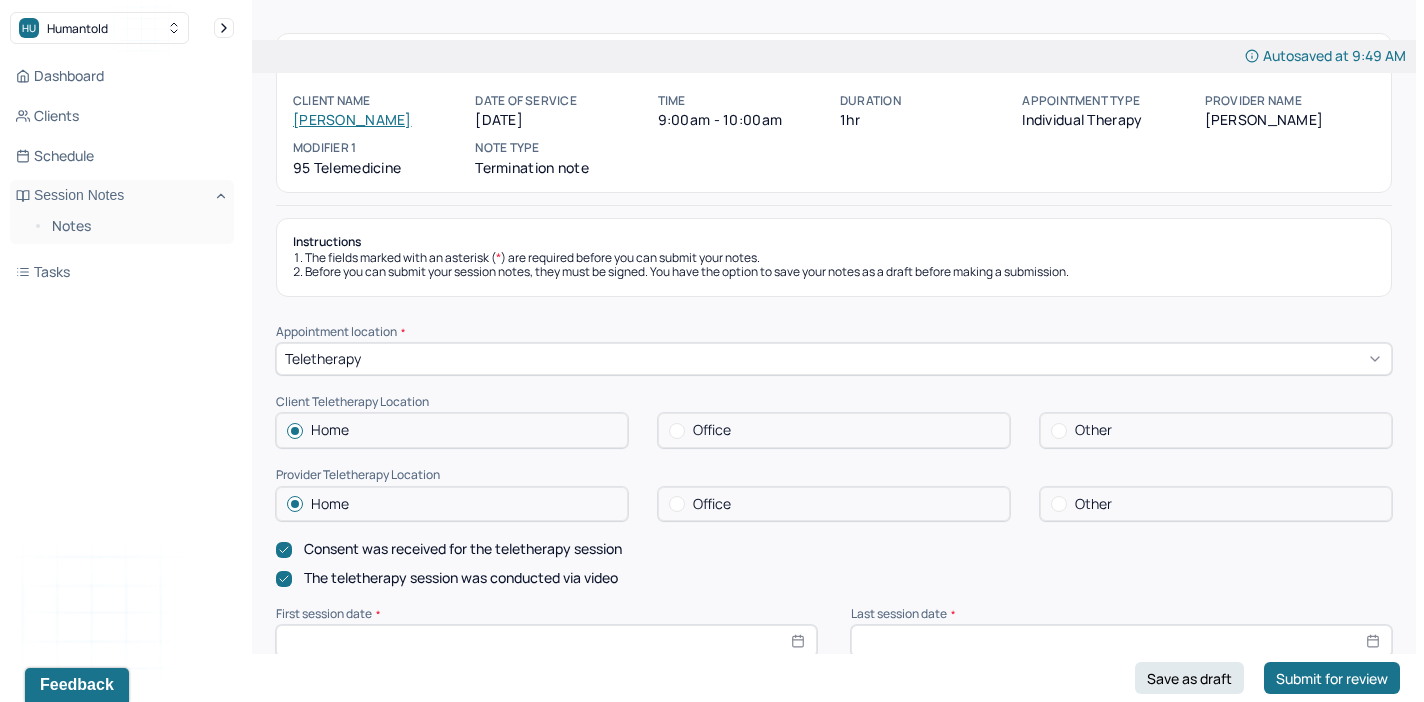scroll, scrollTop: 0, scrollLeft: 0, axis: both 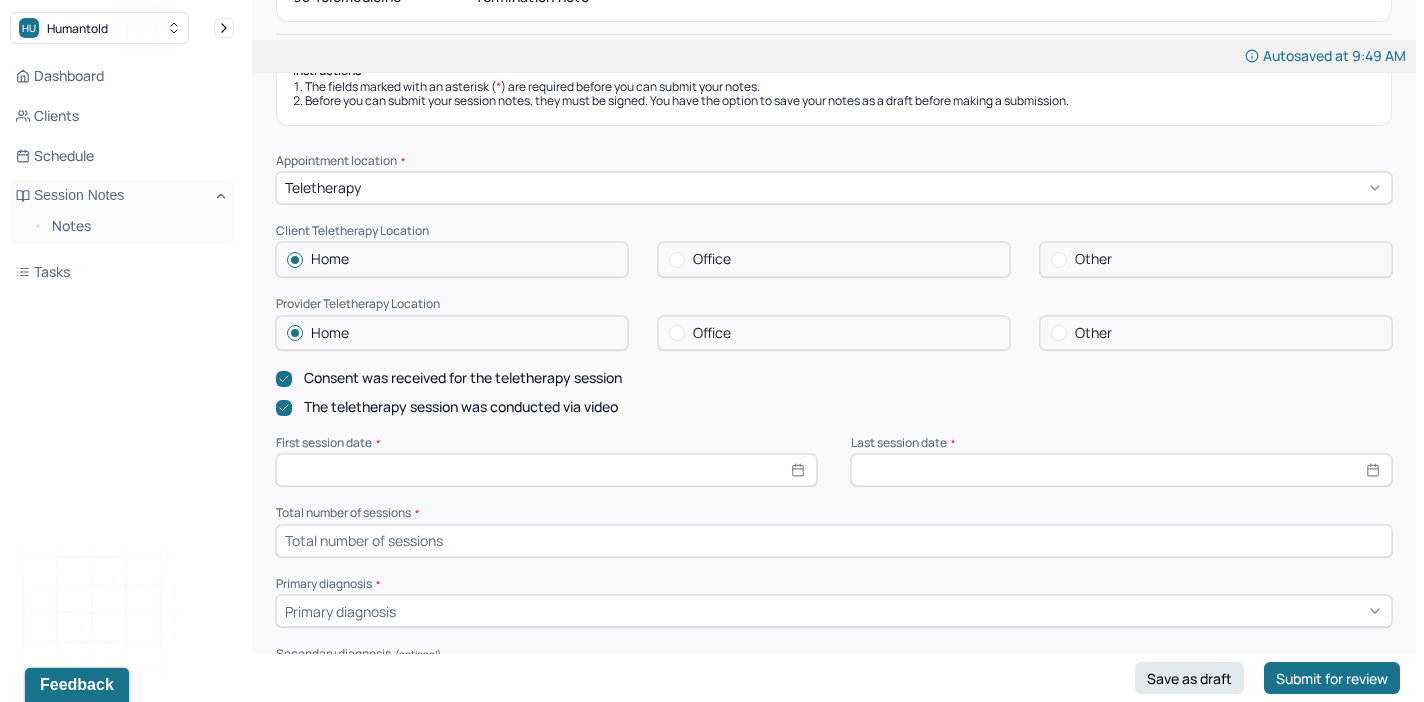 select on "6" 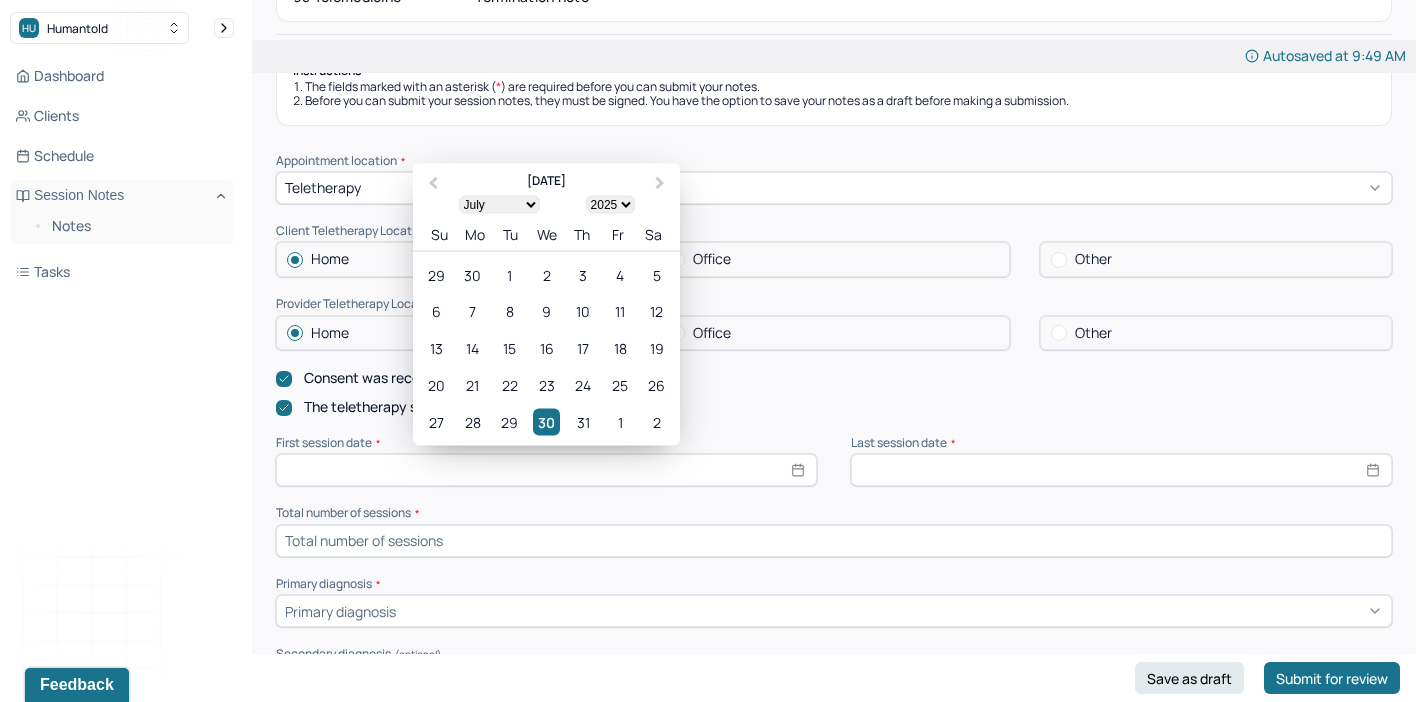 click at bounding box center [546, 470] 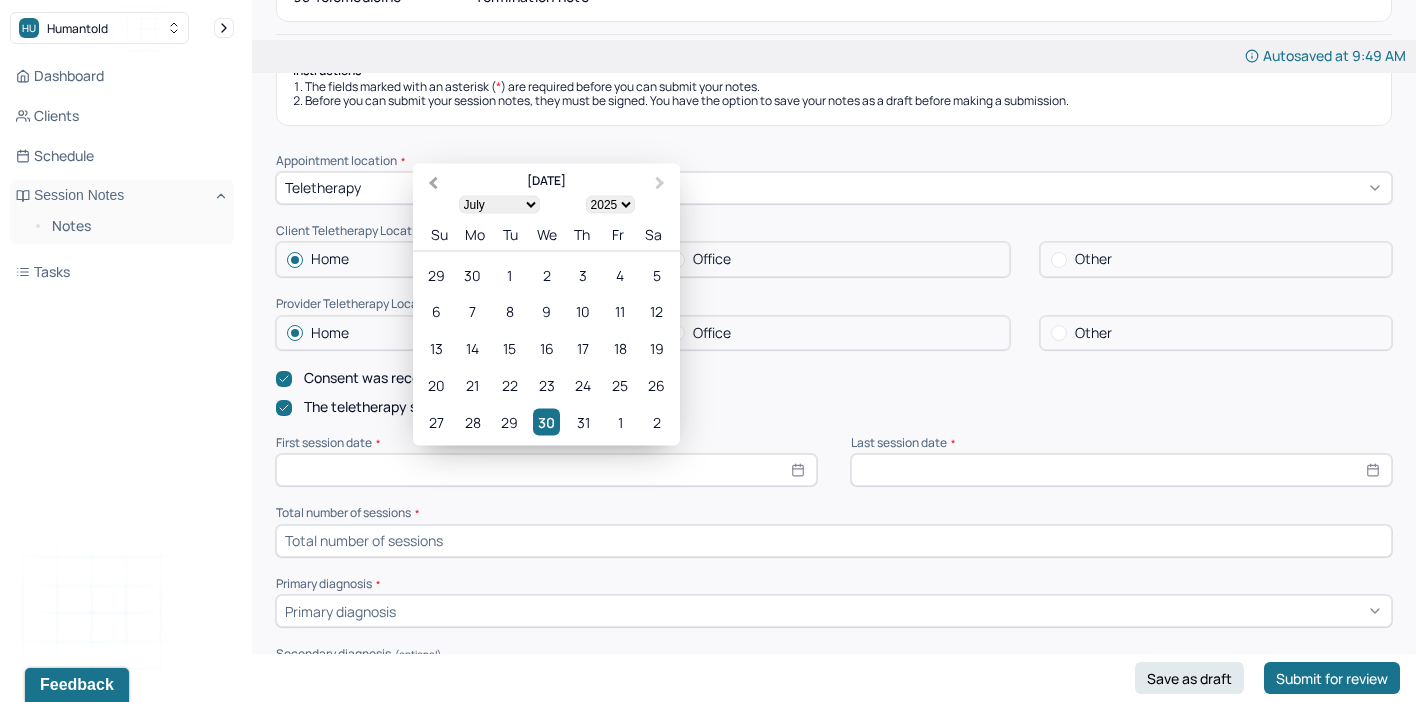 click on "Previous Month" at bounding box center (433, 183) 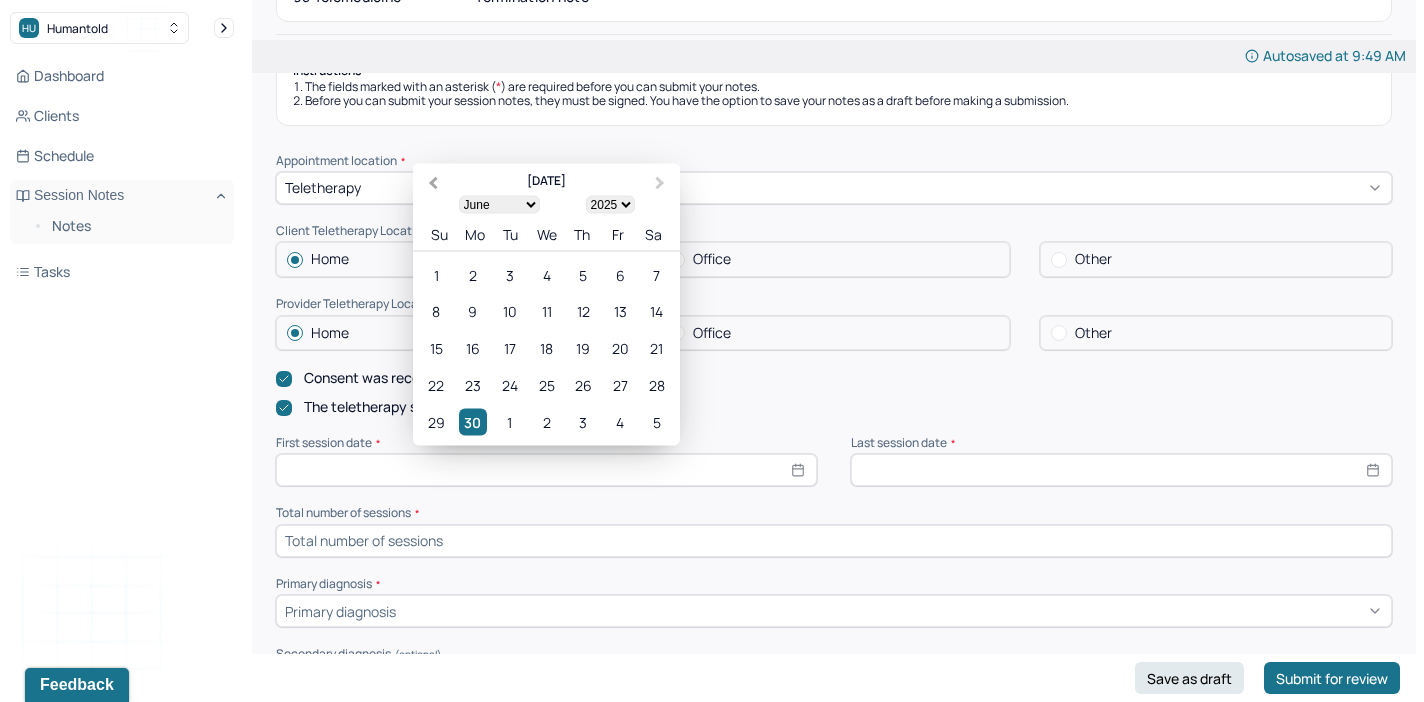 click on "Previous Month" at bounding box center [433, 183] 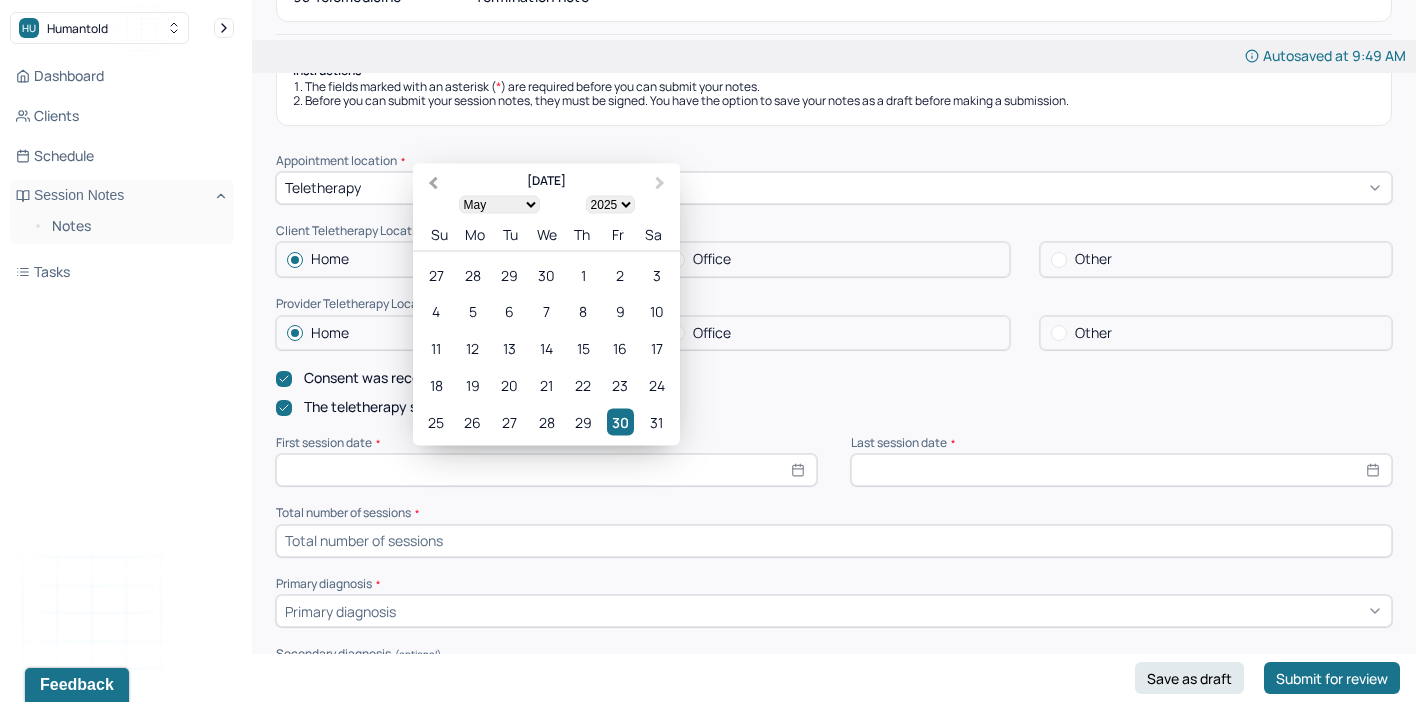 click on "Previous Month" at bounding box center (433, 183) 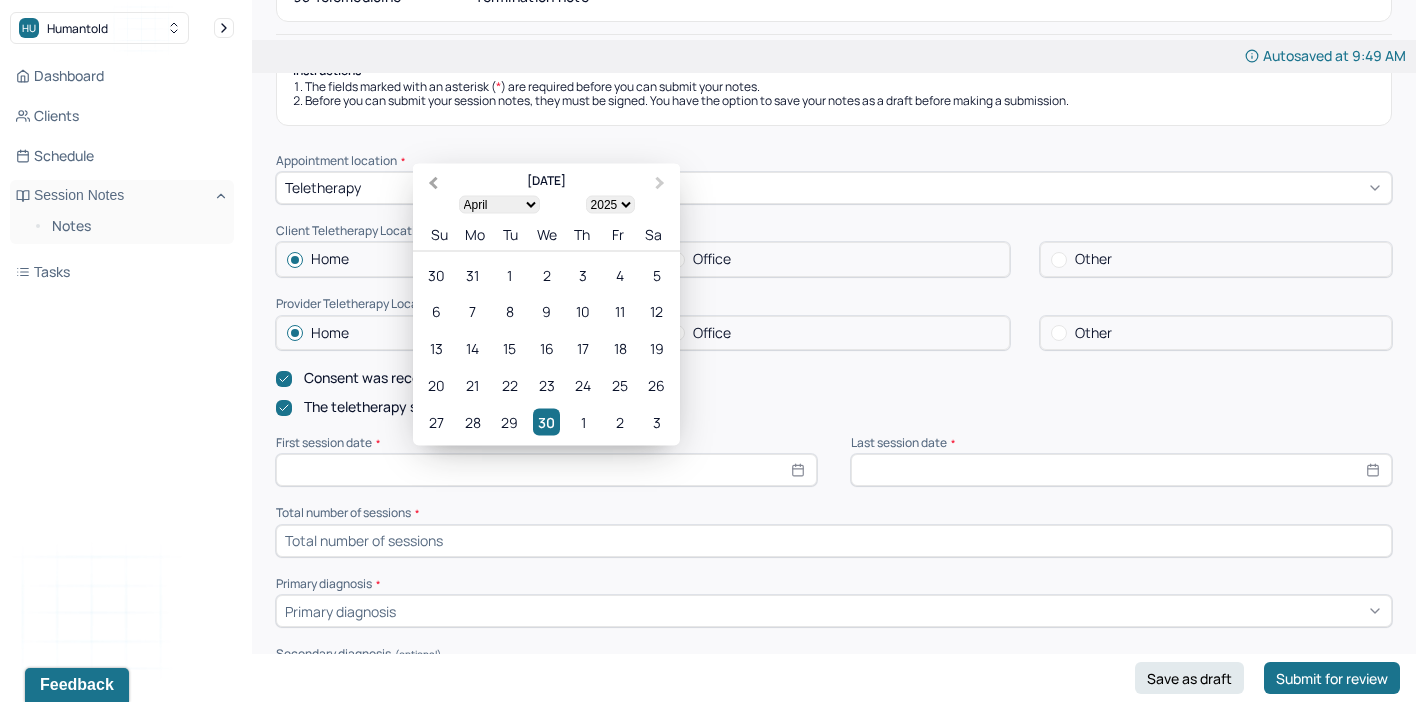 click on "Previous Month" at bounding box center (433, 183) 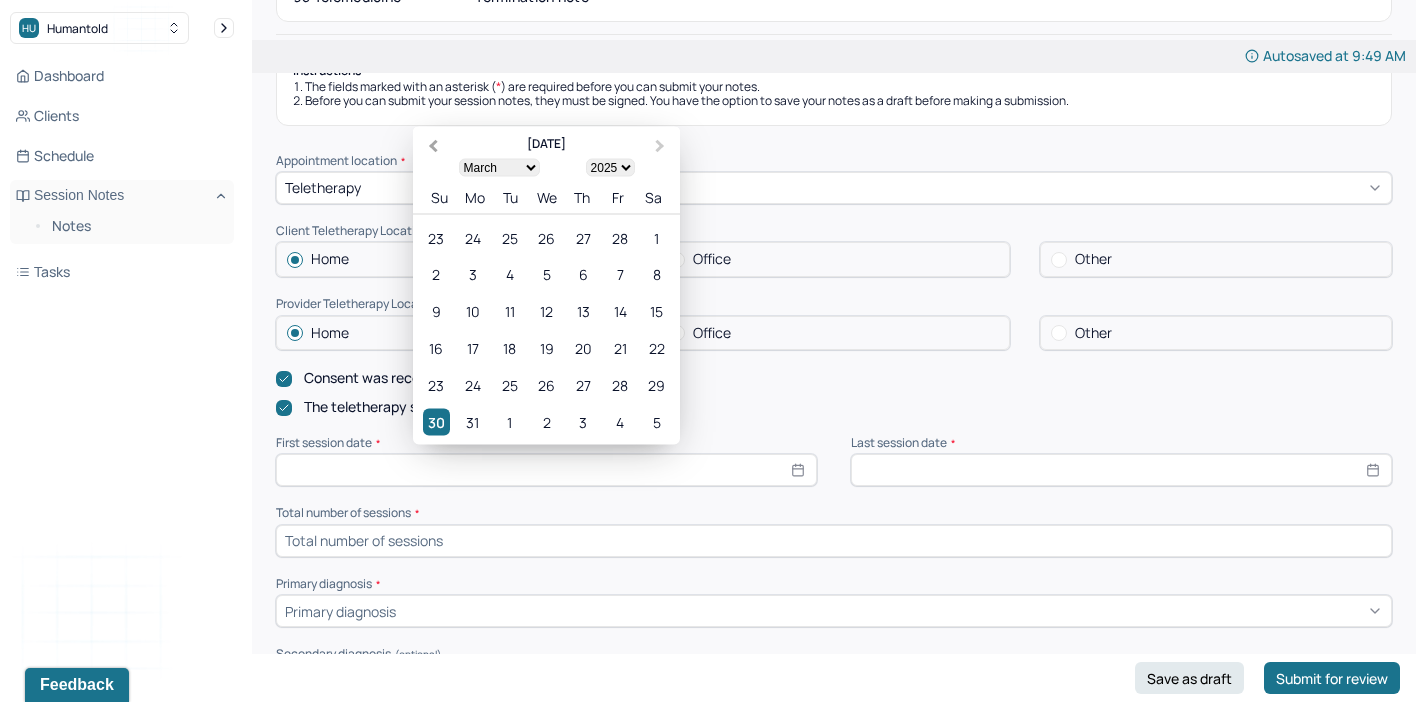 click on "Previous Month" at bounding box center (431, 148) 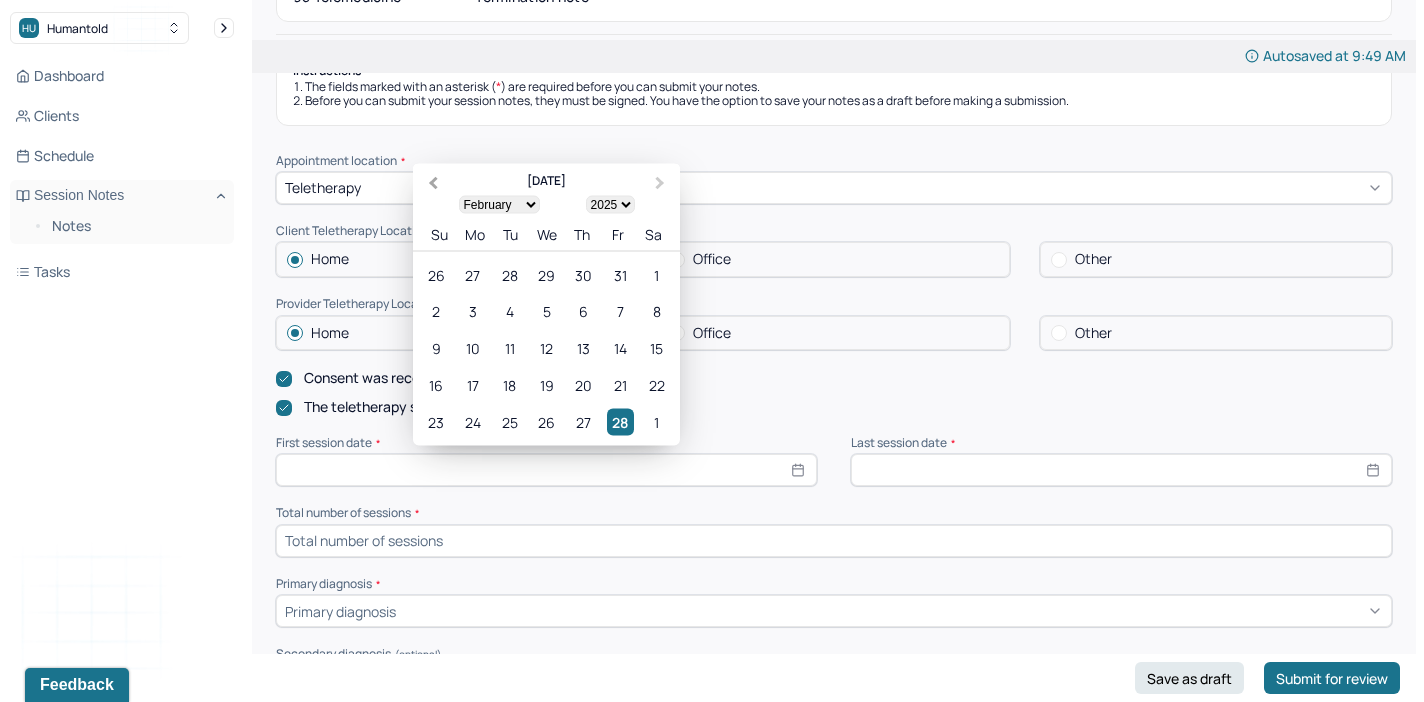 click on "Previous Month" at bounding box center [431, 185] 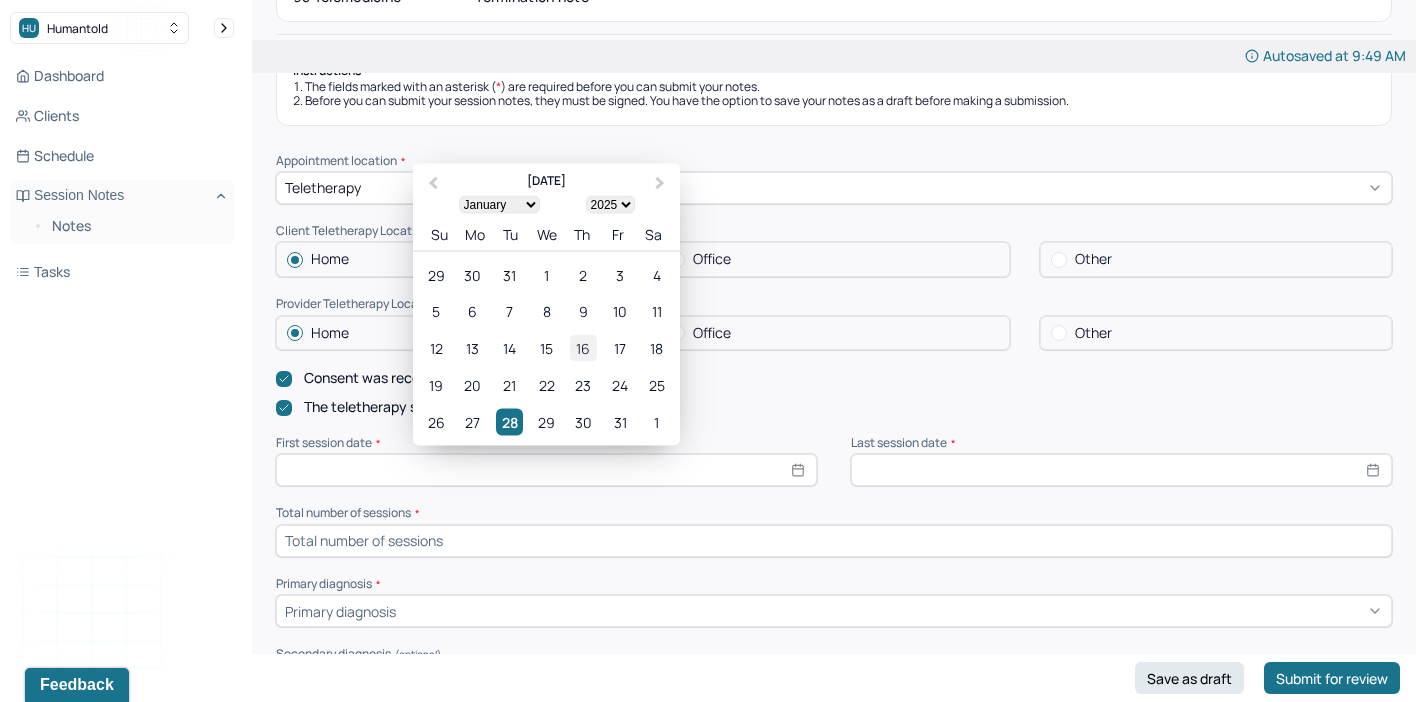 click on "16" at bounding box center [583, 348] 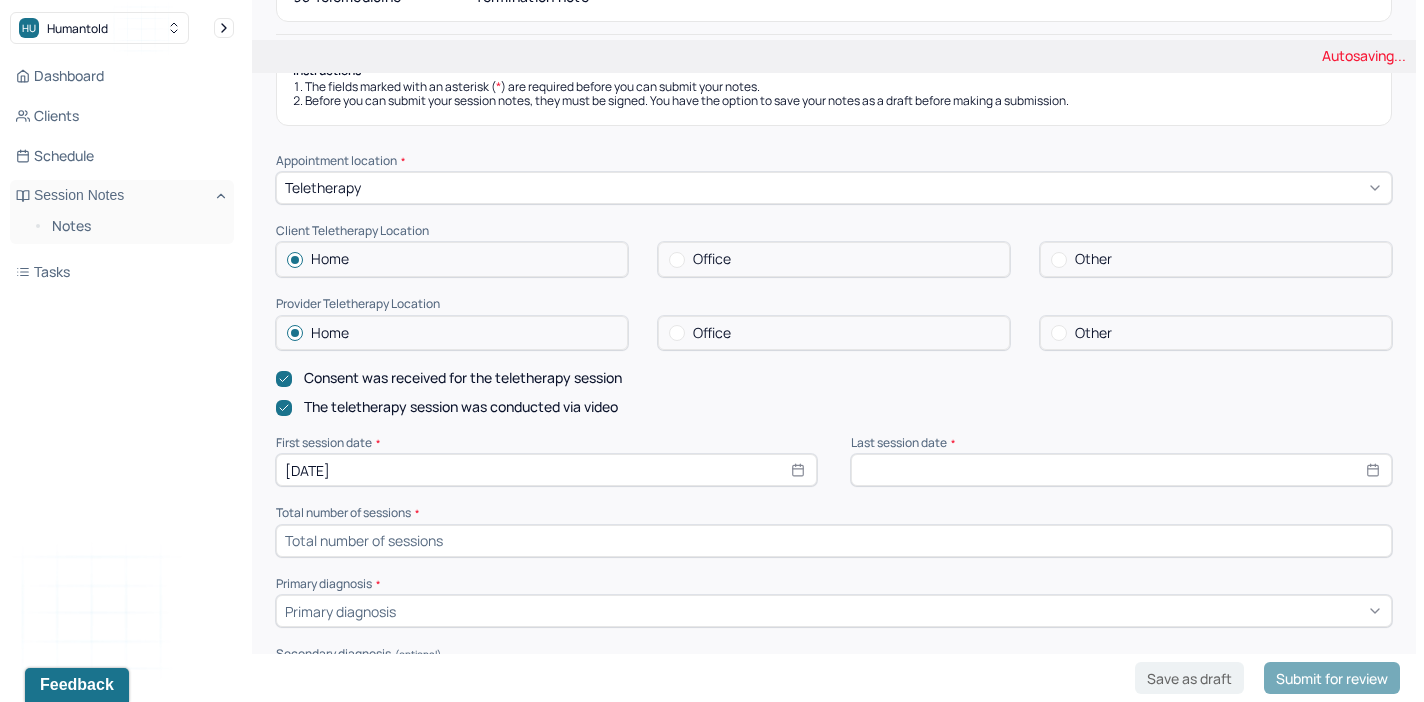 click at bounding box center (1121, 470) 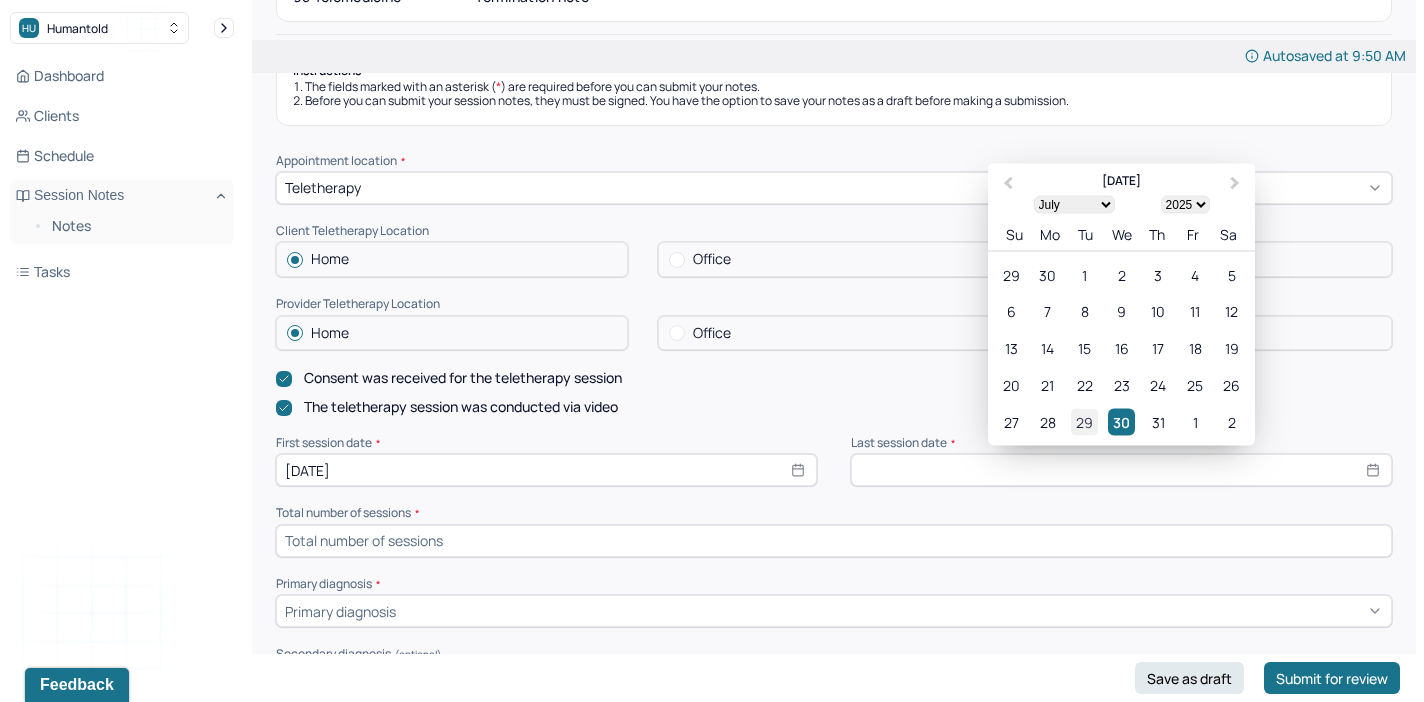 click on "29" at bounding box center (1084, 422) 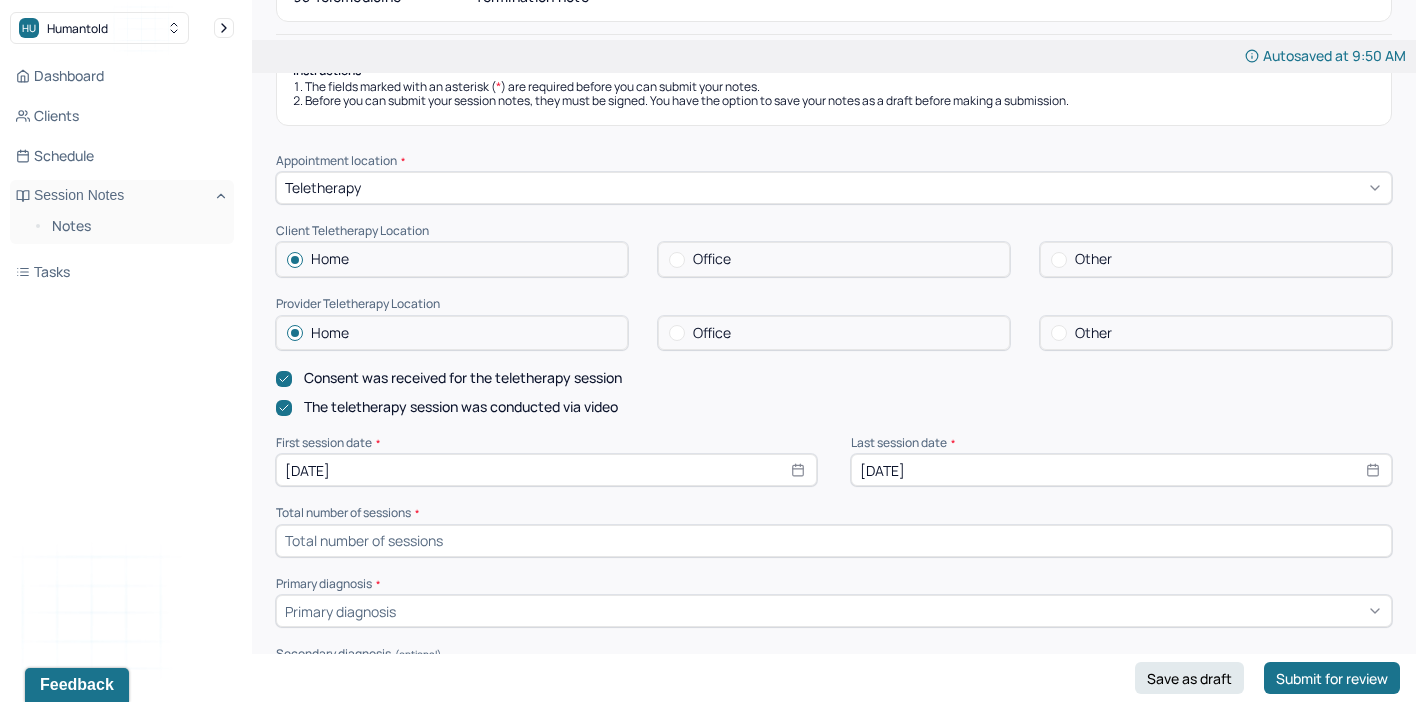 select on "6" 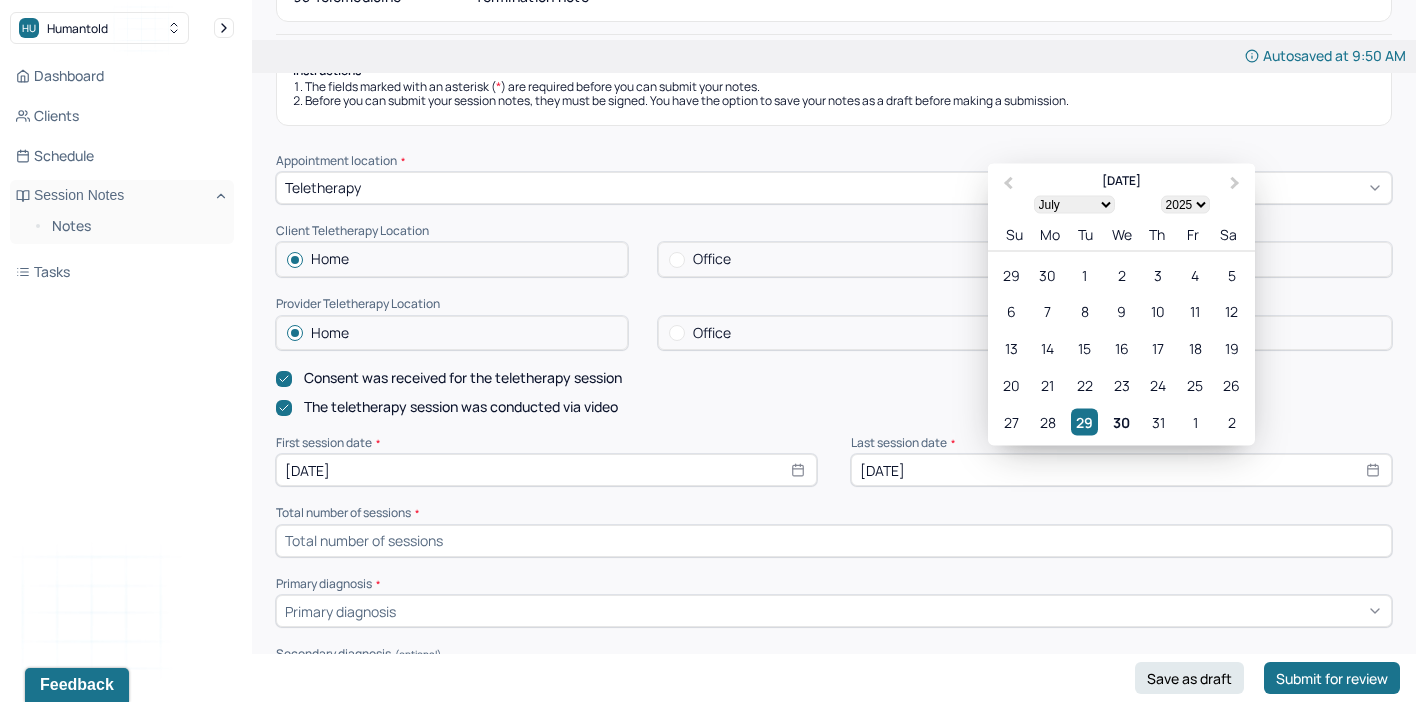 click at bounding box center [834, 541] 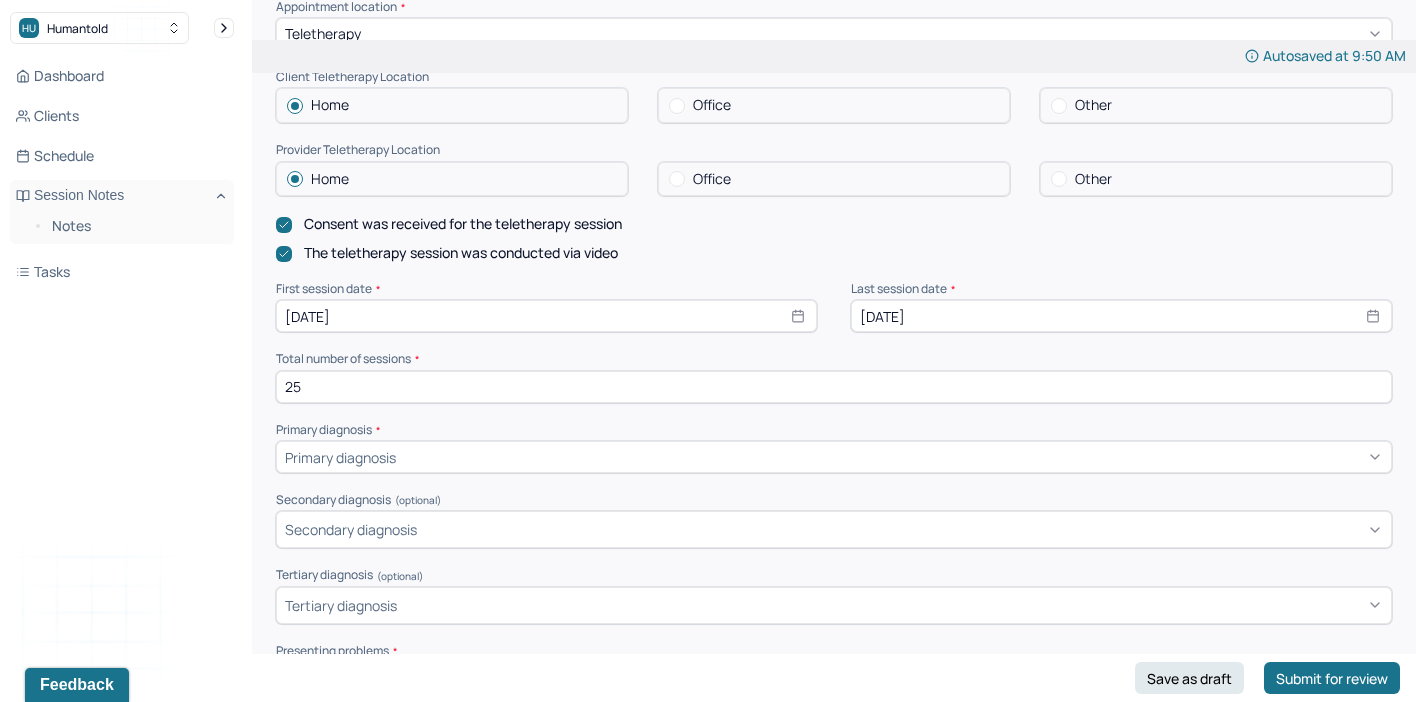 scroll, scrollTop: 417, scrollLeft: 0, axis: vertical 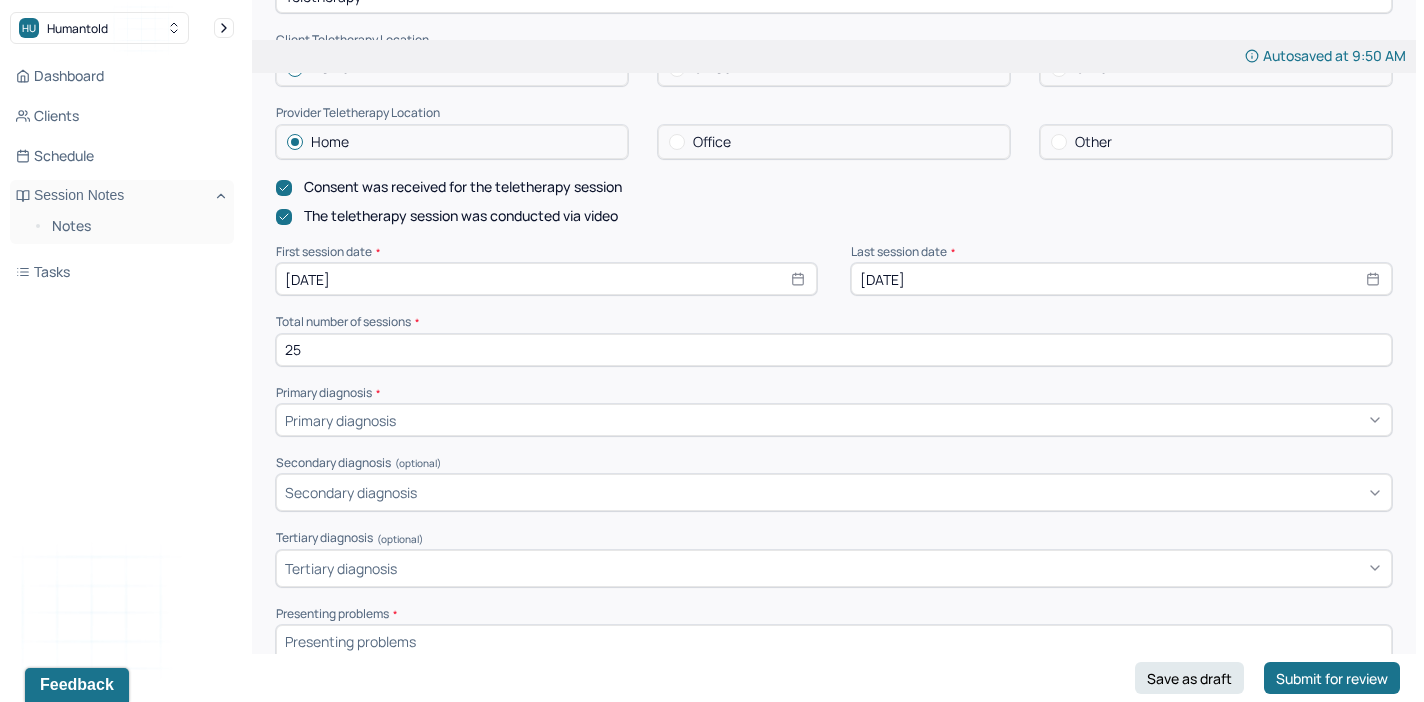 type on "25" 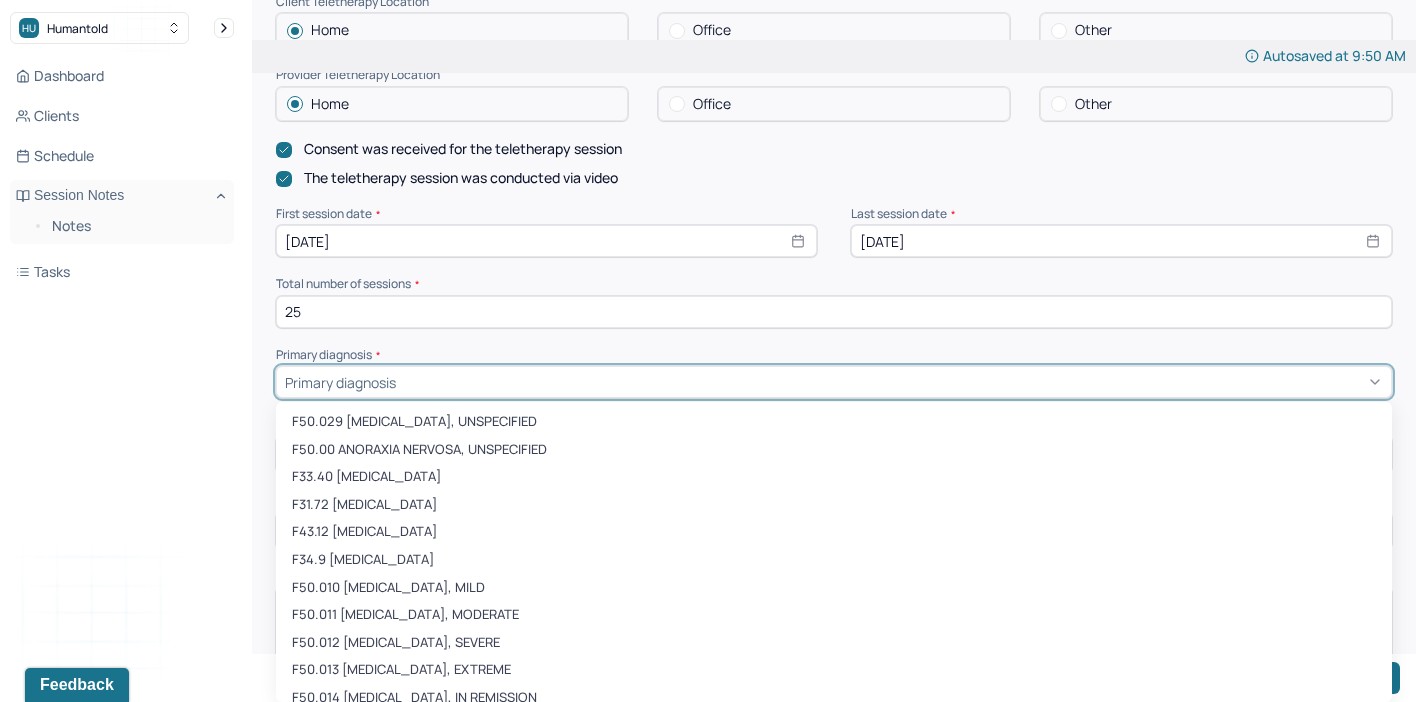 scroll, scrollTop: 459, scrollLeft: 0, axis: vertical 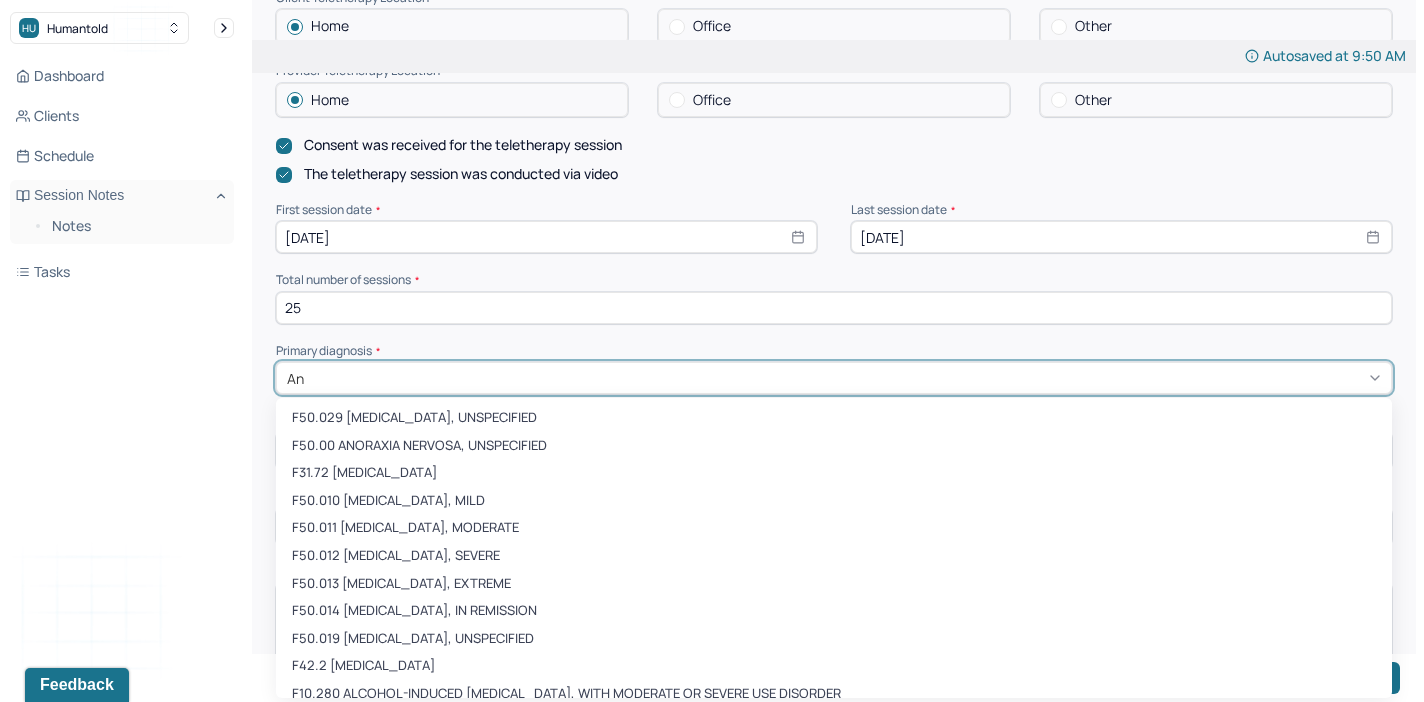 type on "A" 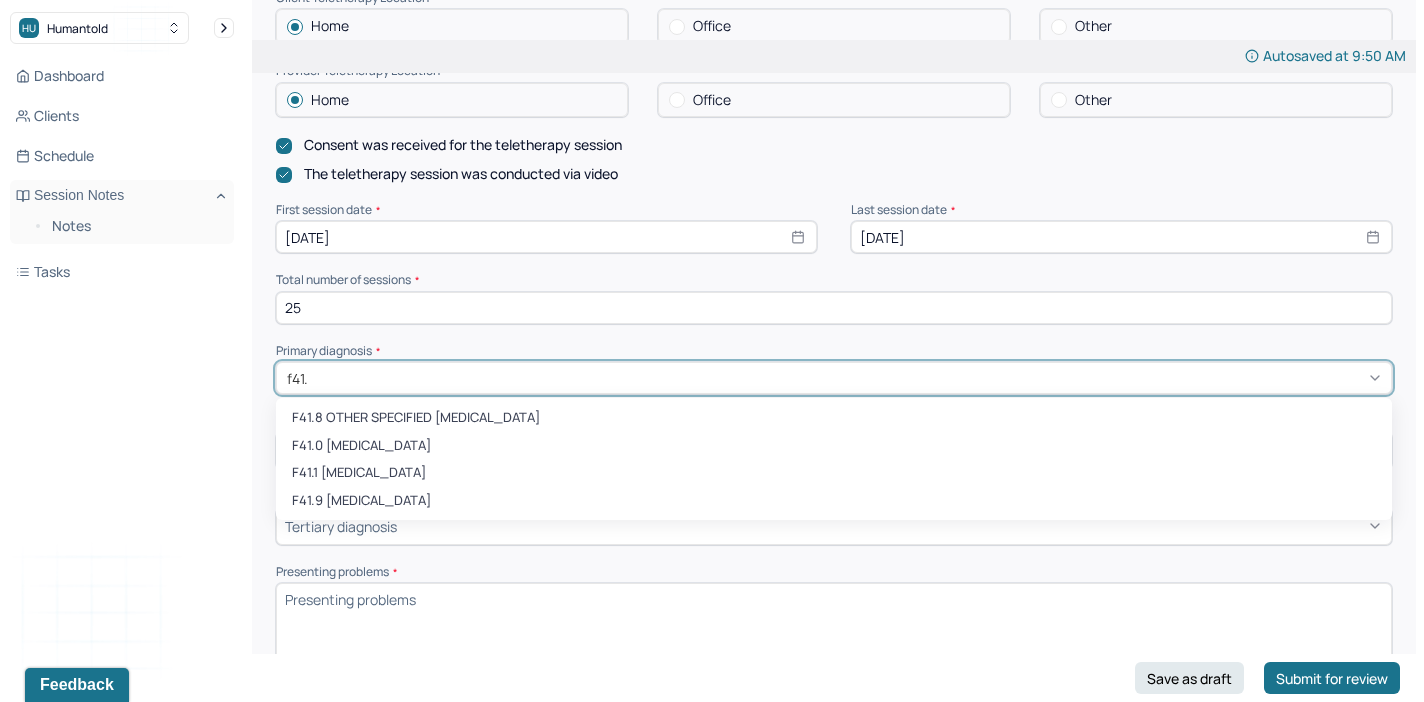 type on "f41.9" 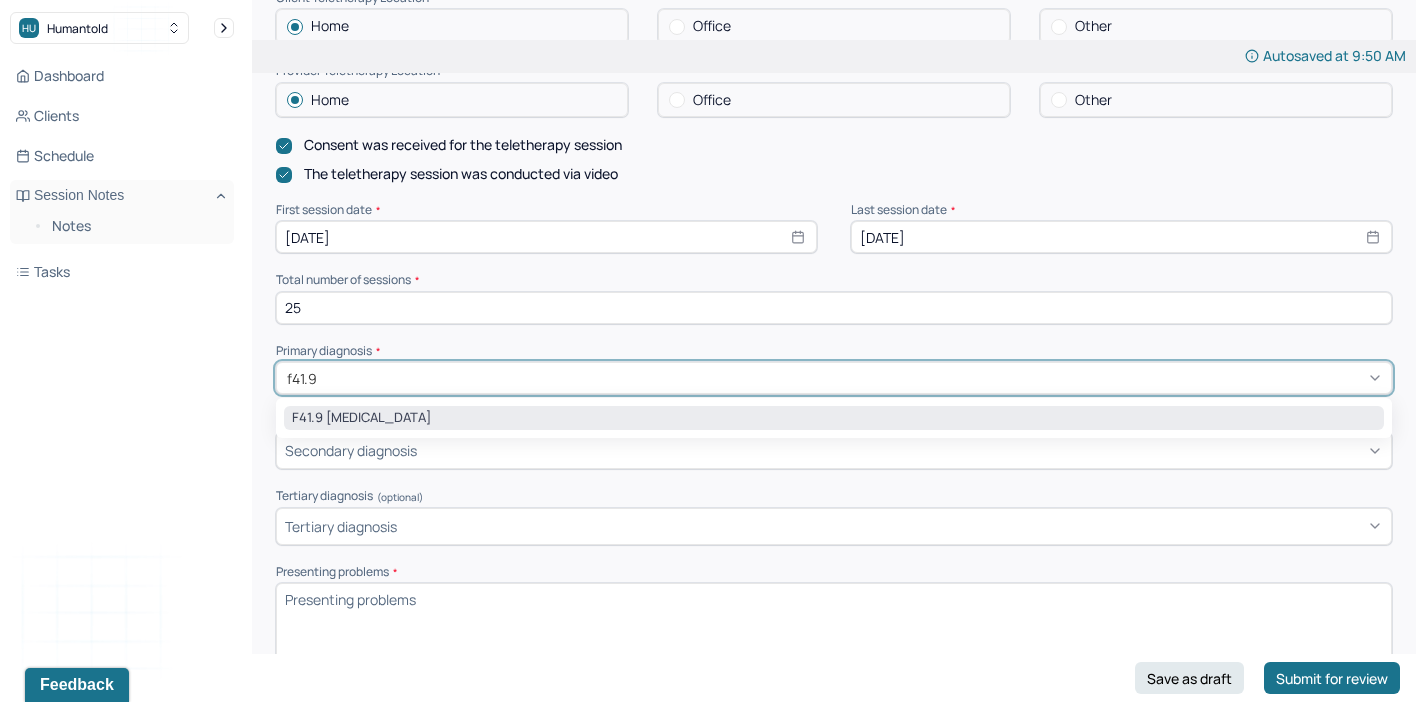 click on "F41.9 [MEDICAL_DATA]" at bounding box center [834, 418] 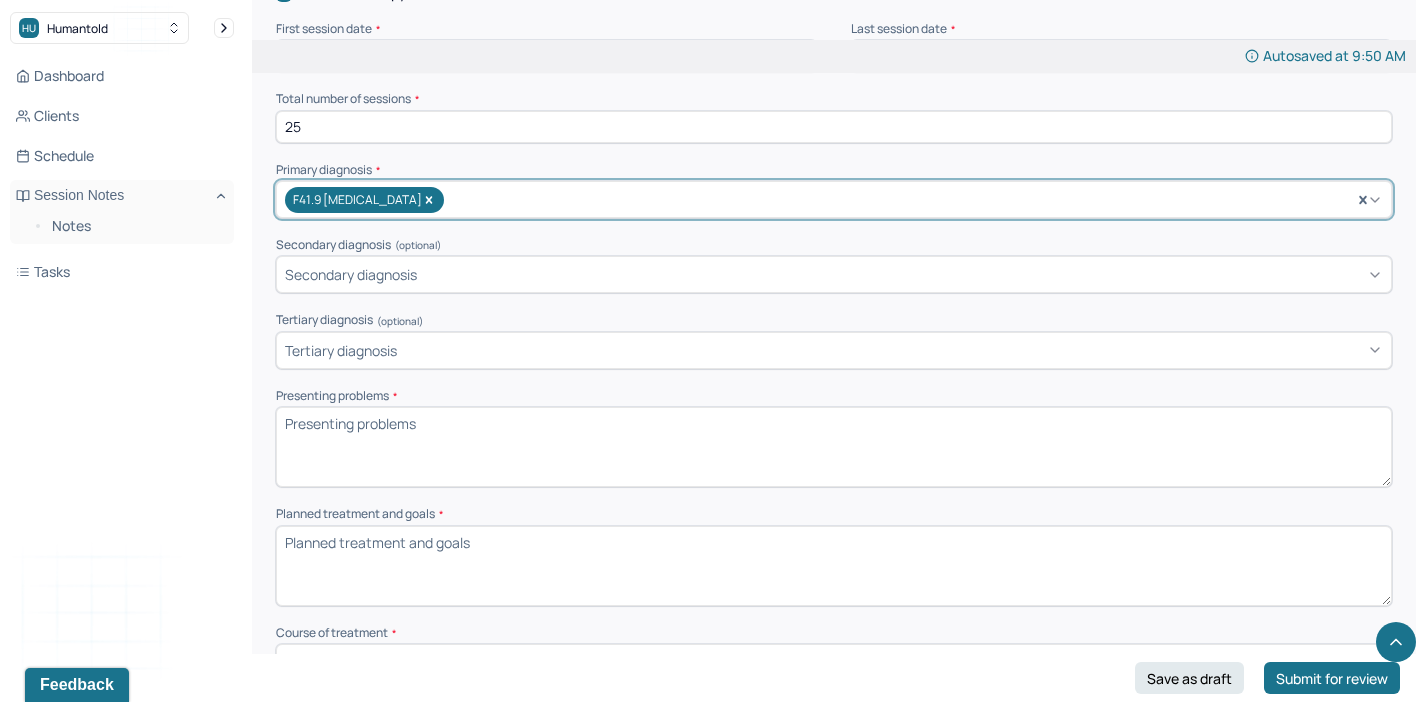 scroll, scrollTop: 707, scrollLeft: 0, axis: vertical 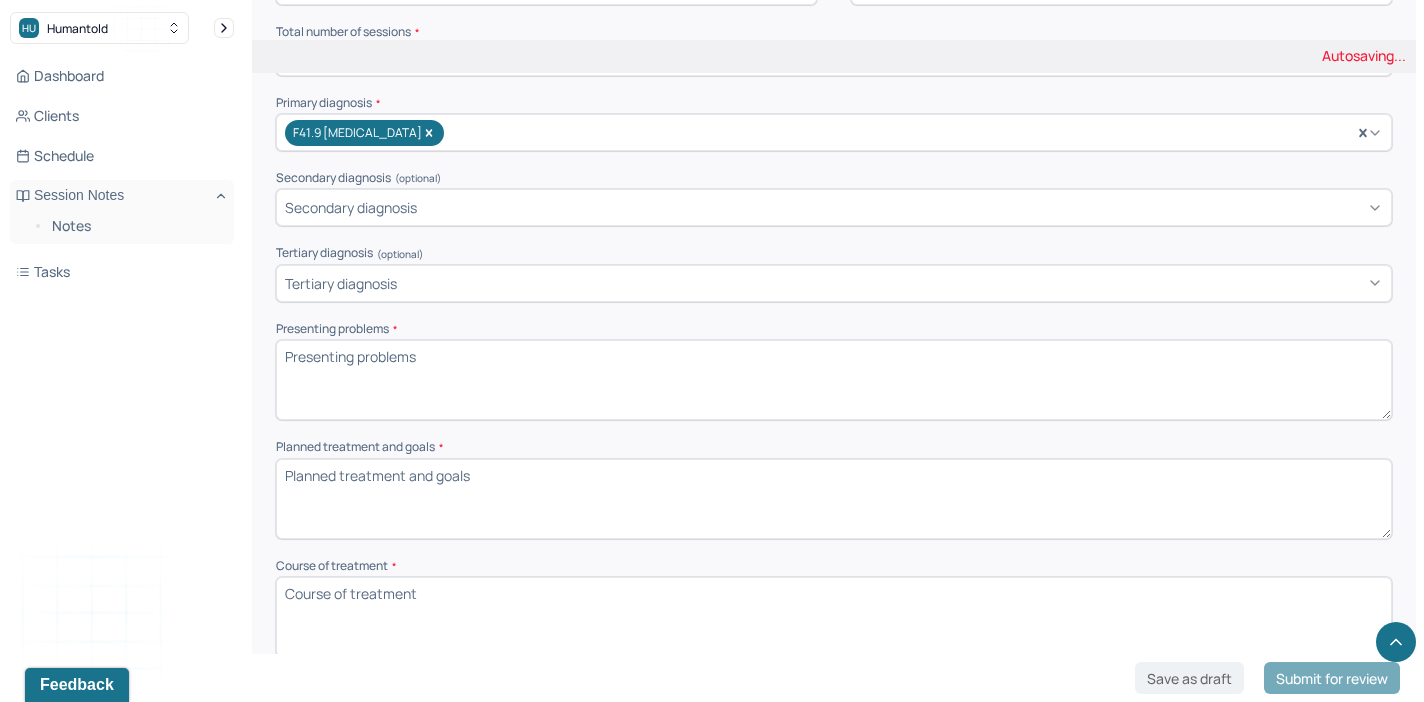 click on "Presenting problems *" at bounding box center [834, 380] 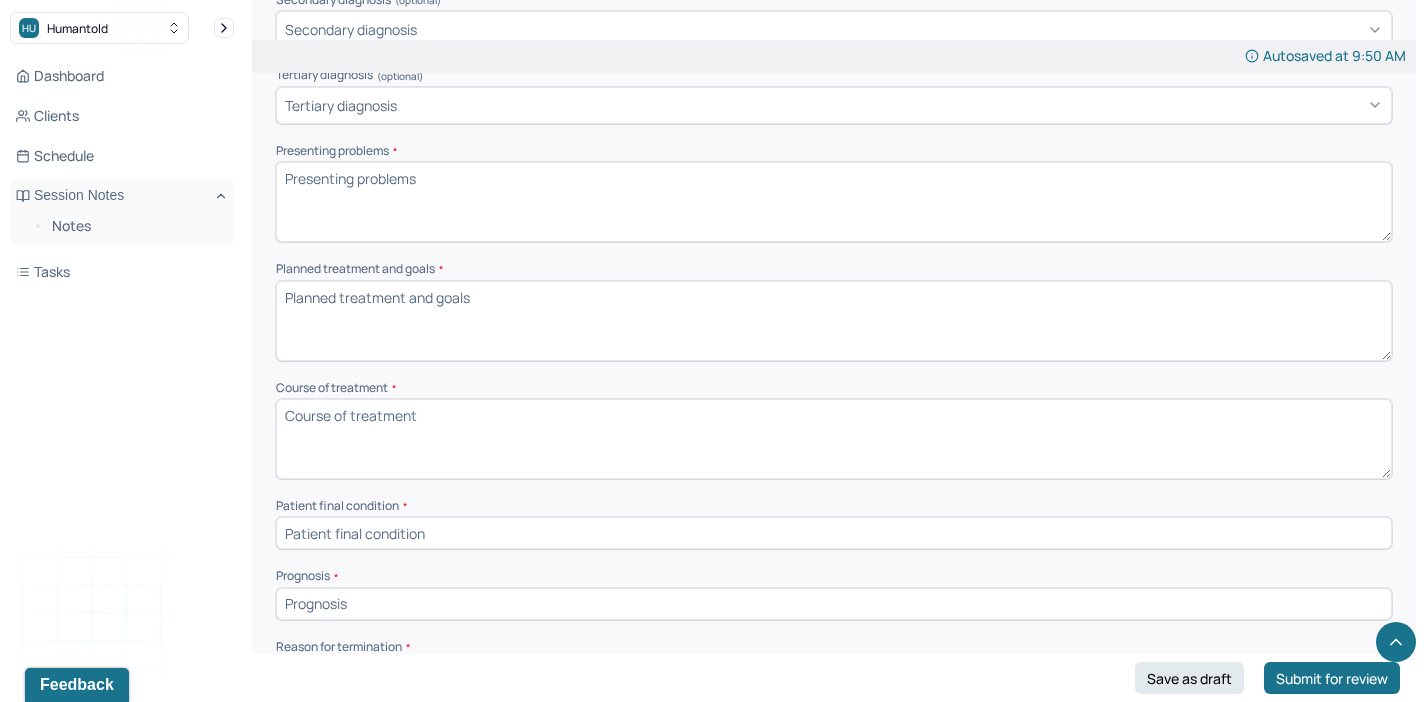 scroll, scrollTop: 918, scrollLeft: 0, axis: vertical 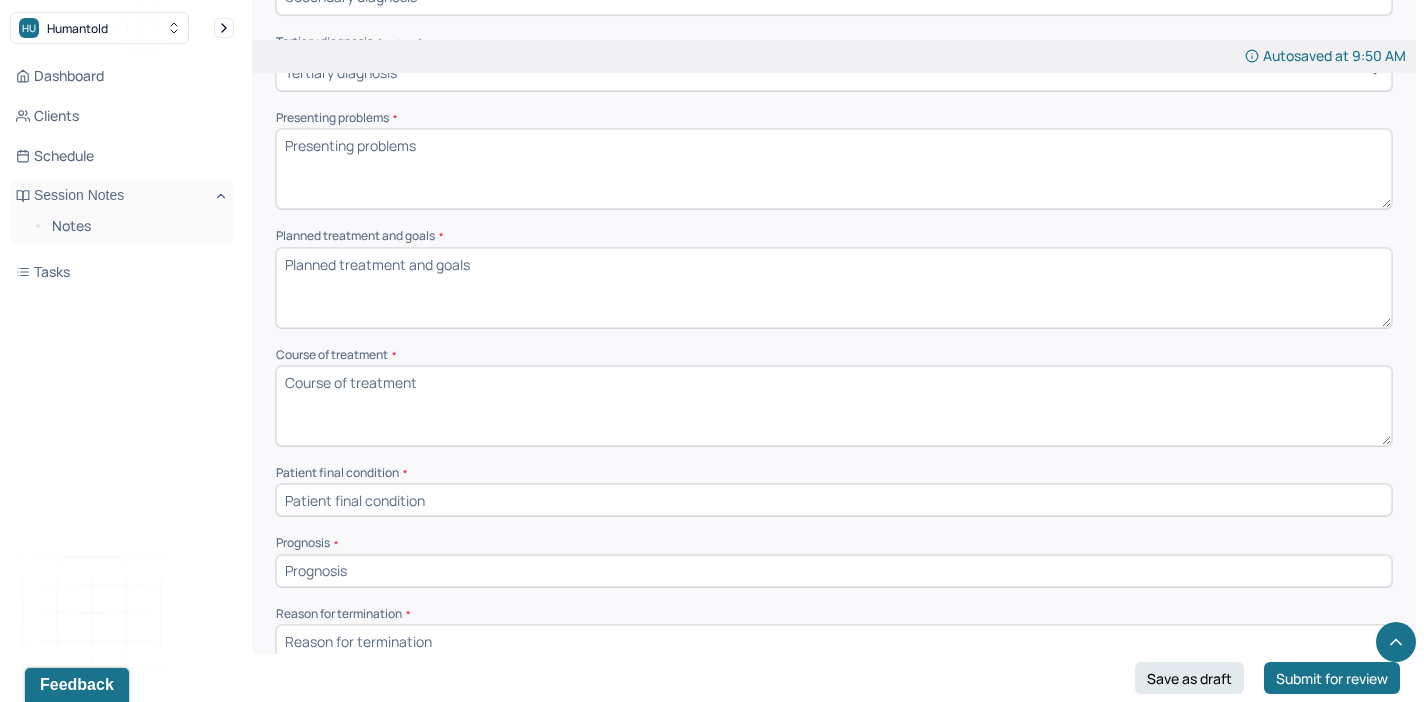 paste on "Client is attending individual therapy sessions to address the following presenting concerns/goals: recent life changes/transitions, including relocation, moving back home, starting new job, while also navigating relationship issues with partner. Client to focus on managing [MEDICAL_DATA] symptoms as a result of recent changes. Client reports attending therapy ones previously for two months. Client also expressed interest on working on building self-esteem." 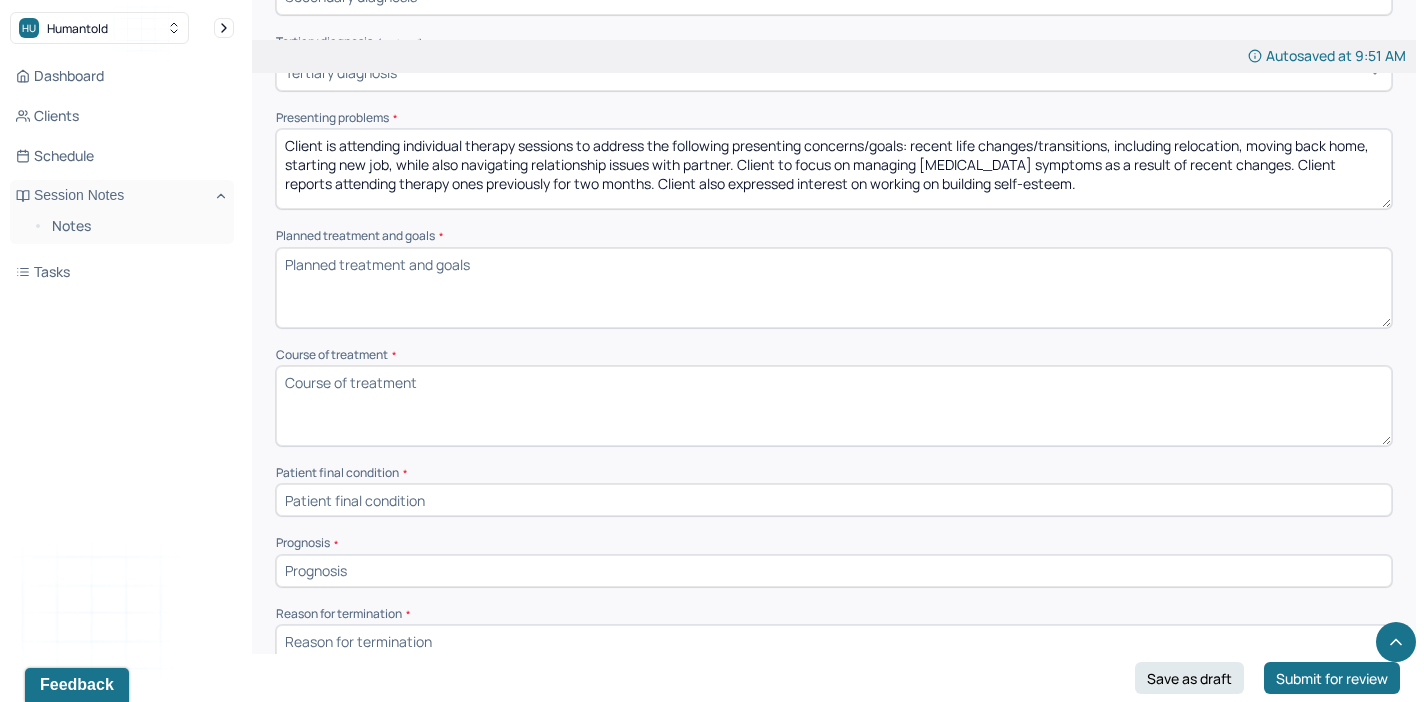 click on "Client is attending individual therapy sessions to address the following presenting concerns/goals: recent life changes/transitions, including relocation, moving back home, starting new job, while also navigating relationship issues with partner. Client to focus on managing [MEDICAL_DATA] symptoms as a result of recent changes. Client reports attending therapy ones previously for two months. Client also expressed interest on working on building self-esteem." at bounding box center (834, 169) 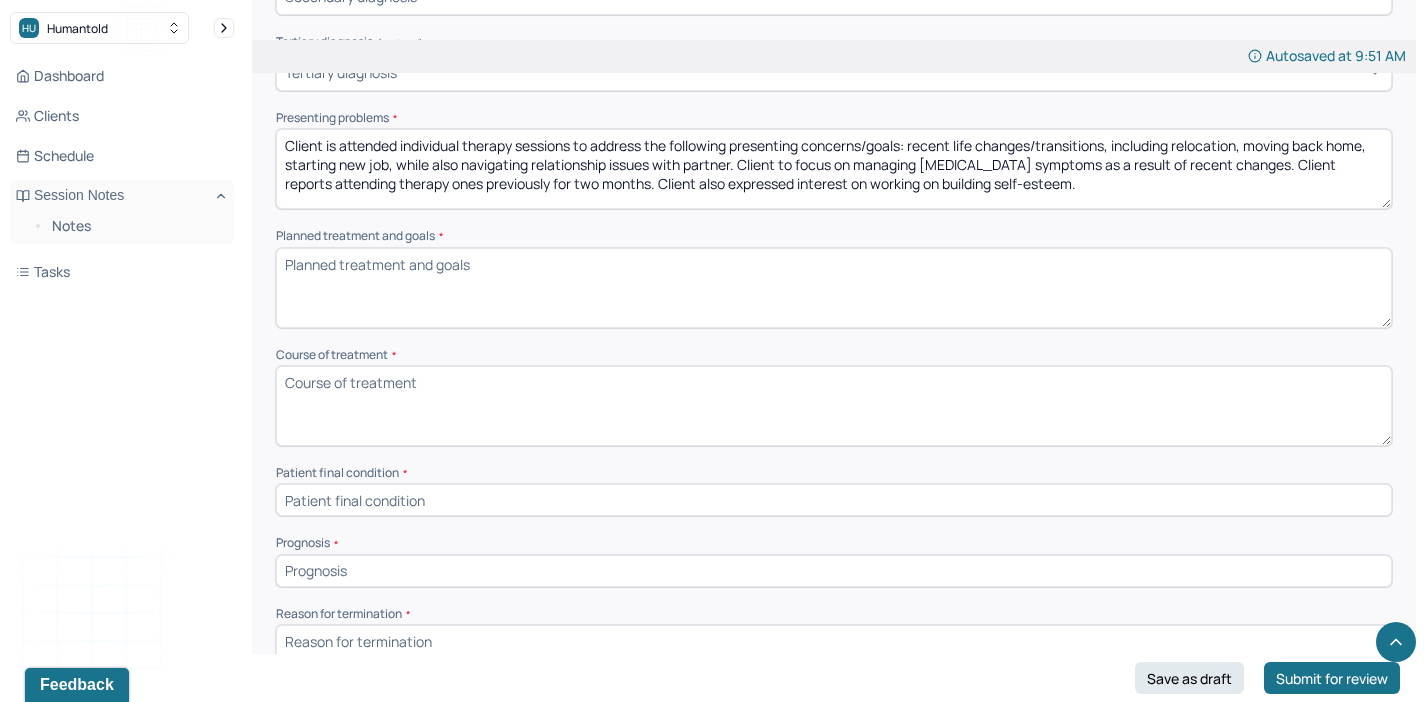 click on "Client is attended individual therapy sessions to address the following presenting concerns/goals: recent life changes/transitions, including relocation, moving back home, starting new job, while also navigating relationship issues with partner. Client to focus on managing [MEDICAL_DATA] symptoms as a result of recent changes. Client reports attending therapy ones previously for two months. Client also expressed interest on working on building self-esteem." at bounding box center (834, 169) 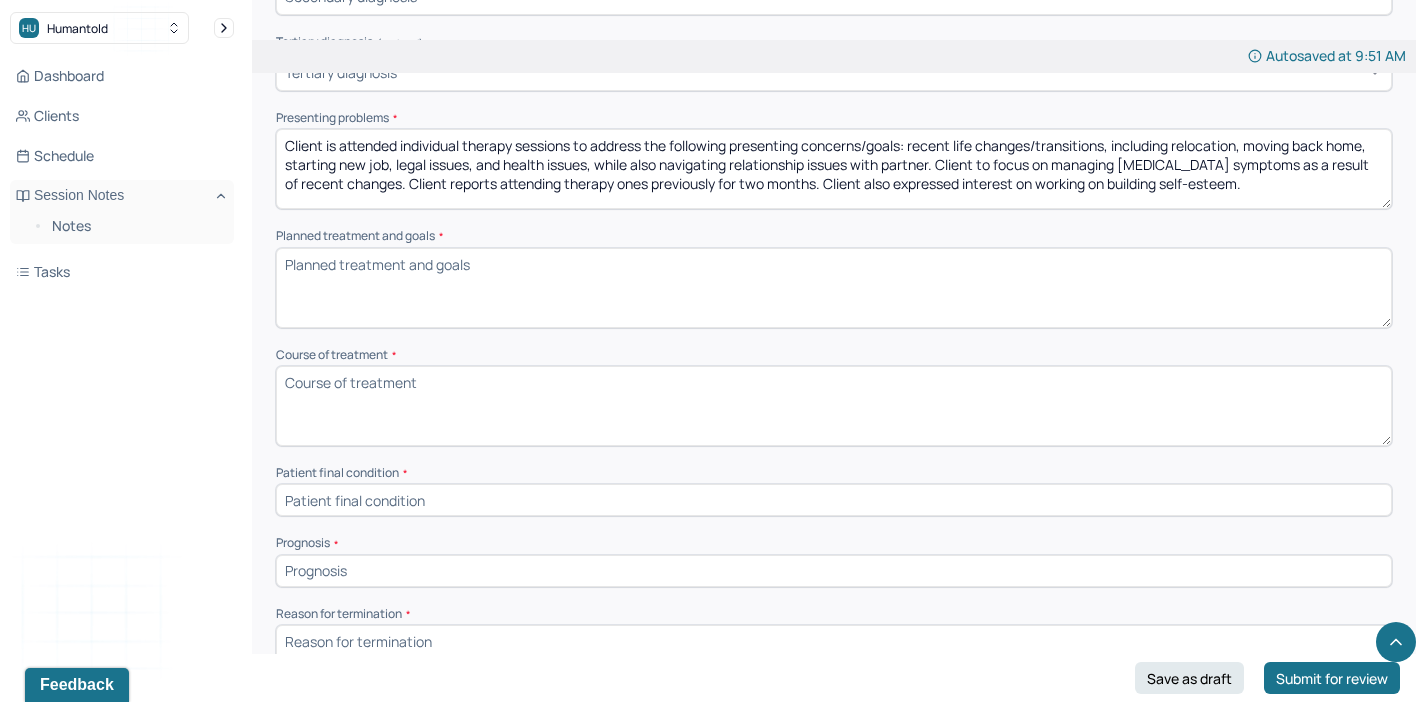 click on "Client is attended individual therapy sessions to address the following presenting concerns/goals: recent life changes/transitions, including relocation, moving back home, starting new job, legal issues, and health issues, while also navigating relationship issues with partner. Client to focus on managing [MEDICAL_DATA] symptoms as a result of recent changes. Client reports attending therapy ones previously for two months. Client also expressed interest on working on building self-esteem." at bounding box center [834, 169] 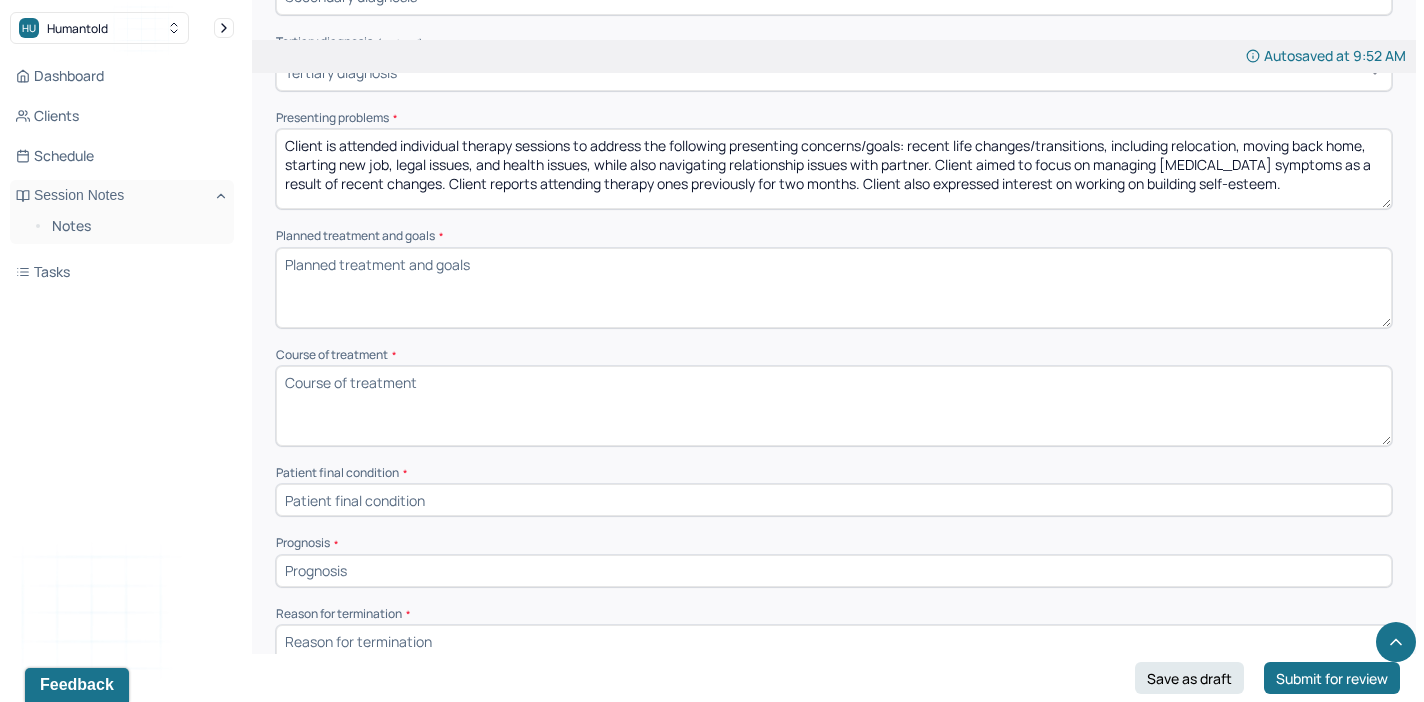 drag, startPoint x: 1042, startPoint y: 157, endPoint x: 1097, endPoint y: 160, distance: 55.081757 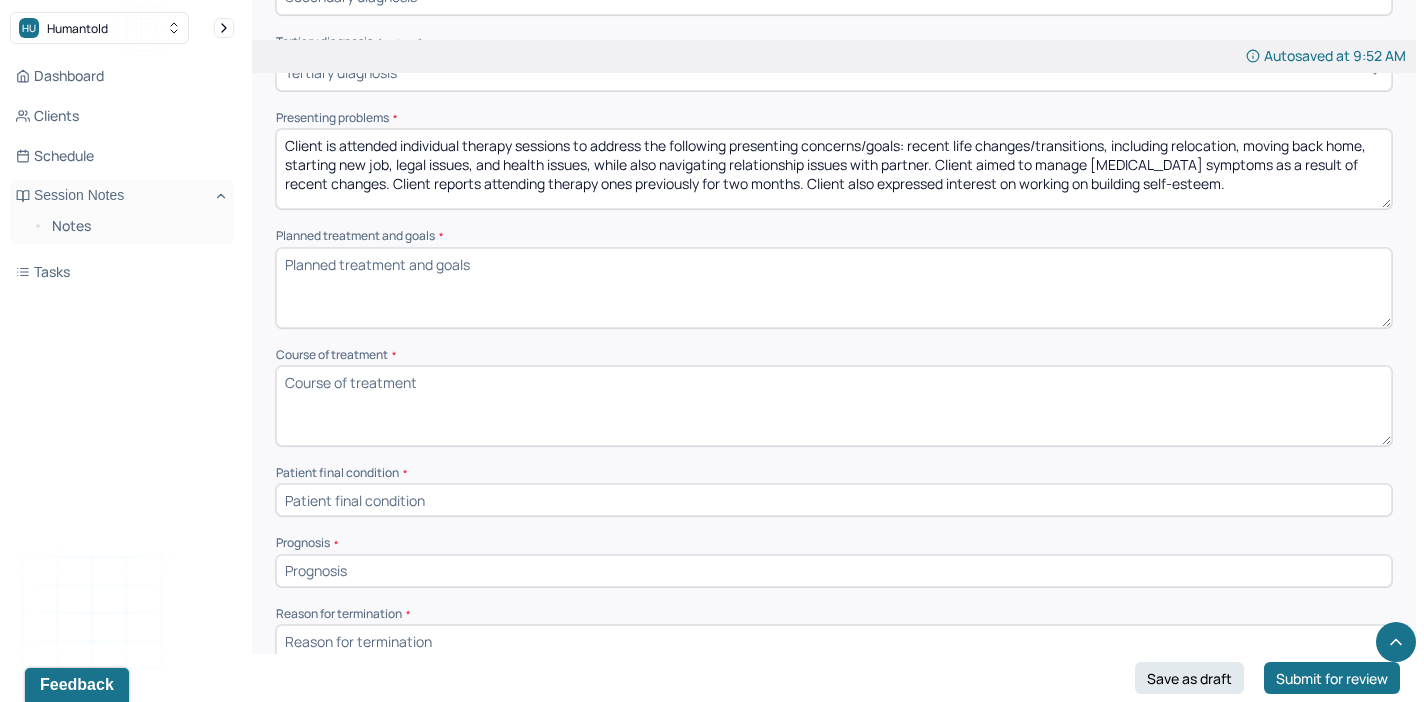 click on "Client is attended individual therapy sessions to address the following presenting concerns/goals: recent life changes/transitions, including relocation, moving back home, starting new job, legal issues, and health issues, while also navigating relationship issues with partner. Client aimed to managing [MEDICAL_DATA] symptoms as a result of recent changes. Client reports attending therapy ones previously for two months. Client also expressed interest on working on building self-esteem." at bounding box center [834, 169] 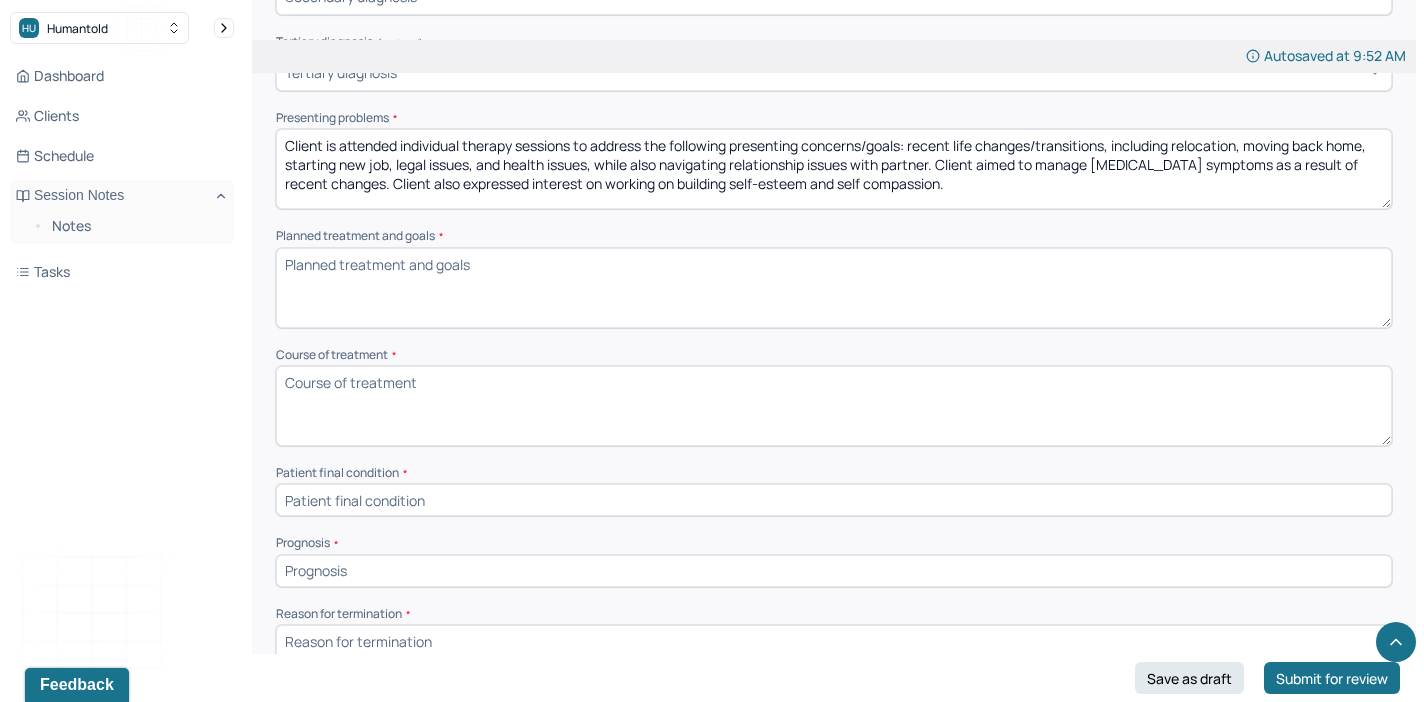 type on "Client is attended individual therapy sessions to address the following presenting concerns/goals: recent life changes/transitions, including relocation, moving back home, starting new job, legal issues, and health issues, while also navigating relationship issues with partner. Client aimed to manage [MEDICAL_DATA] symptoms as a result of recent changes. Client also expressed interest on working on building self-esteem and self compassion." 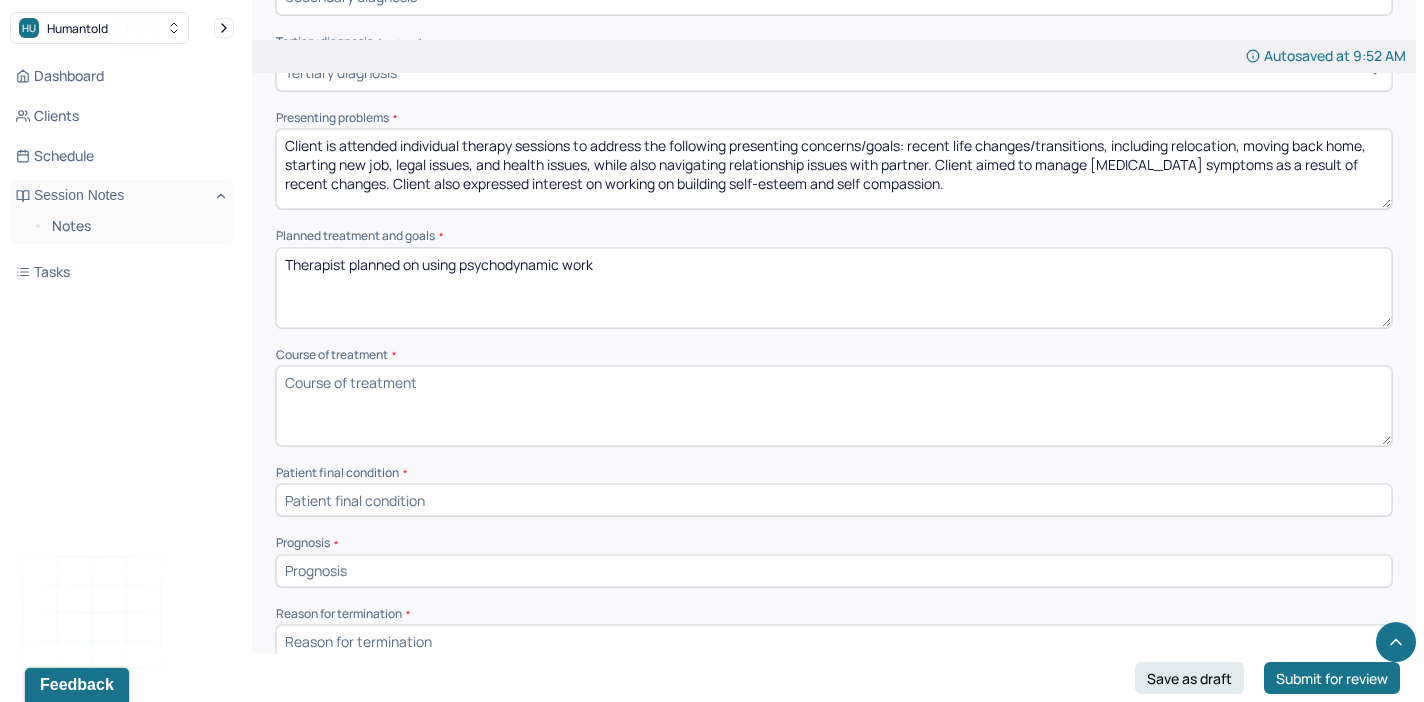 click on "Therapist planned on using psychodynmaic work" at bounding box center [834, 288] 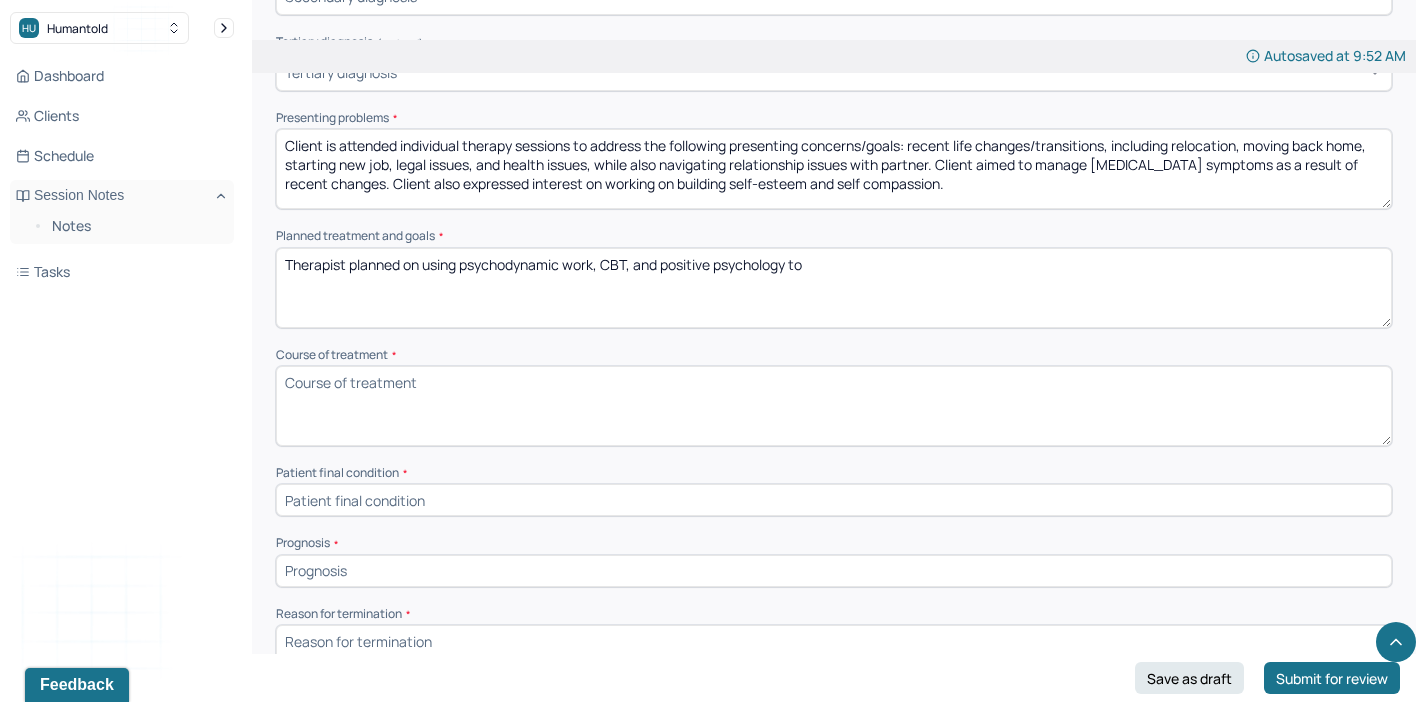 paste on "Build self esteem and explore triggers for self doubt." 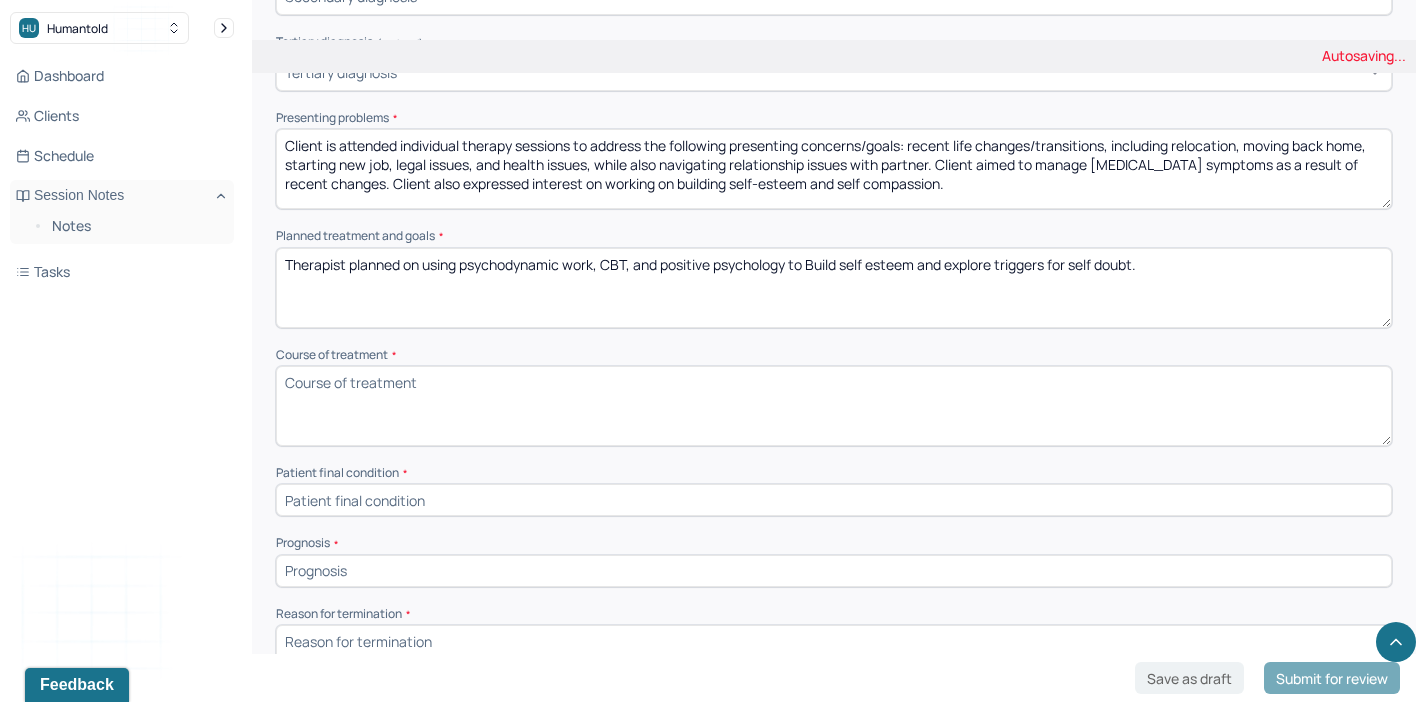 click on "Therapist planned on using psychodynamic work, CBT, and positive psychology" at bounding box center [834, 288] 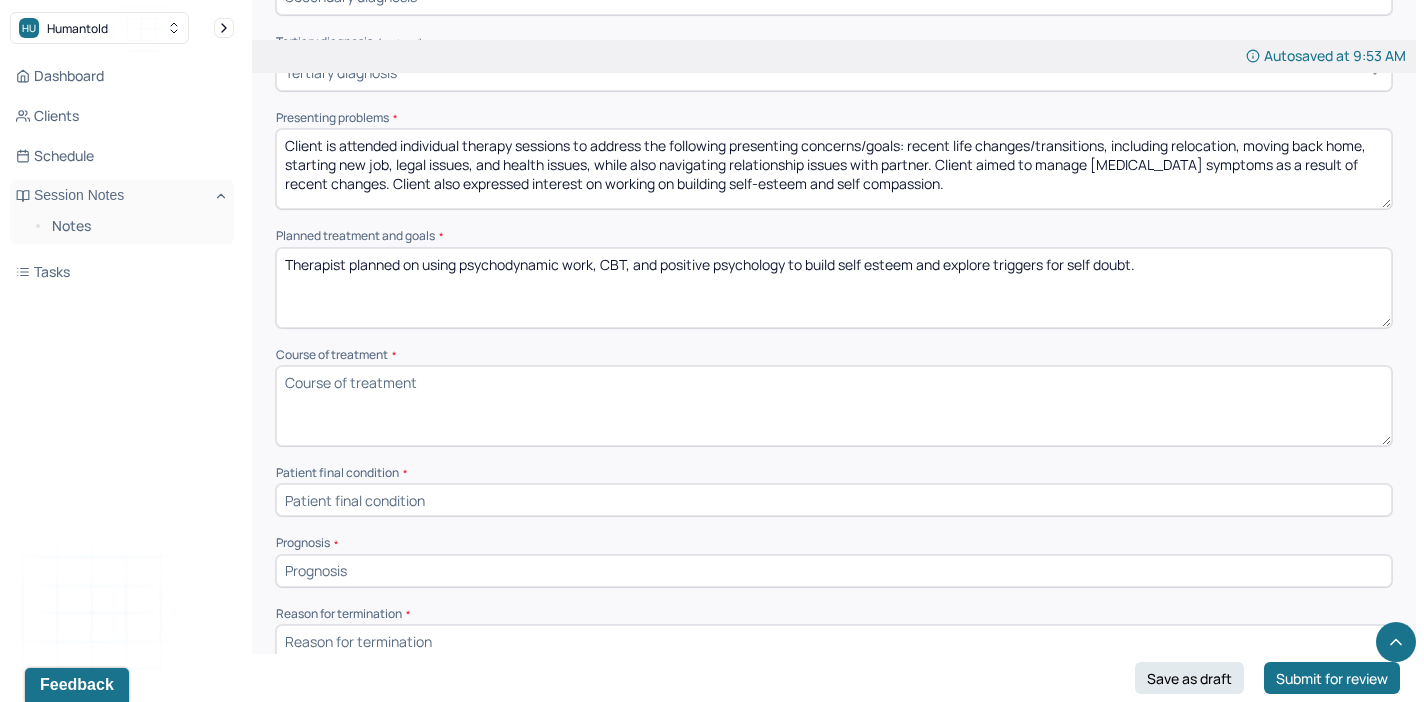 click on "Therapist planned on using psychodynamic work, CBT, and positive psychology to Build self esteem and explore triggers for self doubt." at bounding box center [834, 288] 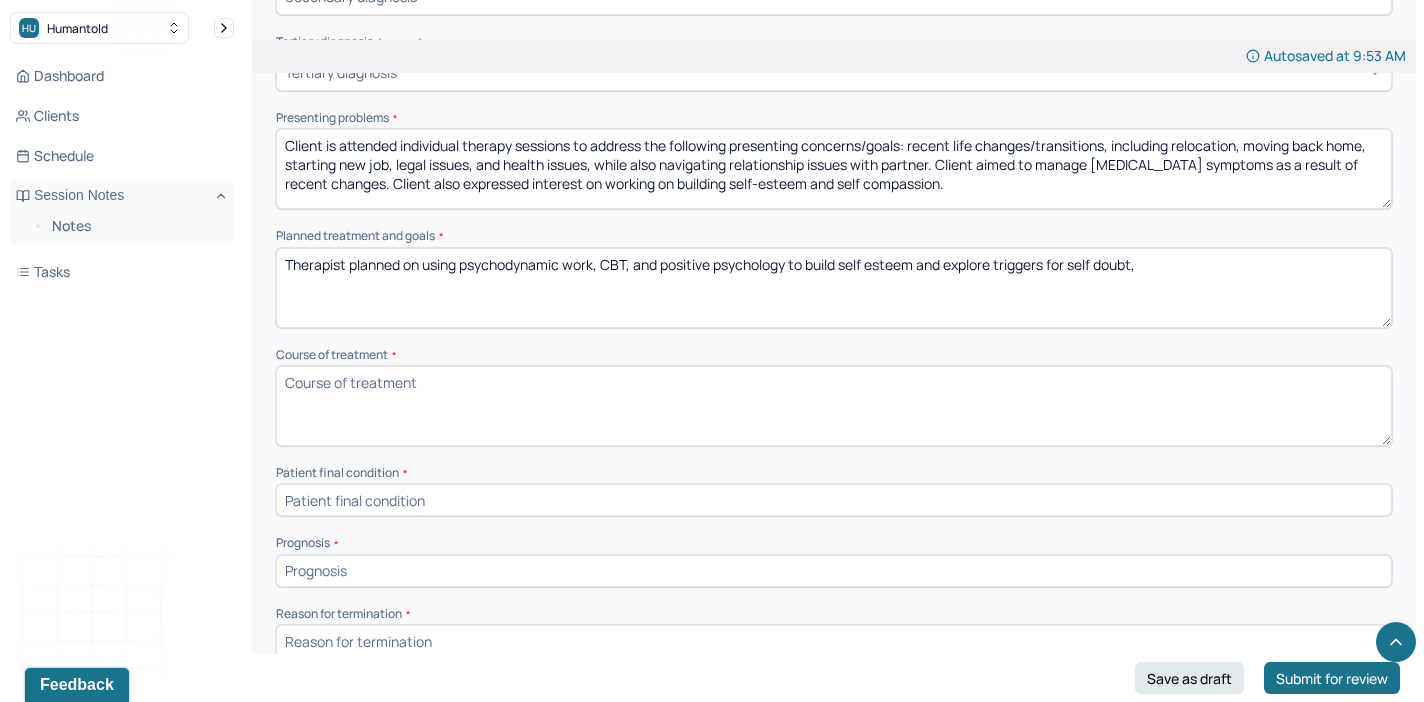 paste on "Develop healthy and effective coping skills for anxiety and stress symptoms." 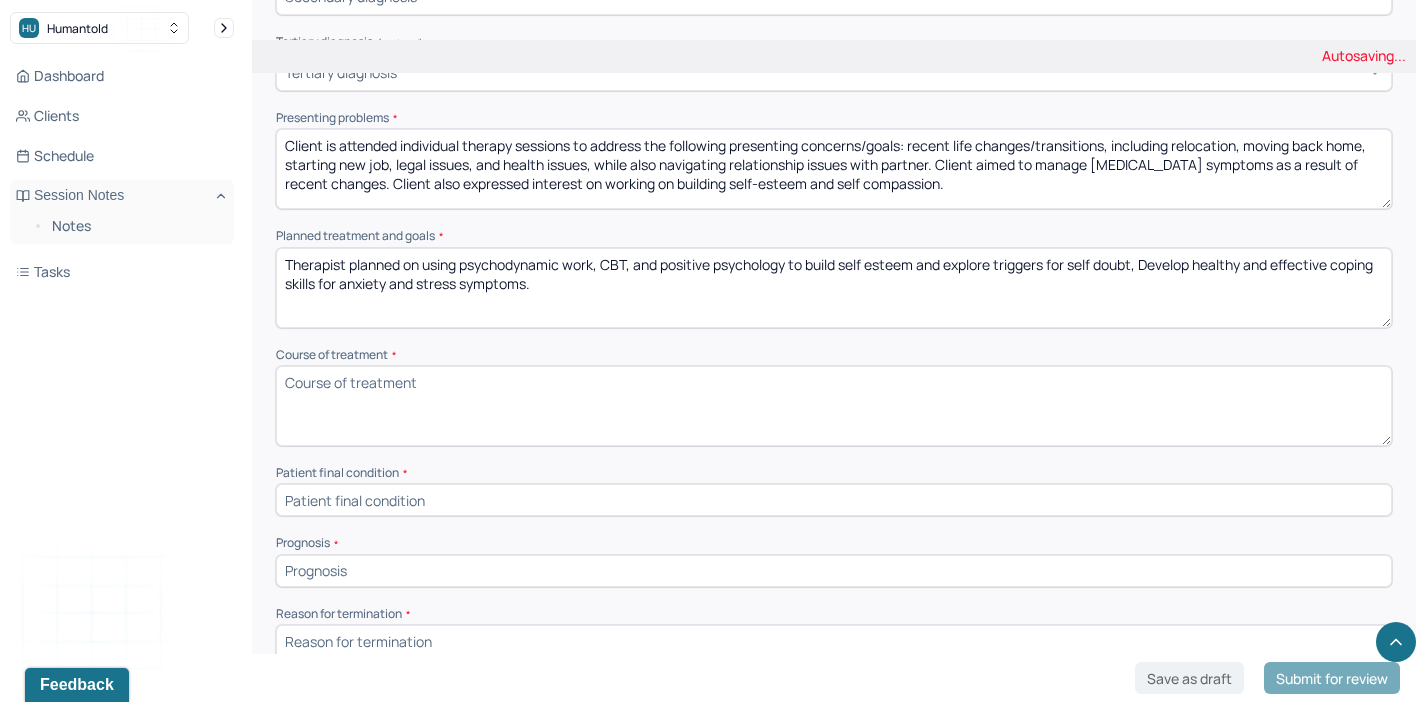 click on "Therapist planned on using psychodynamic work, CBT, and positive psychology to build self esteem and explore triggers for self doubt," at bounding box center (834, 288) 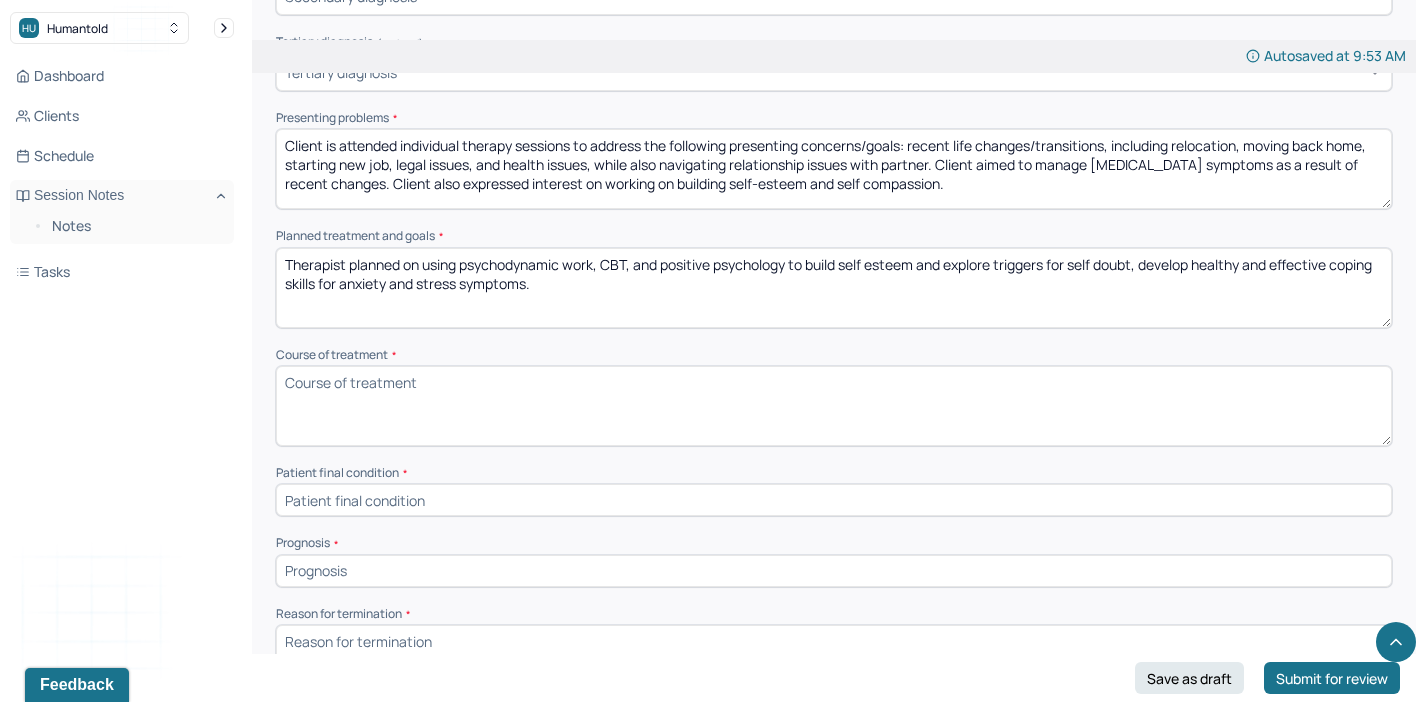 click on "Therapist planned on using psychodynamic work, CBT, and positive psychology to build self esteem and explore triggers for self doubt, develop healthy and effective coping skills for anxiety and stress symptoms." at bounding box center (834, 288) 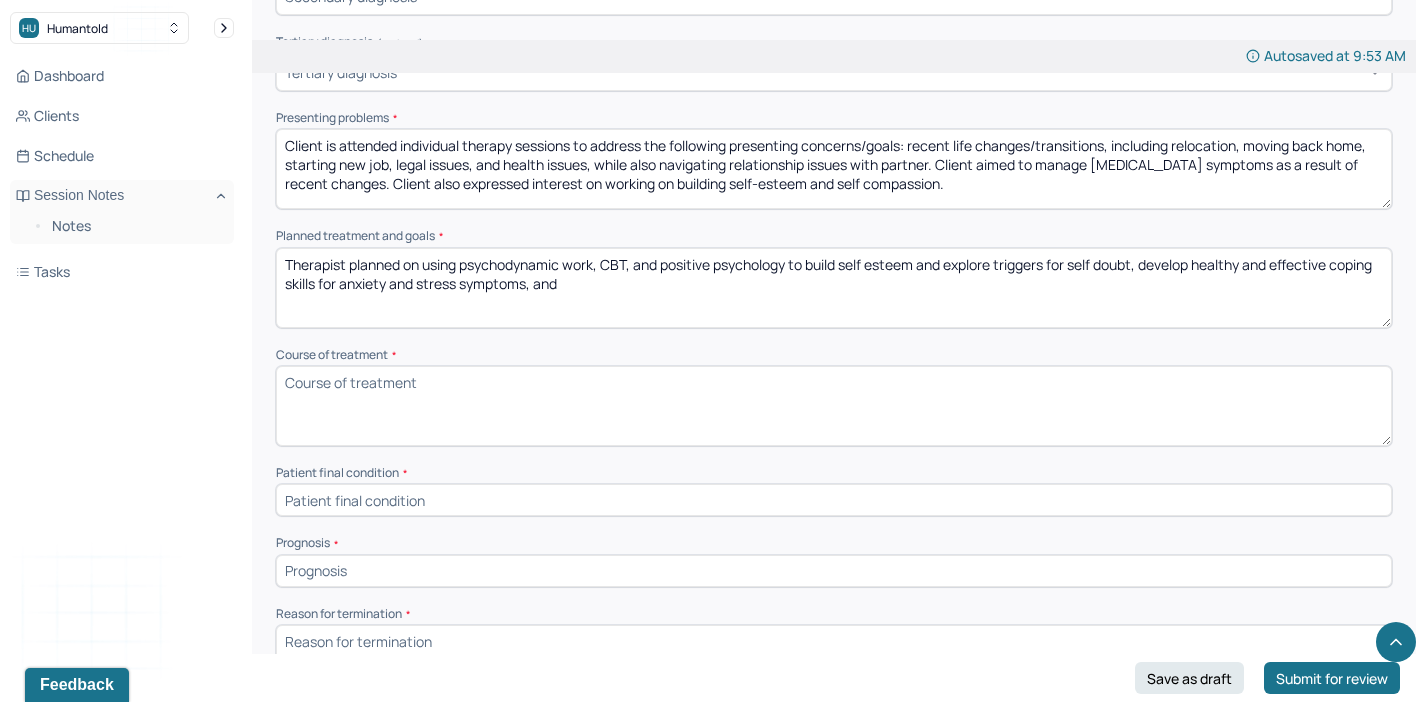 paste on "Navigate recent life changes, including relocation and starting new job." 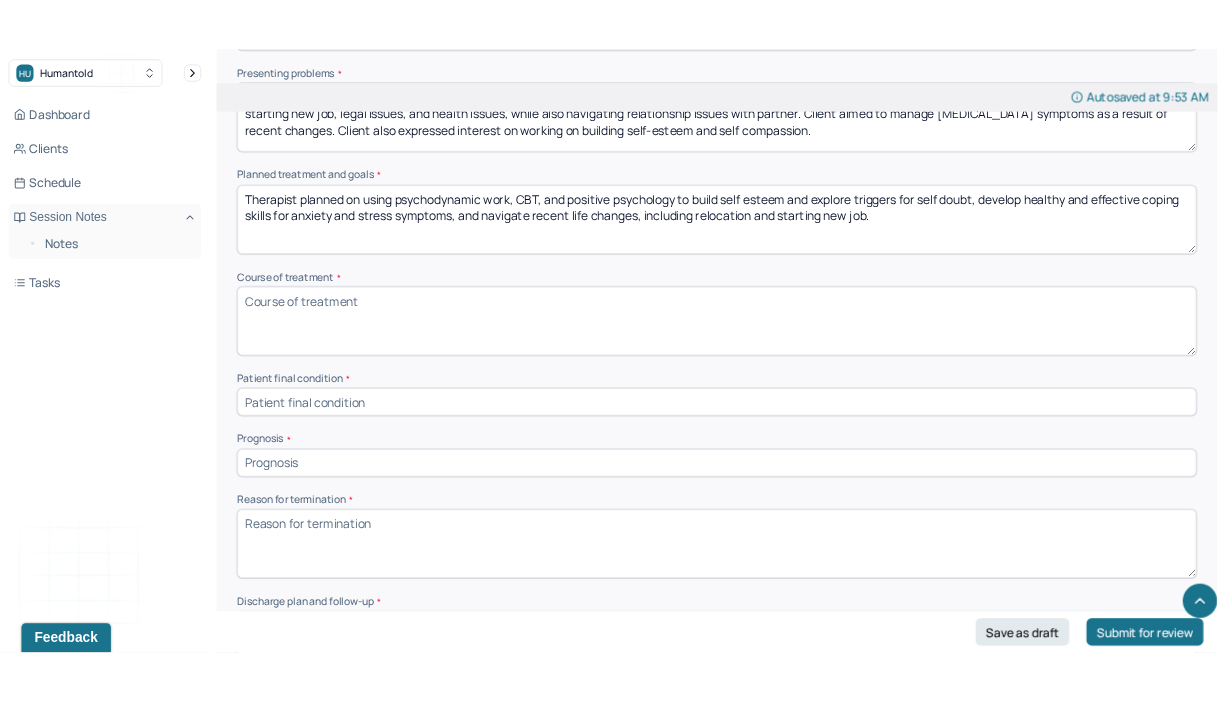 scroll, scrollTop: 1062, scrollLeft: 0, axis: vertical 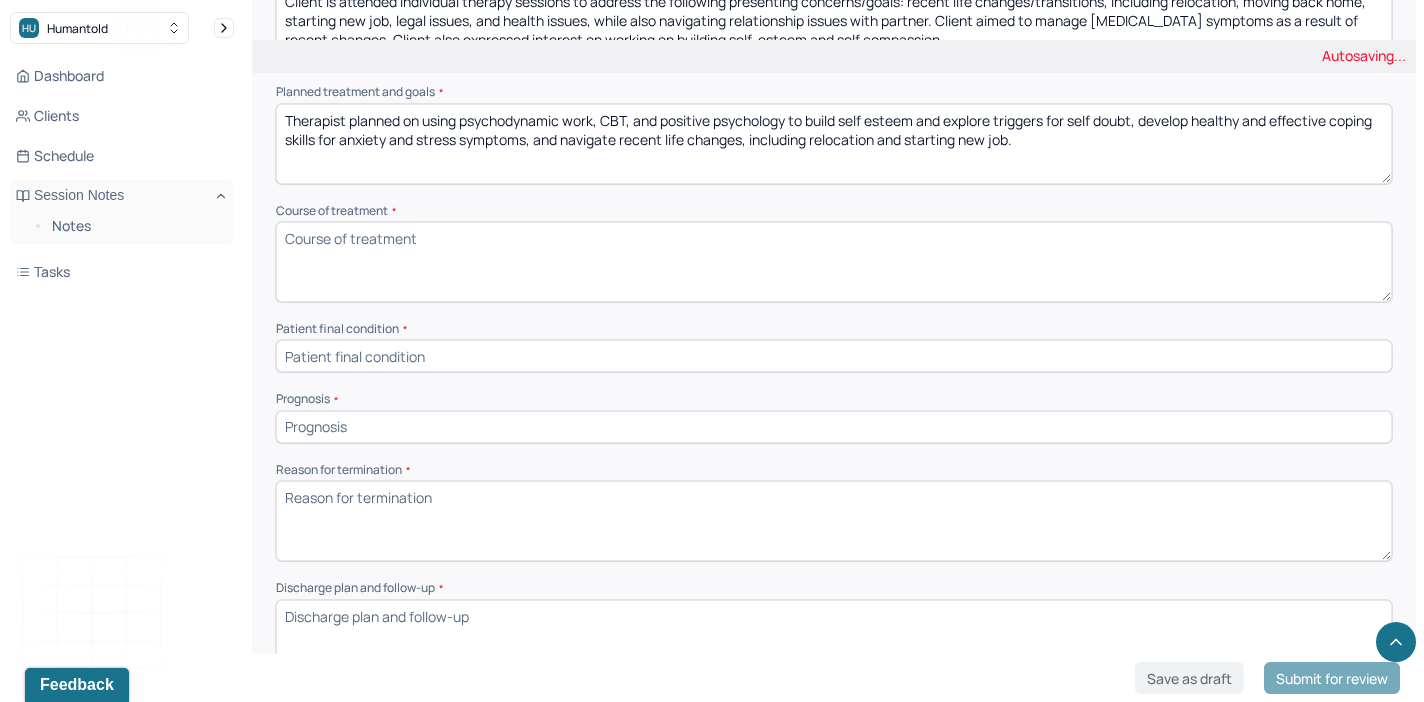type on "Therapist planned on using psychodynamic work, CBT, and positive psychology to build self esteem and explore triggers for self doubt, develop healthy and effective coping skills for anxiety and stress symptoms, and navigate recent life changes, including relocation and starting new job." 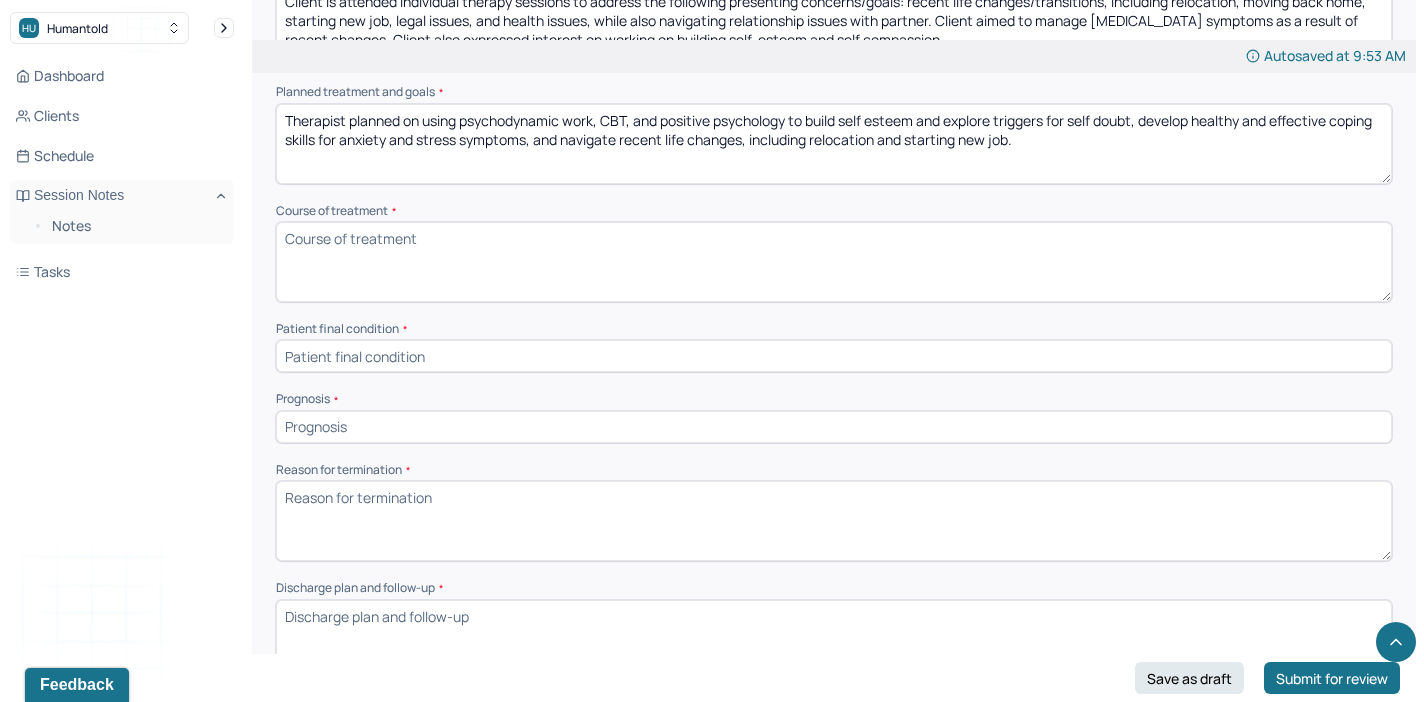 click on "Course of treatment *" at bounding box center [834, 262] 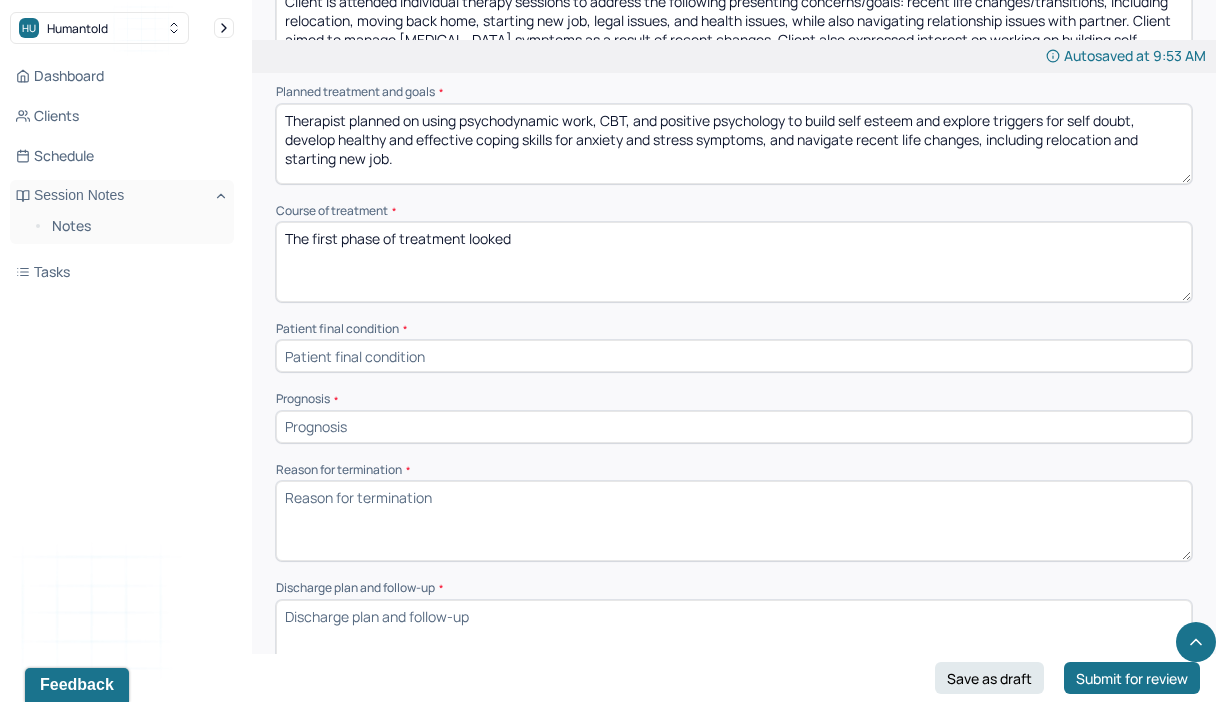 type on "The first phase of treatment looked" 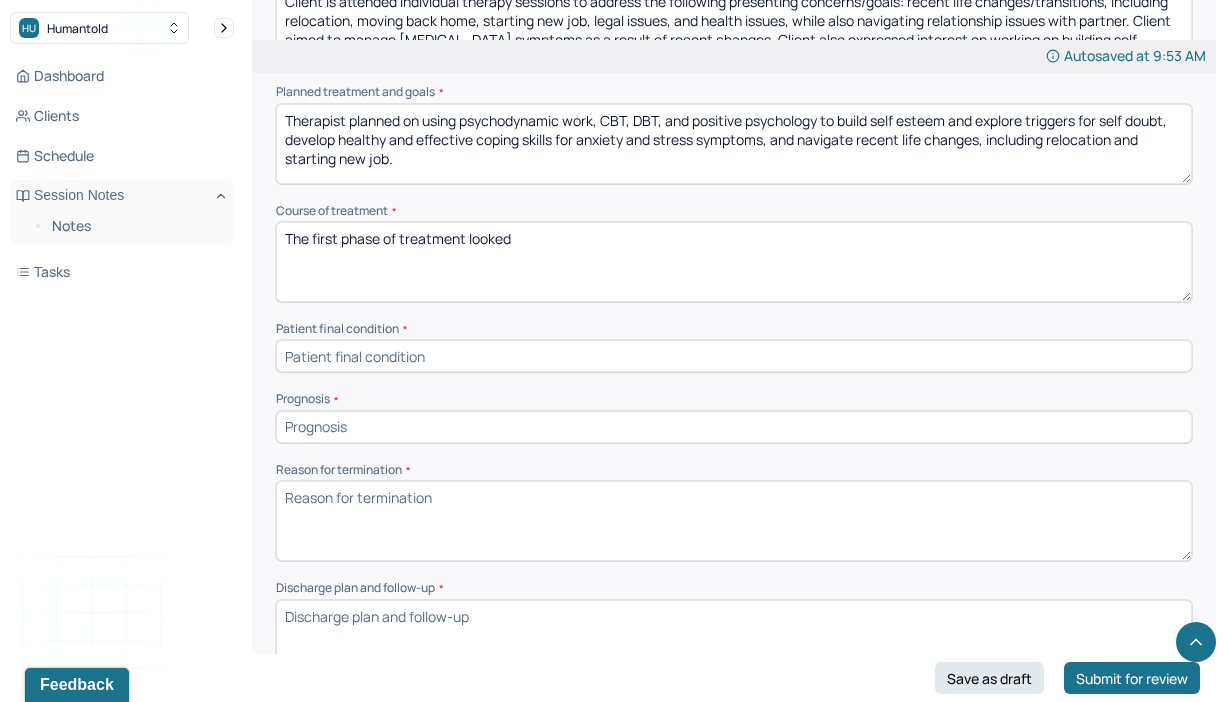 type on "Therapist planned on using psychodynamic work, CBT, DBT, and positive psychology to build self esteem and explore triggers for self doubt, develop healthy and effective coping skills for anxiety and stress symptoms, and navigate recent life changes, including relocation and starting new job." 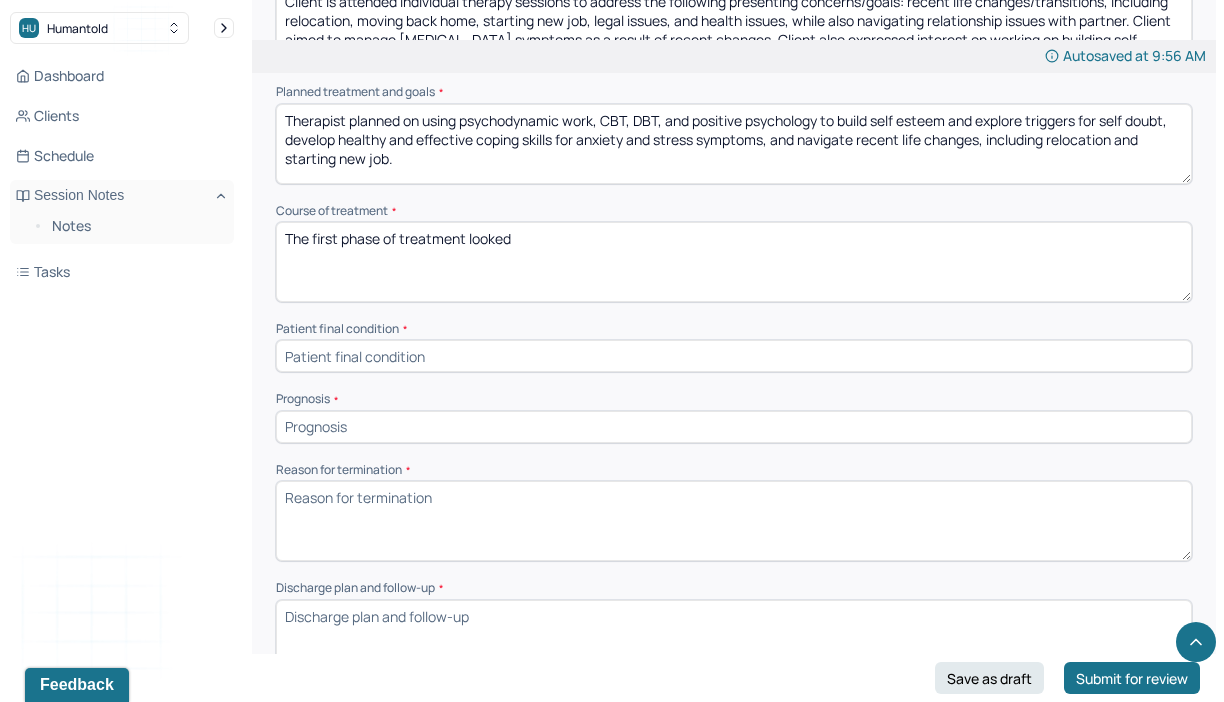 click on "The first phase of treatment looked" at bounding box center (734, 262) 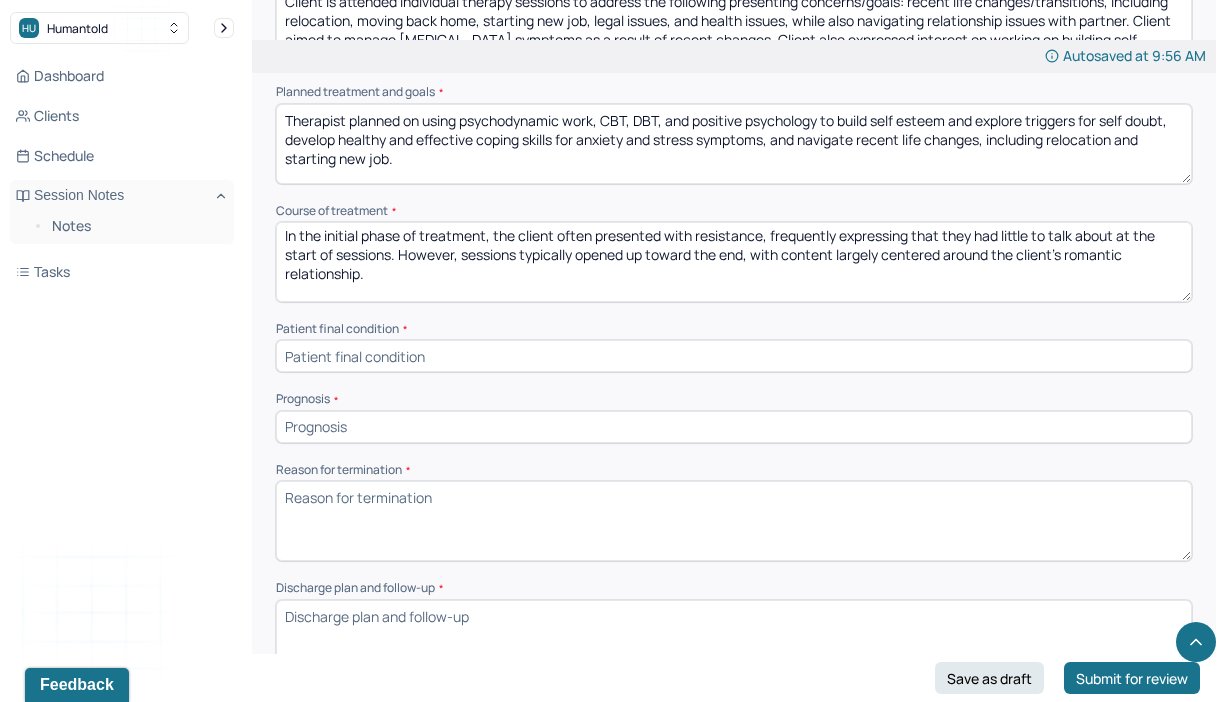 scroll, scrollTop: 0, scrollLeft: 0, axis: both 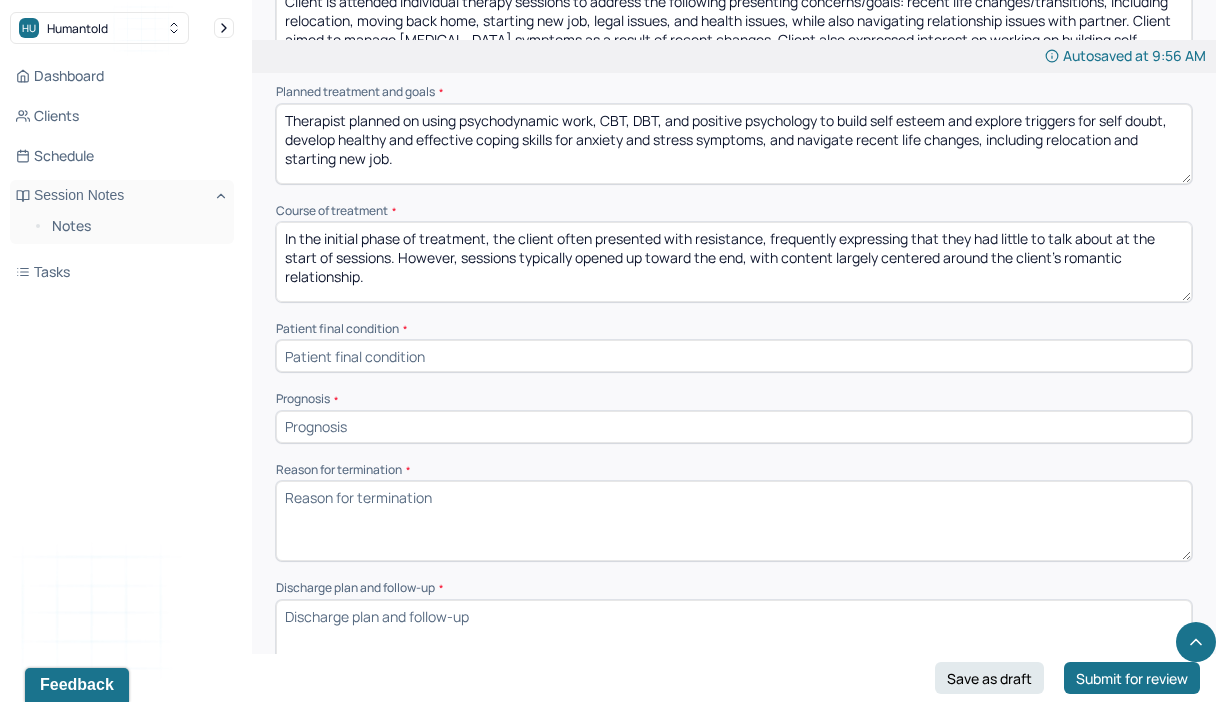click on "In the initial phase of treatment, the client often presented with resistance, frequently expressing that they had little to talk about at the start of sessions. However, sessions typically opened up toward the end, with content largely centered around the client’s romantic relationship.
As treatment progressed, the client became more comfortable speaking openly about their emotions. The middle phase of therapy focused on exploring experiences of [MEDICAL_DATA] and grief related to significant life changes.
In the final phase of treatment, the client engaged more deeply with unresolved past trauma and began developing more comprehensive coping strategies to support self-compassion and self-esteem. Interventions from positive psychology, CBT, and DBT were utilized to support this growth." at bounding box center [734, 262] 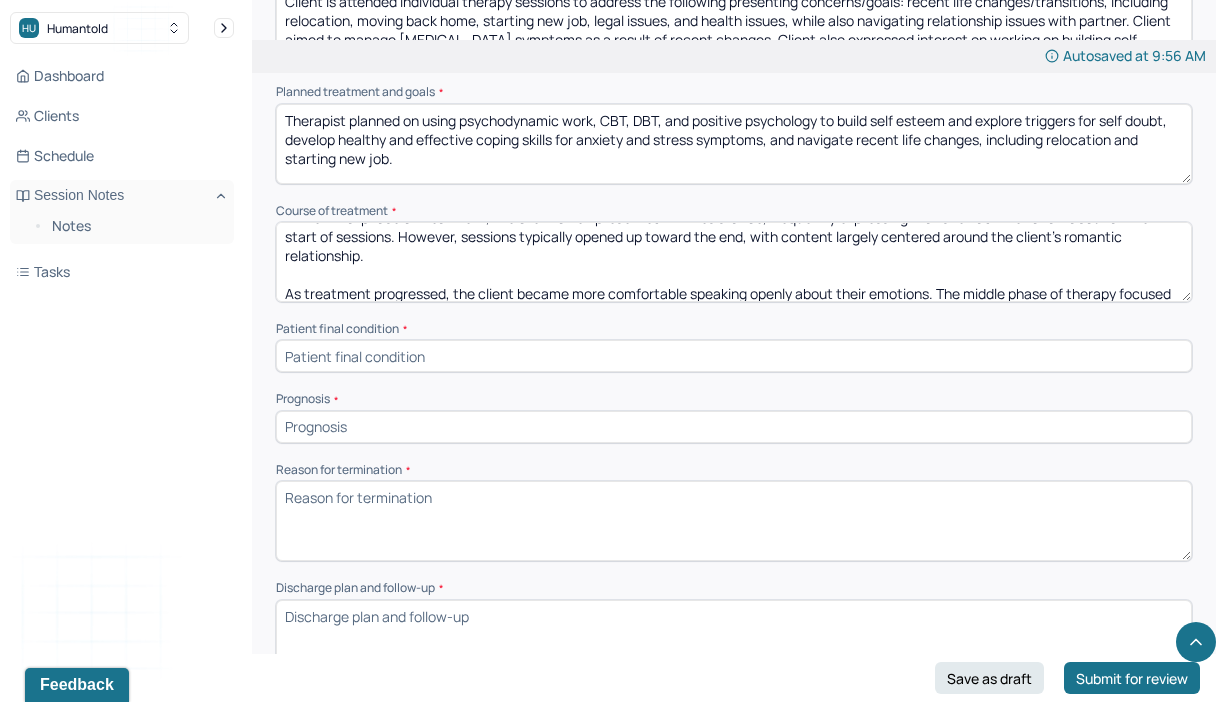 scroll, scrollTop: 26, scrollLeft: 0, axis: vertical 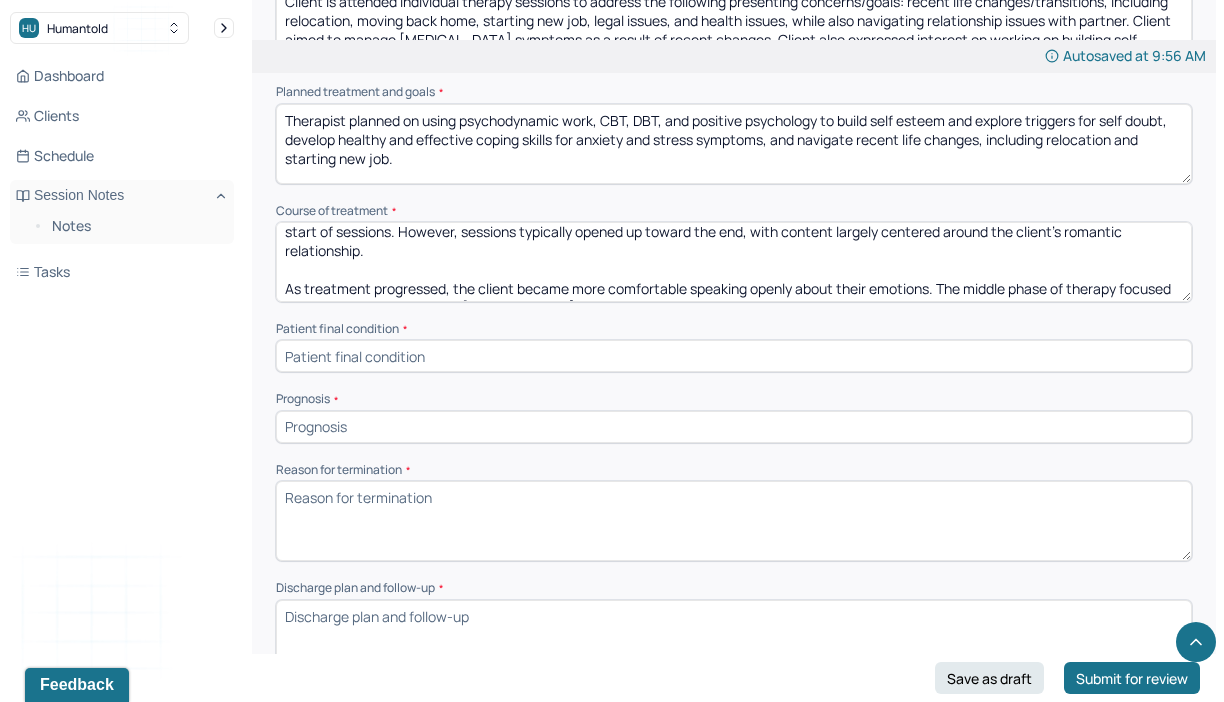 click on "In the initial phase of treatment, the client often presented with resistance, frequently expressing that she had little to talk about at the start of sessions. However, sessions typically opened up toward the end, with content largely centered around the client’s romantic relationship.
As treatment progressed, the client became more comfortable speaking openly about their emotions. The middle phase of therapy focused on exploring experiences of [MEDICAL_DATA] and grief related to significant life changes.
In the final phase of treatment, the client engaged more deeply with unresolved past trauma and began developing more comprehensive coping strategies to support self-compassion and self-esteem. Interventions from positive psychology, CBT, and DBT were utilized to support this growth." at bounding box center (734, 262) 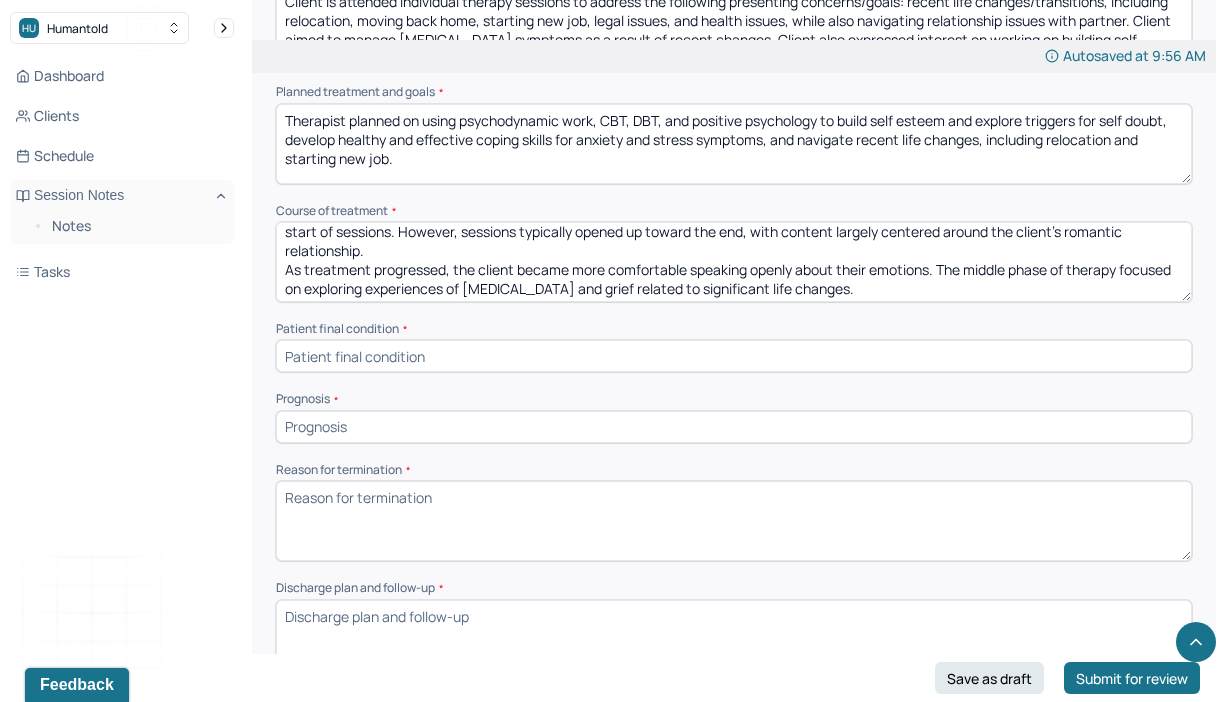 click on "In the initial phase of treatment, the client often presented with resistance, frequently expressing that she had little to talk about at the start of sessions. However, sessions typically opened up toward the end, with content largely centered around the client’s romantic relationship.
As treatment progressed, the client became more comfortable speaking openly about their emotions. The middle phase of therapy focused on exploring experiences of [MEDICAL_DATA] and grief related to significant life changes.
In the final phase of treatment, the client engaged more deeply with unresolved past trauma and began developing more comprehensive coping strategies to support self-compassion and self-esteem. Interventions from positive psychology, CBT, and DBT were utilized to support this growth." at bounding box center [734, 262] 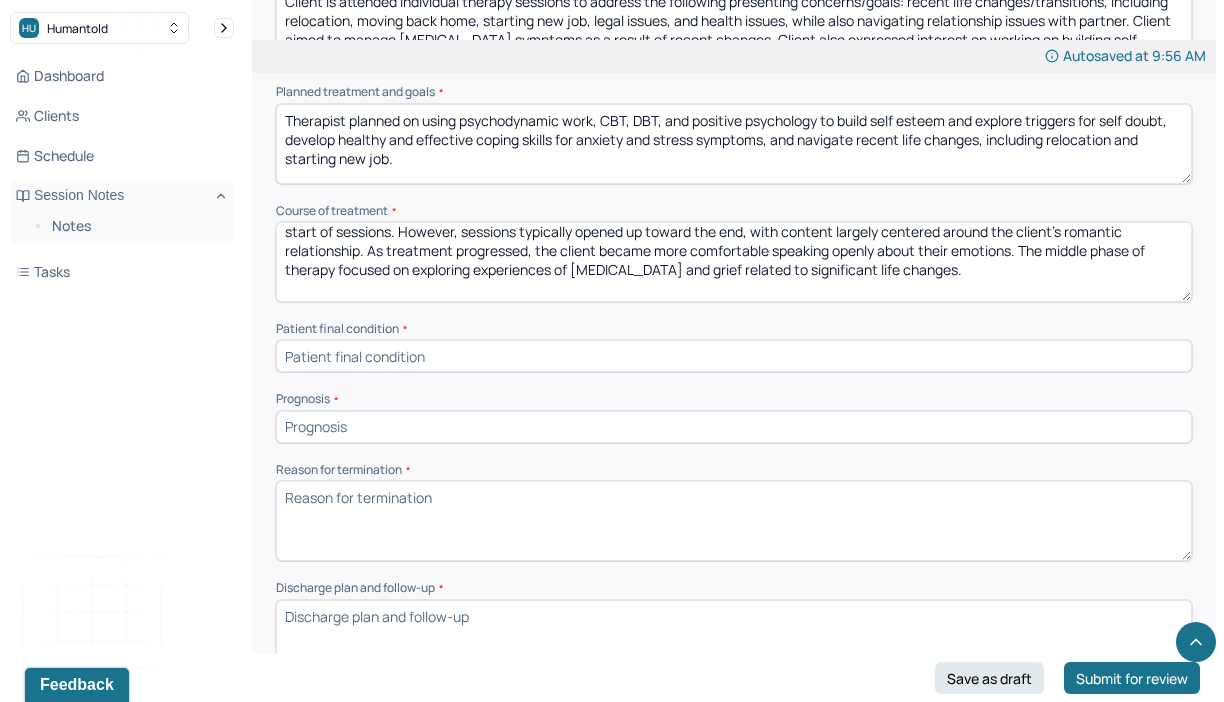 click on "In the initial phase of treatment, the client often presented with resistance, frequently expressing that she had little to talk about at the start of sessions. However, sessions typically opened up toward the end, with content largely centered around the client’s romantic [DOMAIN_NAME] treatment progressed, the client became more comfortable speaking openly about their emotions. The middle phase of therapy focused on exploring experiences of [MEDICAL_DATA] and grief related to significant life changes.
In the final phase of treatment, the client engaged more deeply with unresolved past trauma and began developing more comprehensive coping strategies to support self-compassion and self-esteem. Interventions from positive psychology, CBT, and DBT were utilized to support this growth." at bounding box center (734, 262) 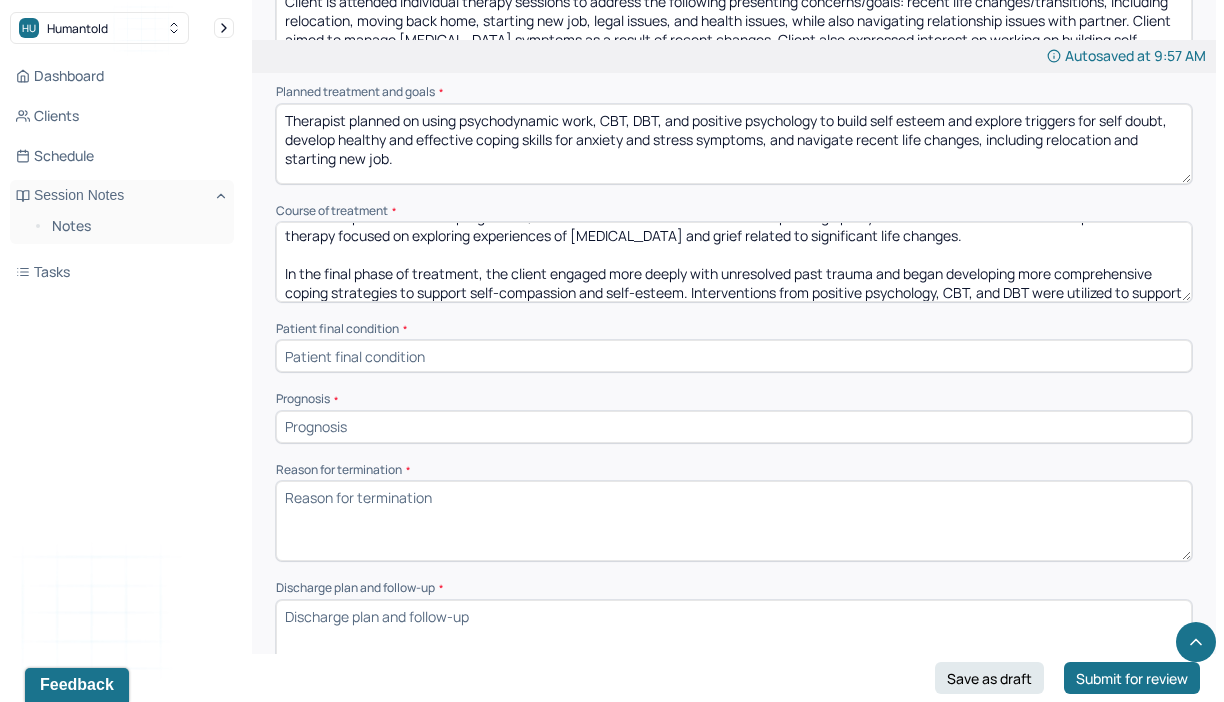 scroll, scrollTop: 69, scrollLeft: 0, axis: vertical 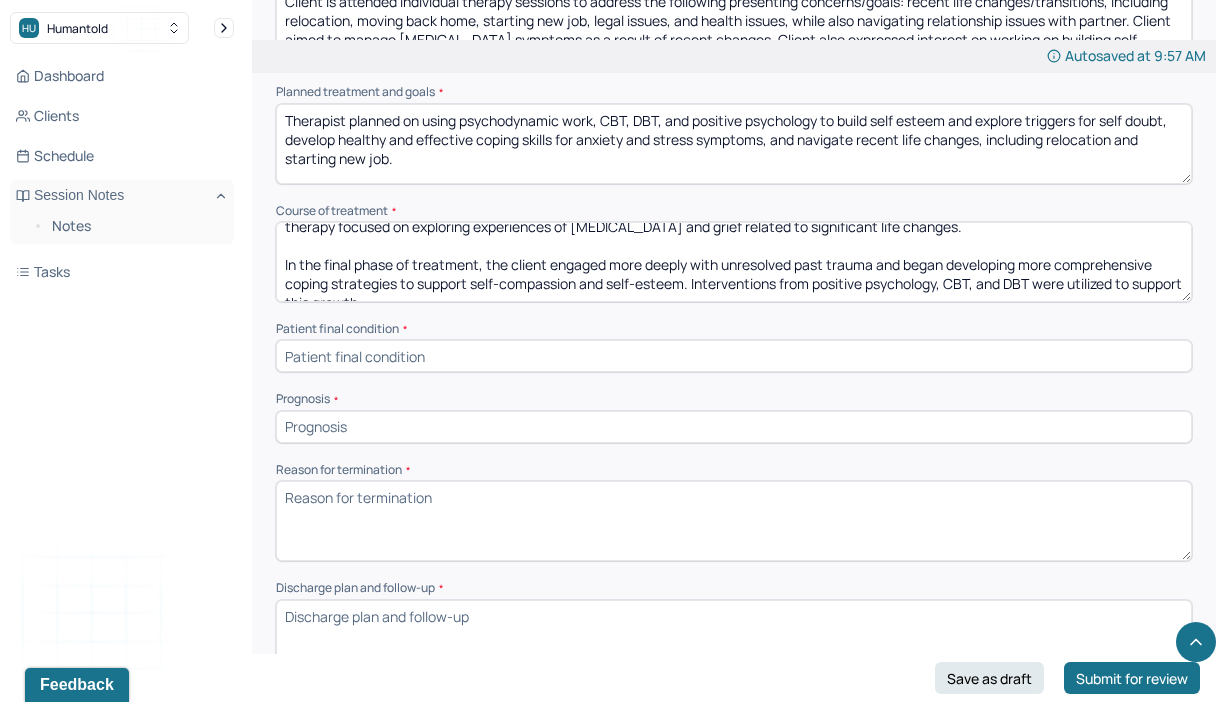 click on "In the initial phase of treatment, the client often presented with resistance, frequently expressing that she had little to talk about at the start of sessions. However, sessions typically opened up toward the end, with content largely centered around the client’s romantic relationship. As treatment progressed, the client became more comfortable speaking openly about her emotions. The middle phase of therapy focused on exploring experiences of [MEDICAL_DATA] and grief related to significant life changes.
In the final phase of treatment, the client engaged more deeply with unresolved past trauma and began developing more comprehensive coping strategies to support self-compassion and self-esteem. Interventions from positive psychology, CBT, and DBT were utilized to support this growth." at bounding box center (734, 262) 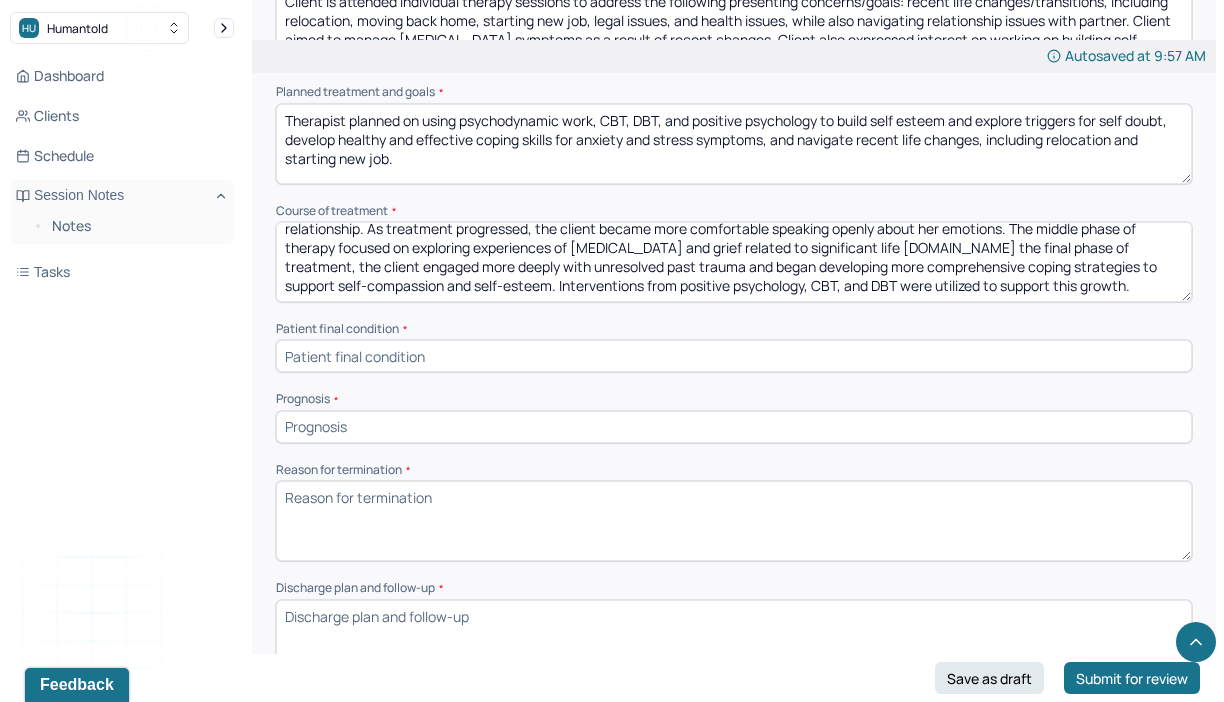 scroll, scrollTop: 47, scrollLeft: 0, axis: vertical 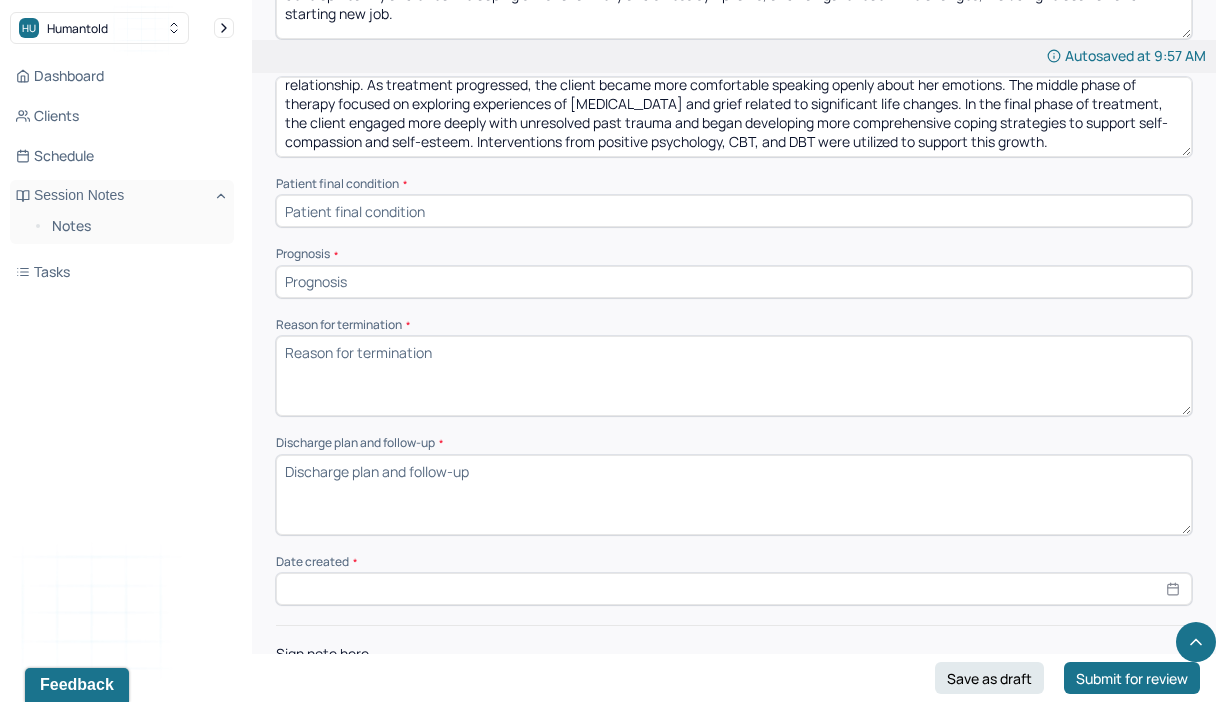 type on "In the initial phase of treatment, the client often presented with resistance, frequently expressing that she had little to talk about at the start of sessions. However, sessions typically opened up toward the end, with content largely centered around the client’s romantic relationship. As treatment progressed, the client became more comfortable speaking openly about her emotions. The middle phase of therapy focused on exploring experiences of [MEDICAL_DATA] and grief related to significant life changes. In the final phase of treatment, the client engaged more deeply with unresolved past trauma and began developing more comprehensive coping strategies to support self-compassion and self-esteem. Interventions from positive psychology, CBT, and DBT were utilized to support this growth." 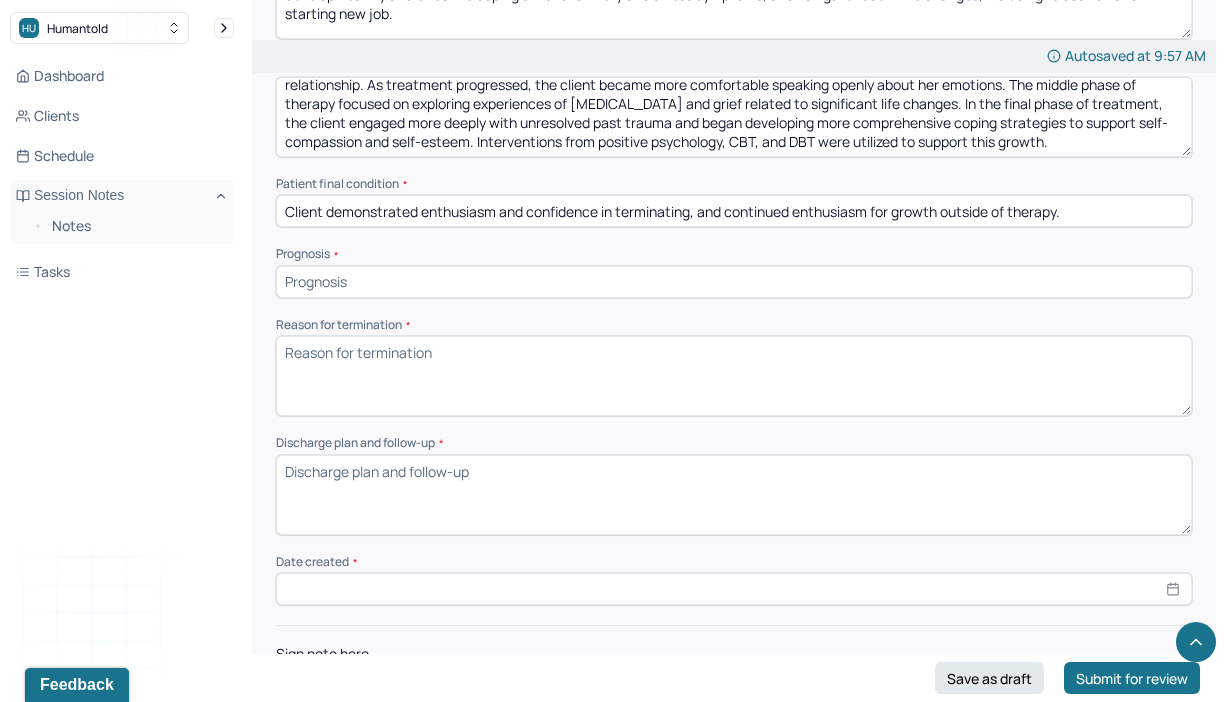 drag, startPoint x: 948, startPoint y: 203, endPoint x: 1008, endPoint y: 203, distance: 60 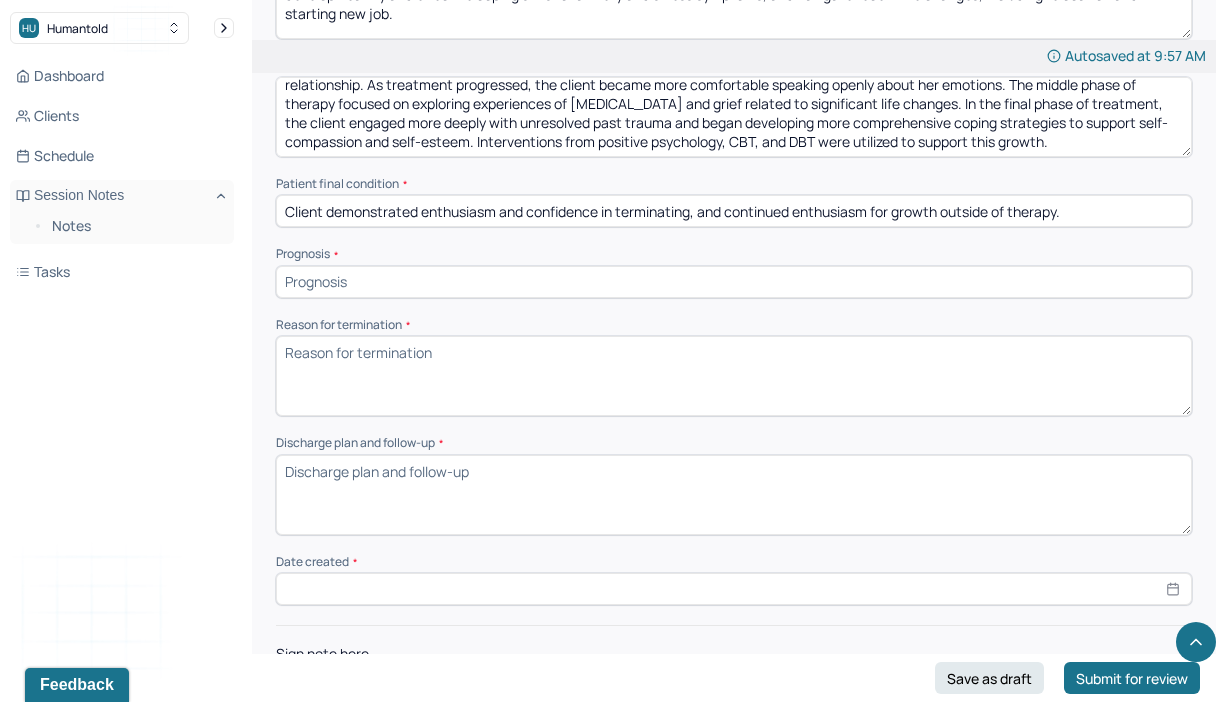 click on "Client demonstrated enthusiasm and confidence in terminating, and continued enthusiasm for growth outside of therapy." at bounding box center [734, 211] 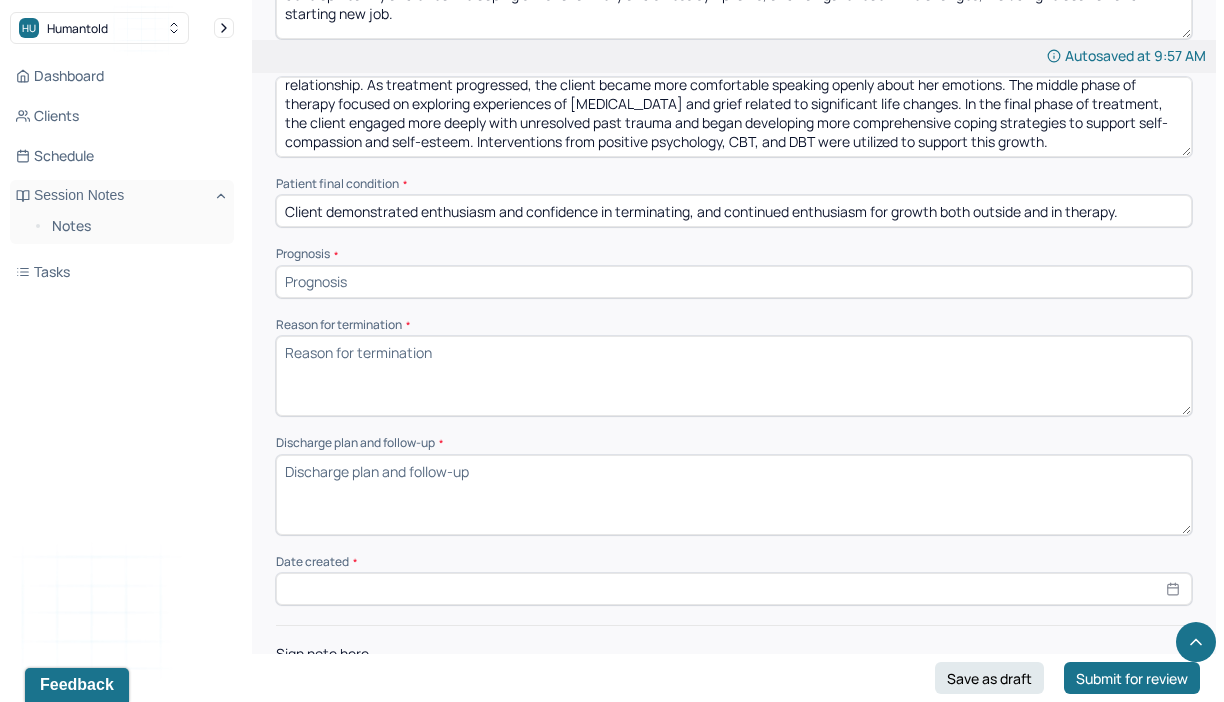 type on "Client demonstrated enthusiasm and confidence in terminating, and continued enthusiasm for growth both outside and in therapy." 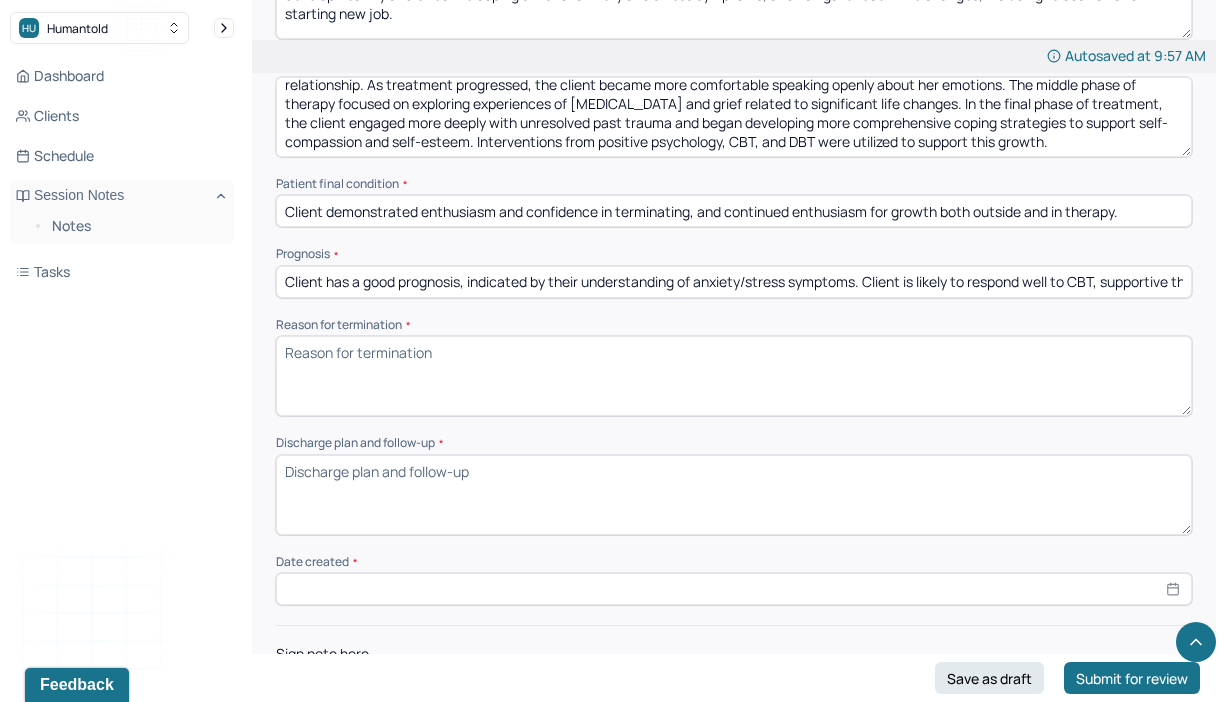 scroll, scrollTop: 0, scrollLeft: 828, axis: horizontal 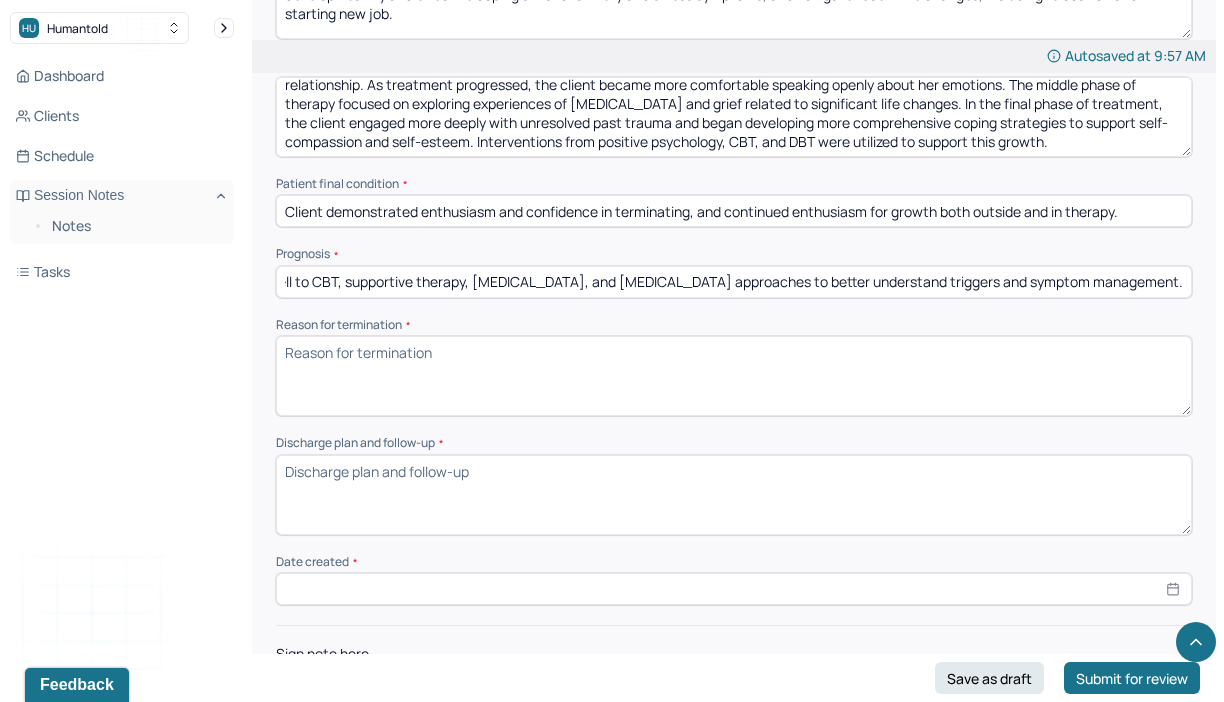 type on "Client has a good prognosis, indicated by their understanding of anxiety/stress symptoms. Client is likely to respond well to CBT, supportive therapy, [MEDICAL_DATA], and [MEDICAL_DATA] approaches to better understand triggers and symptom management." 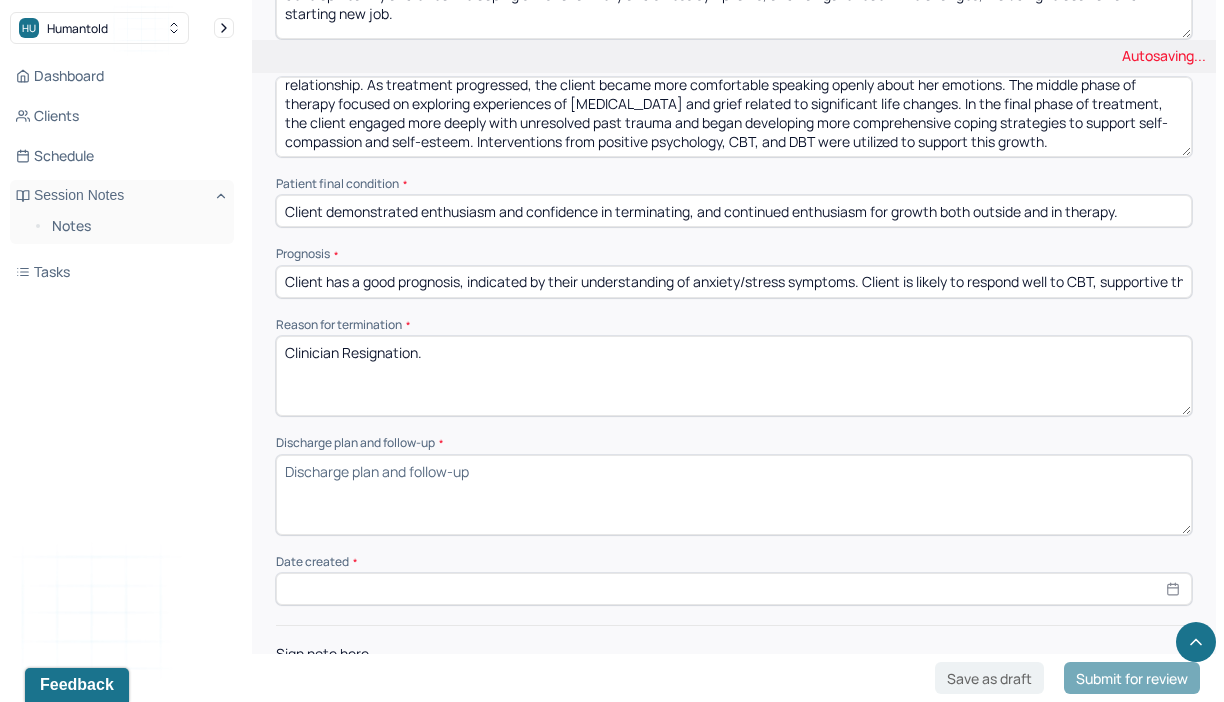 click on "Clinician Resignation." at bounding box center [734, 376] 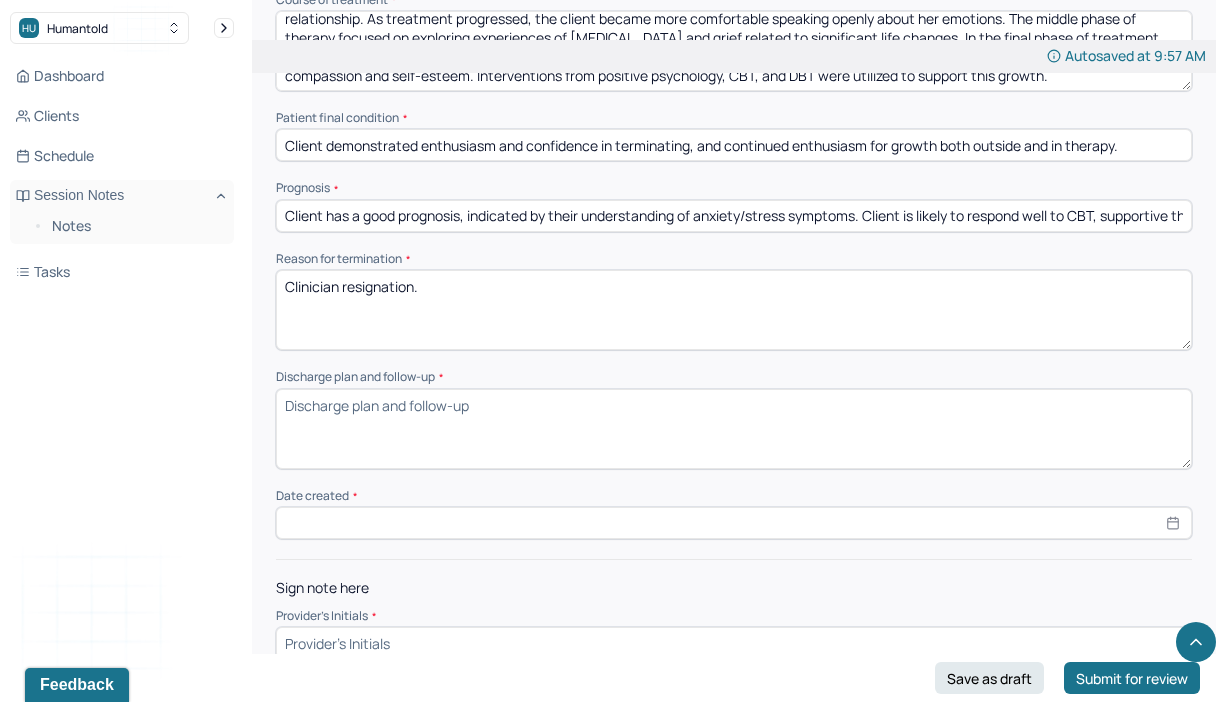 scroll, scrollTop: 1299, scrollLeft: 0, axis: vertical 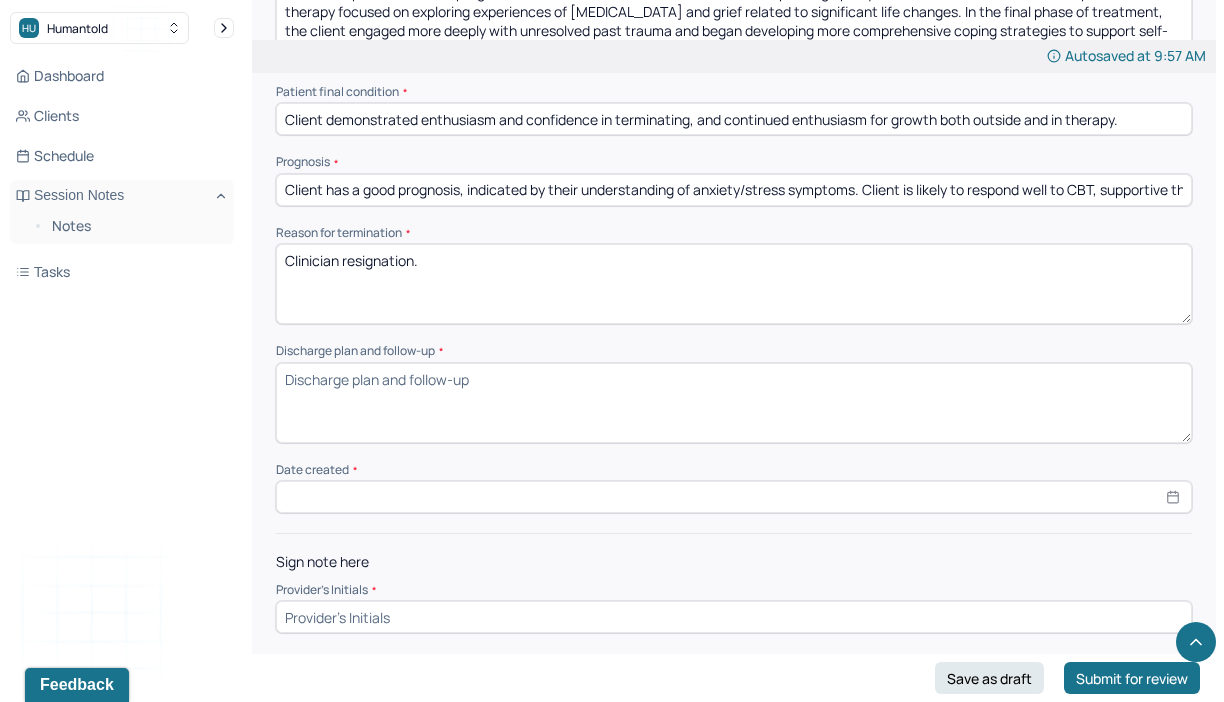 type on "Clinician resignation." 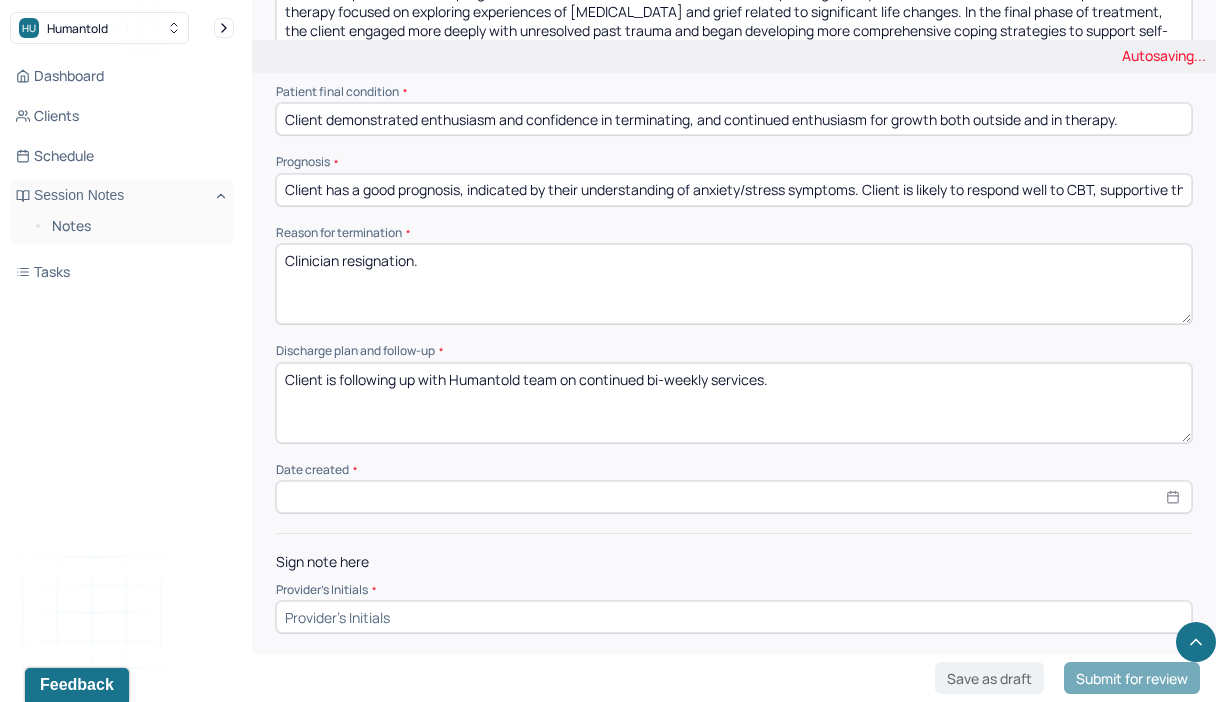 type on "Client is following up with Humantold team on continued bi-weekly services." 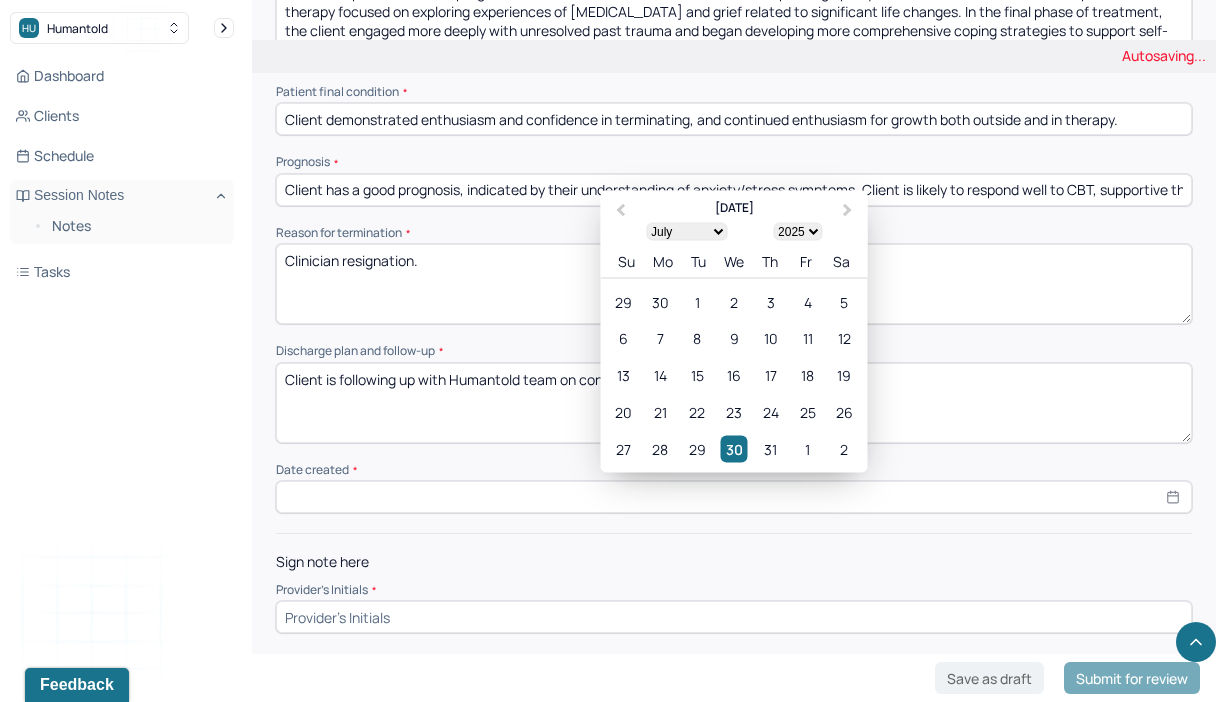 click at bounding box center (734, 497) 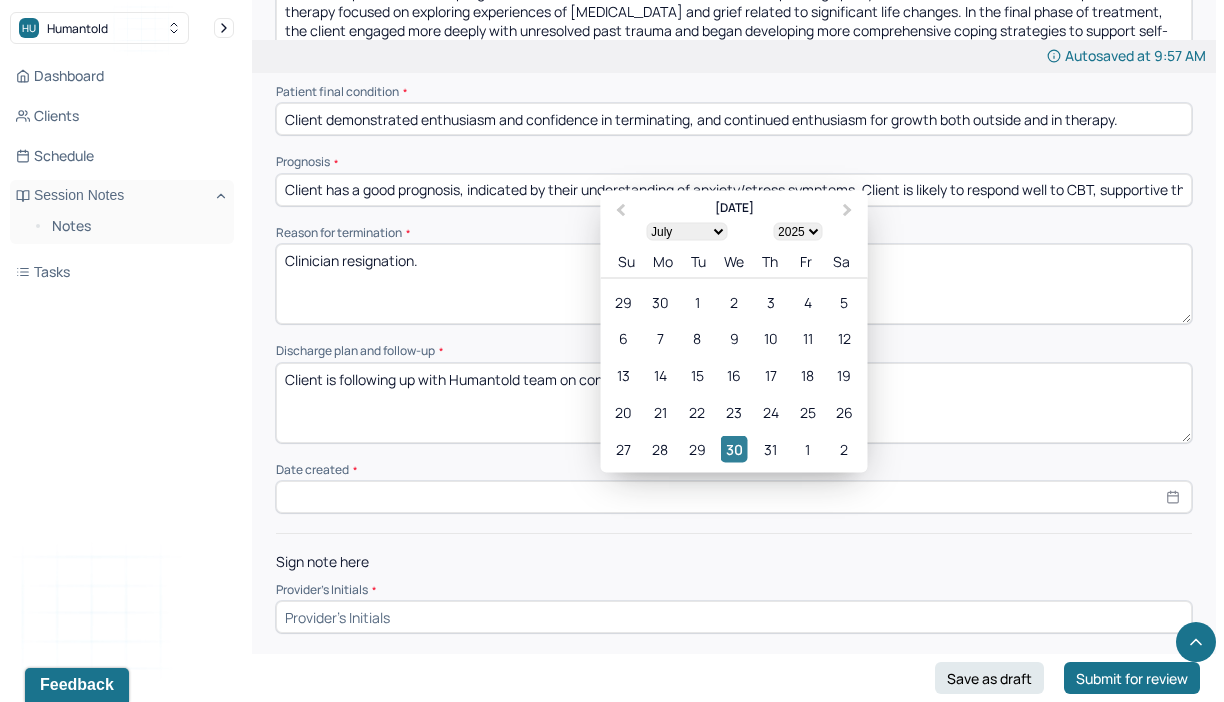 click on "30" at bounding box center (733, 448) 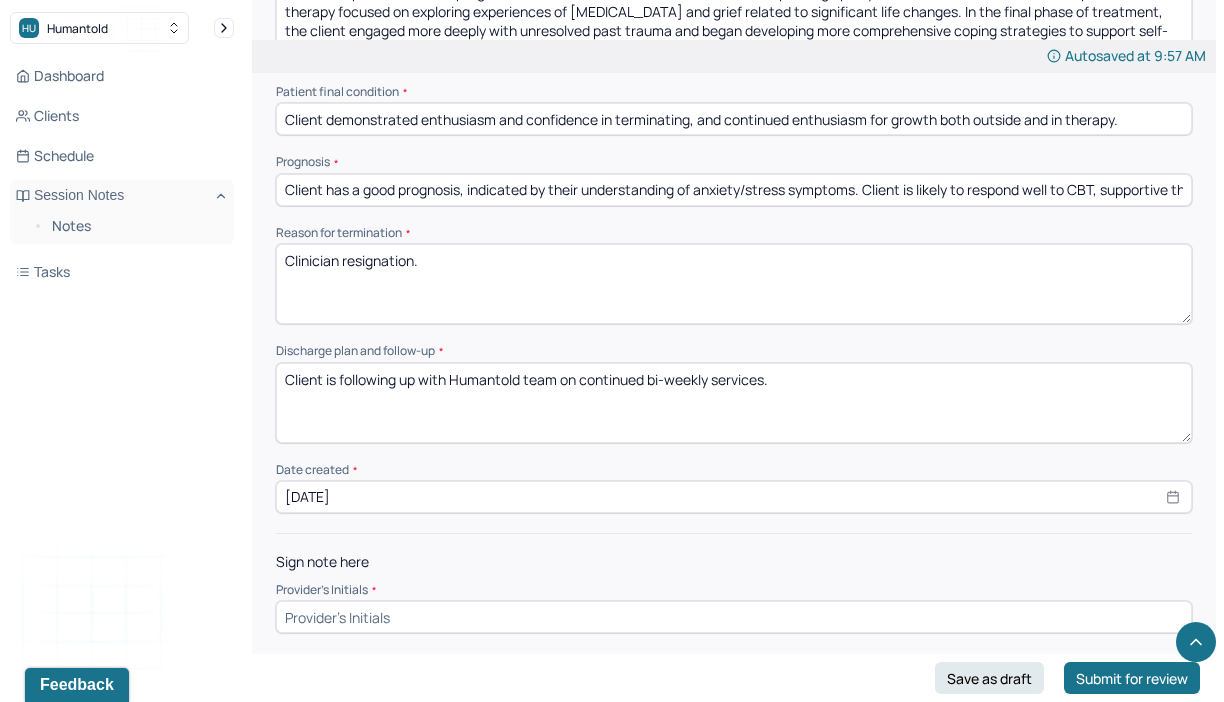 click at bounding box center [734, 617] 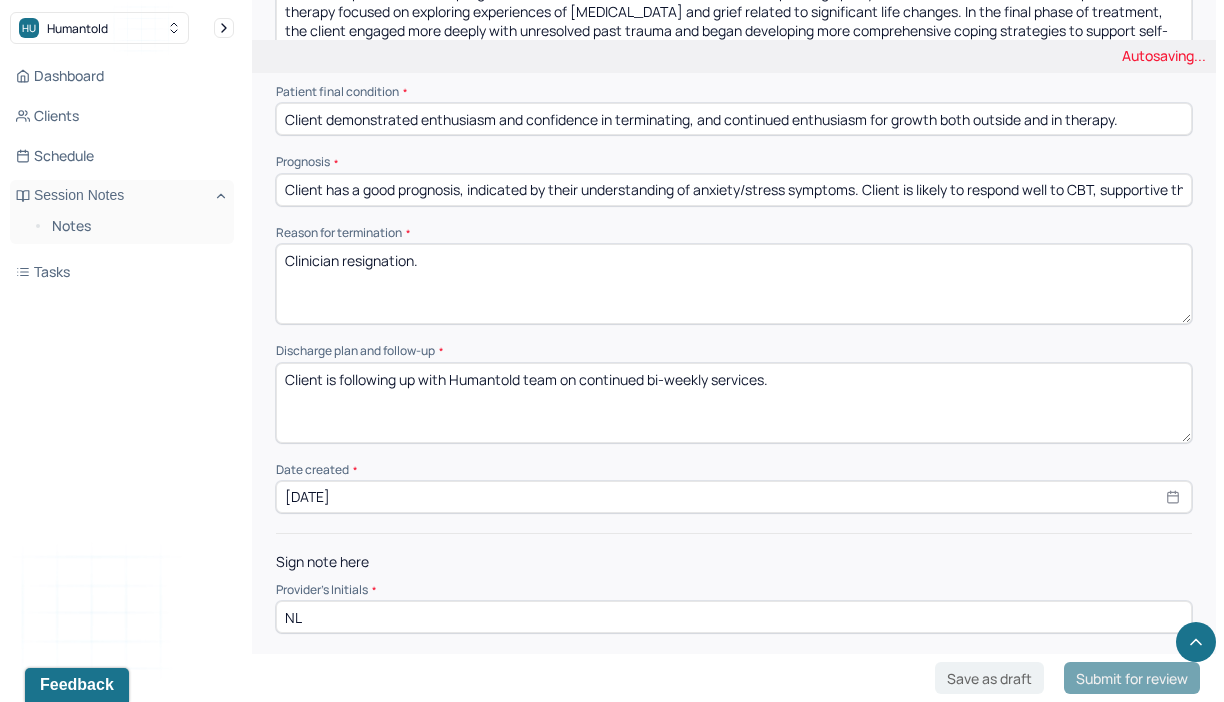 type on "NL" 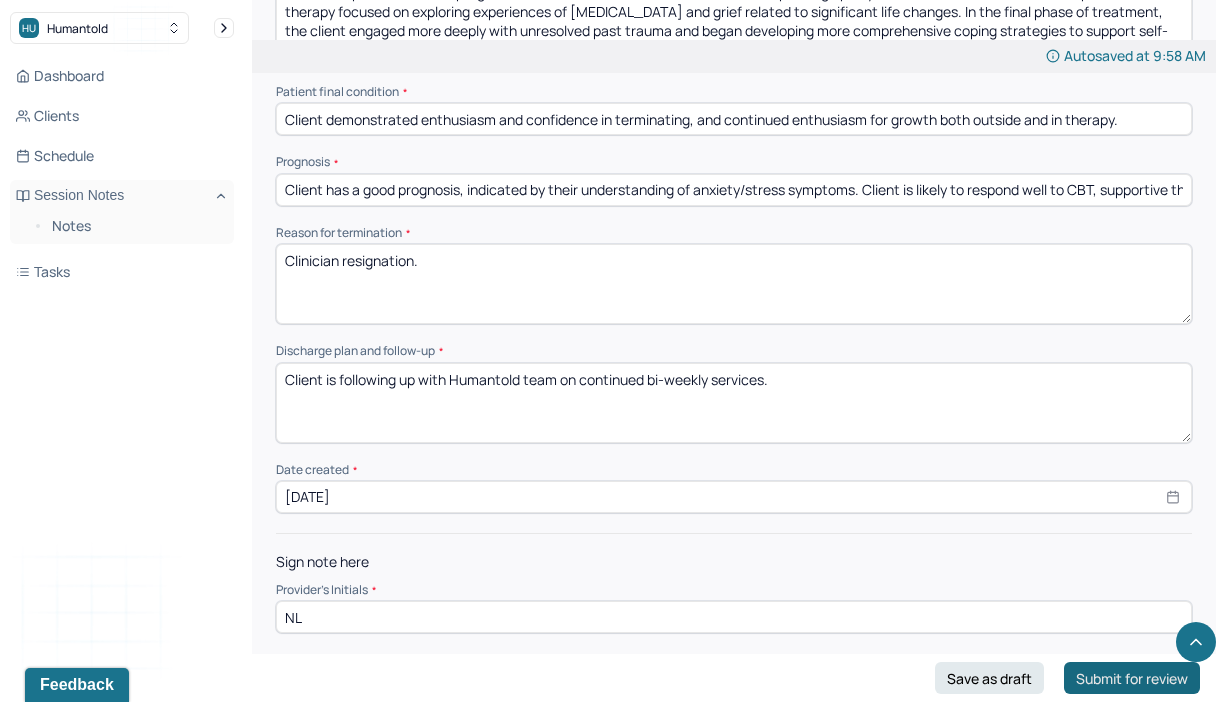 click on "Submit for review" at bounding box center (1132, 678) 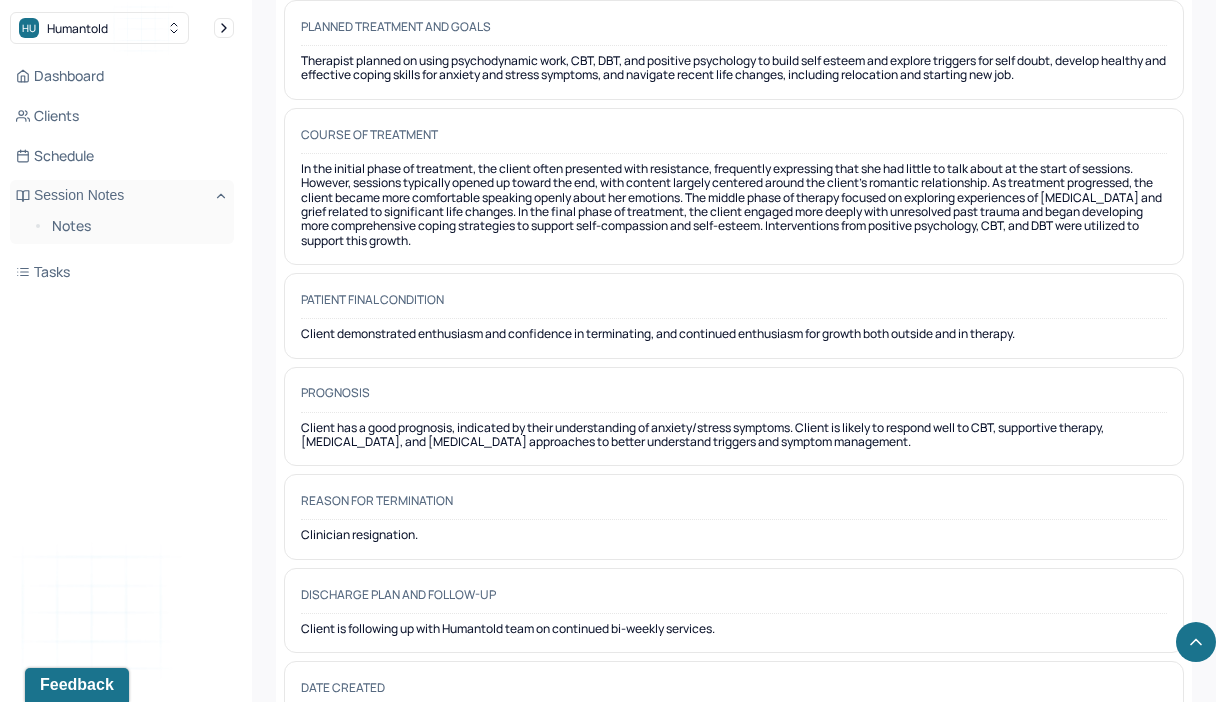scroll, scrollTop: 1895, scrollLeft: 0, axis: vertical 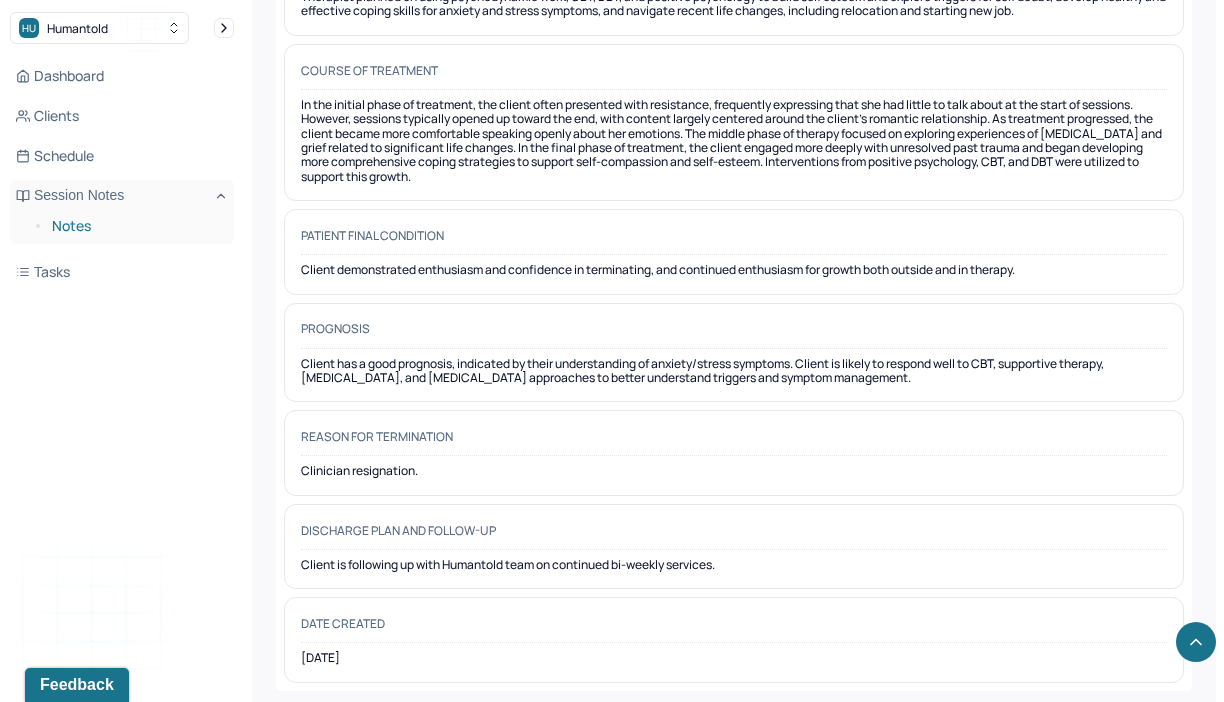 click on "Notes" at bounding box center (135, 226) 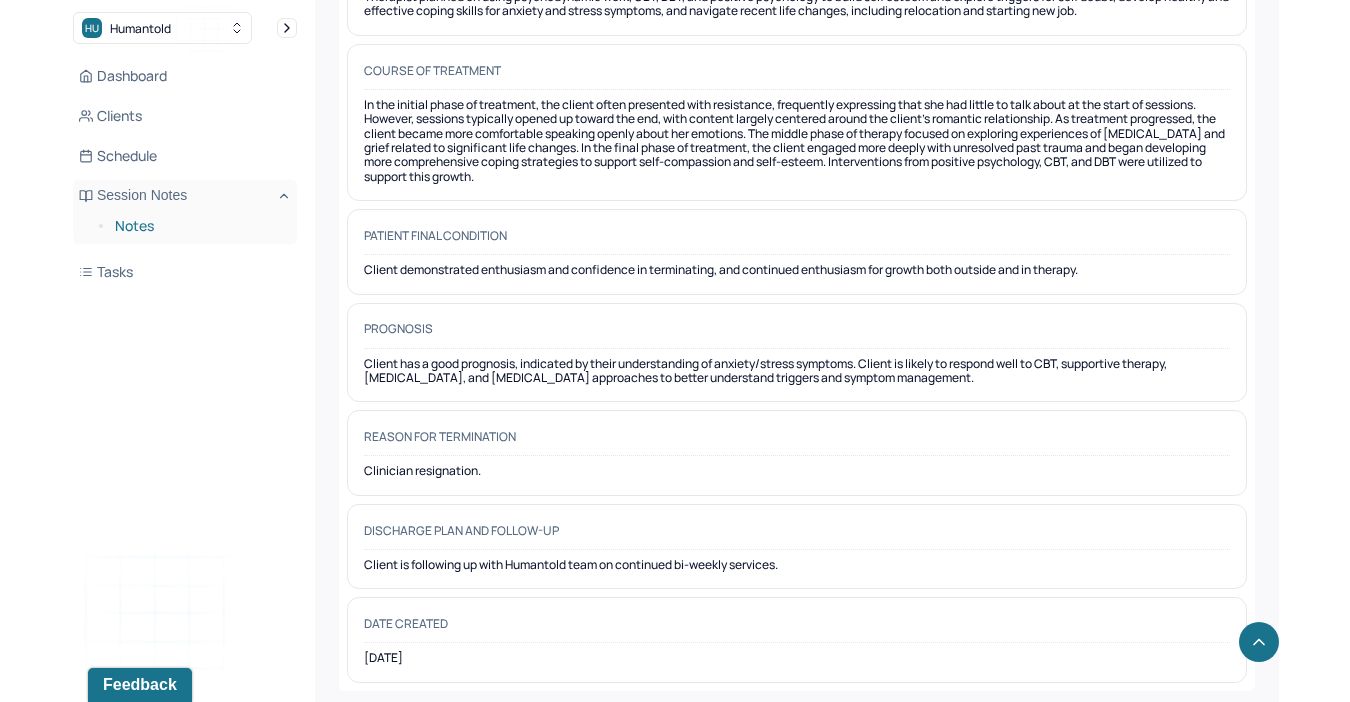 scroll, scrollTop: 0, scrollLeft: 0, axis: both 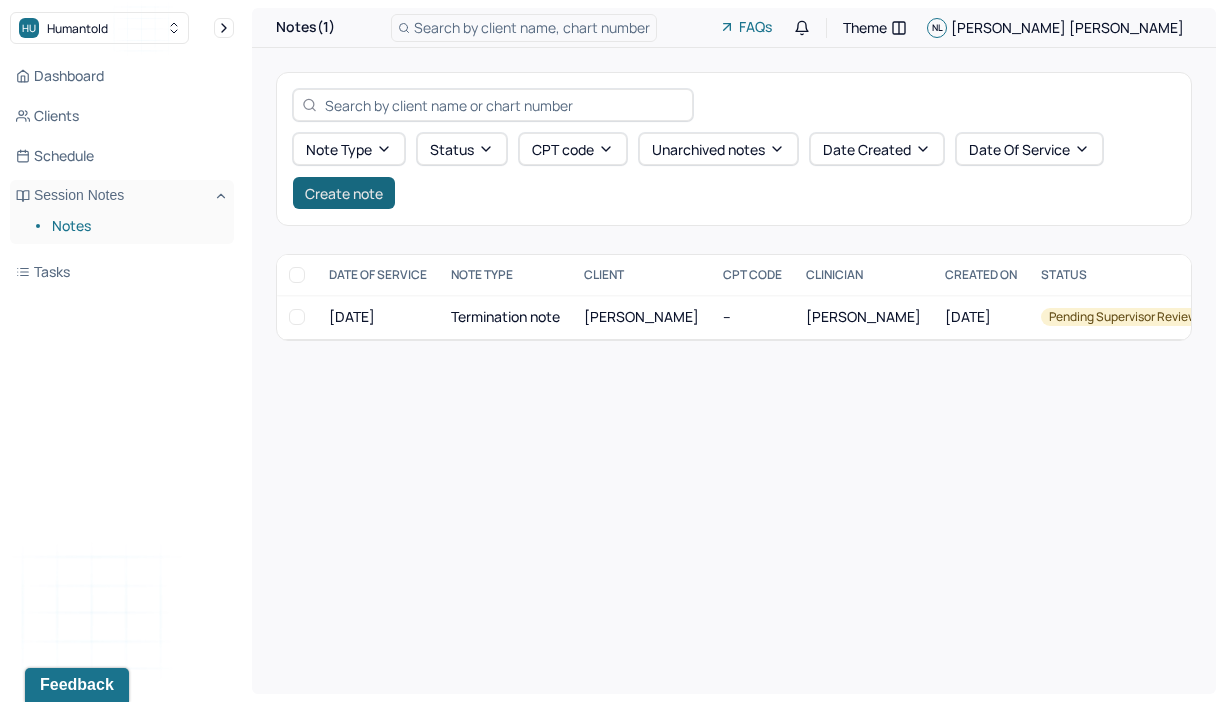 click on "Create note" at bounding box center (344, 193) 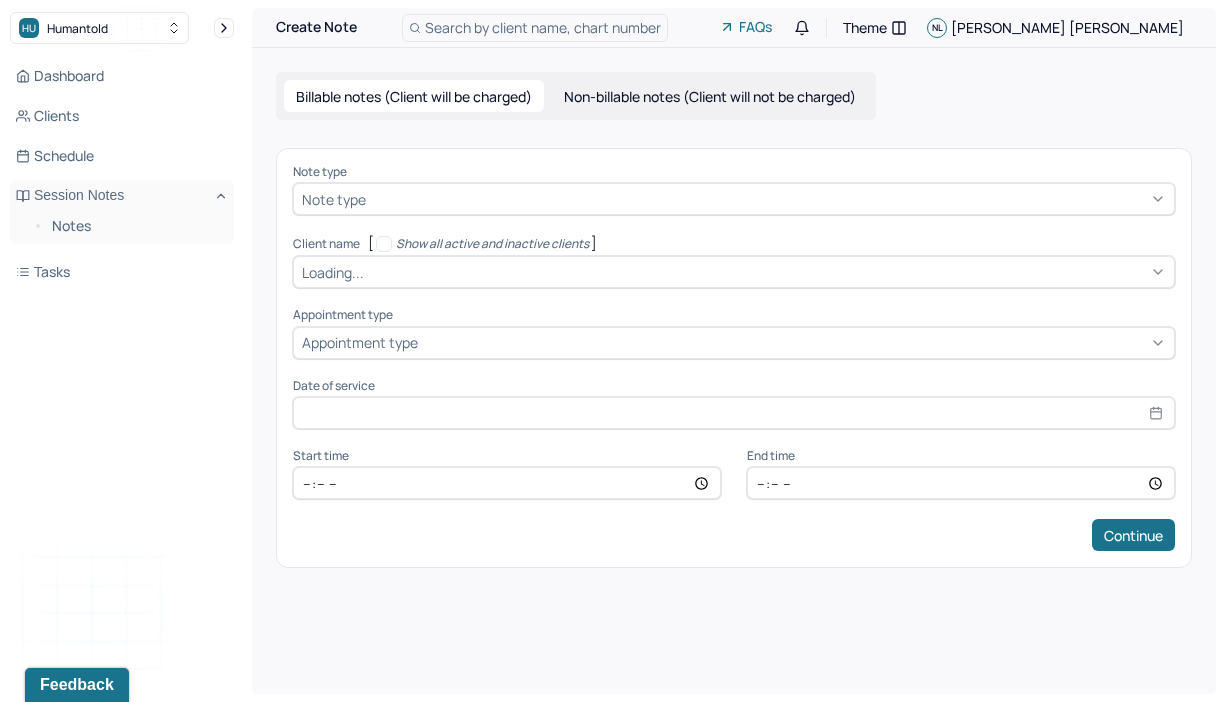 click at bounding box center (768, 199) 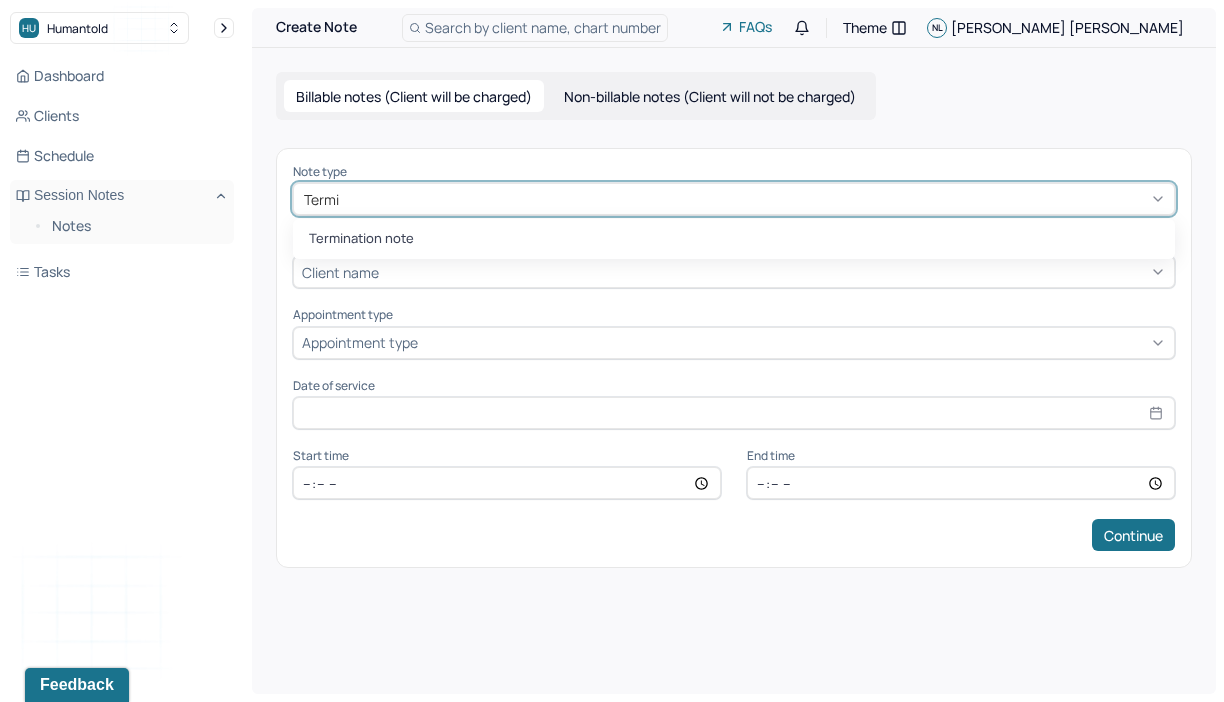 type on "Termin" 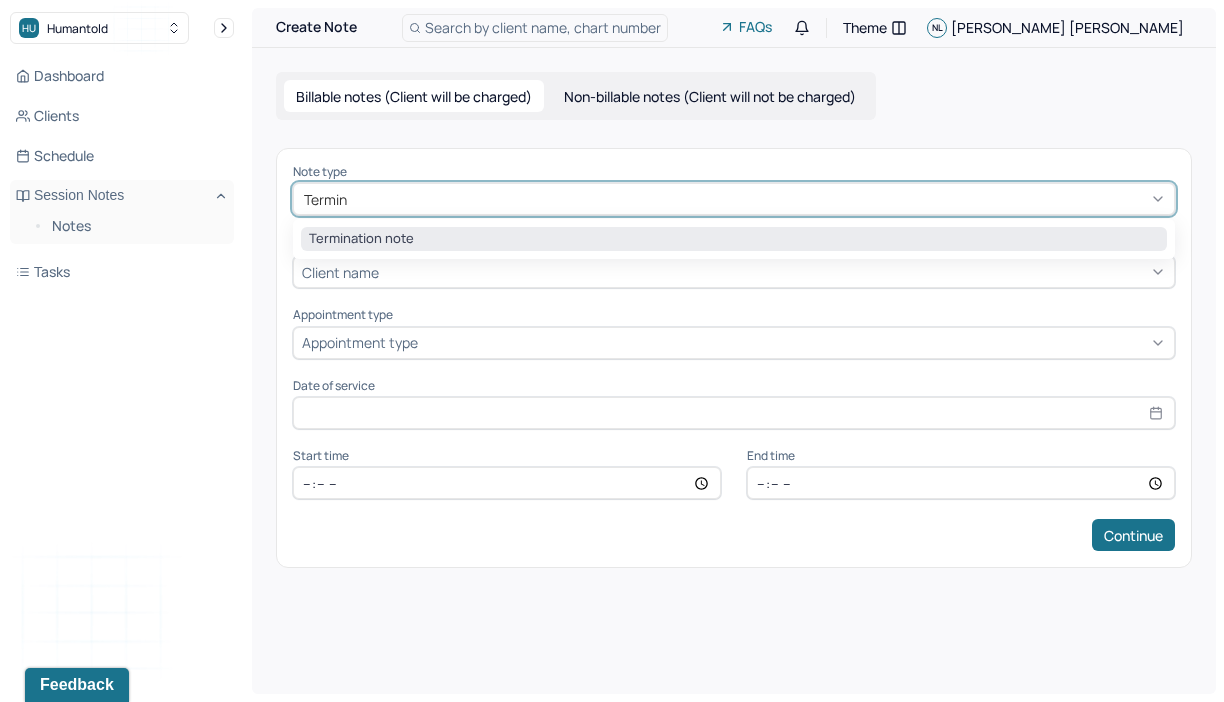 click on "Termination note" at bounding box center (734, 239) 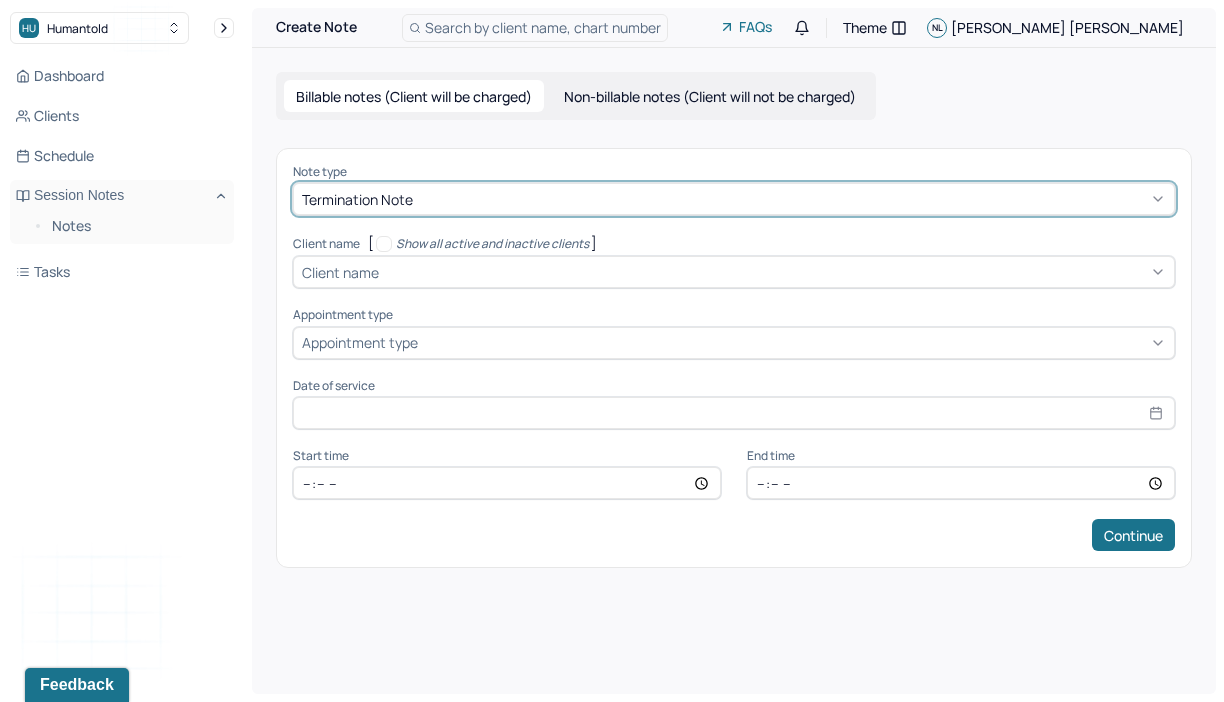 click at bounding box center (774, 272) 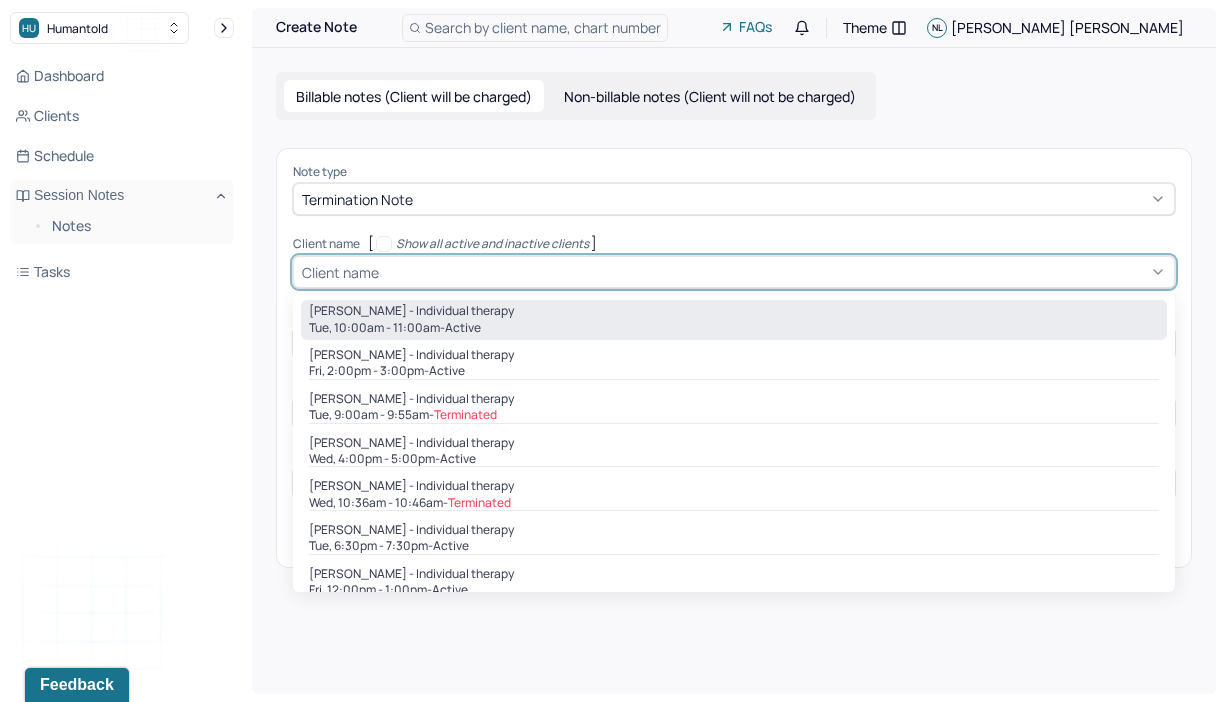 click on "[PERSON_NAME] - Individual therapy" at bounding box center (411, 311) 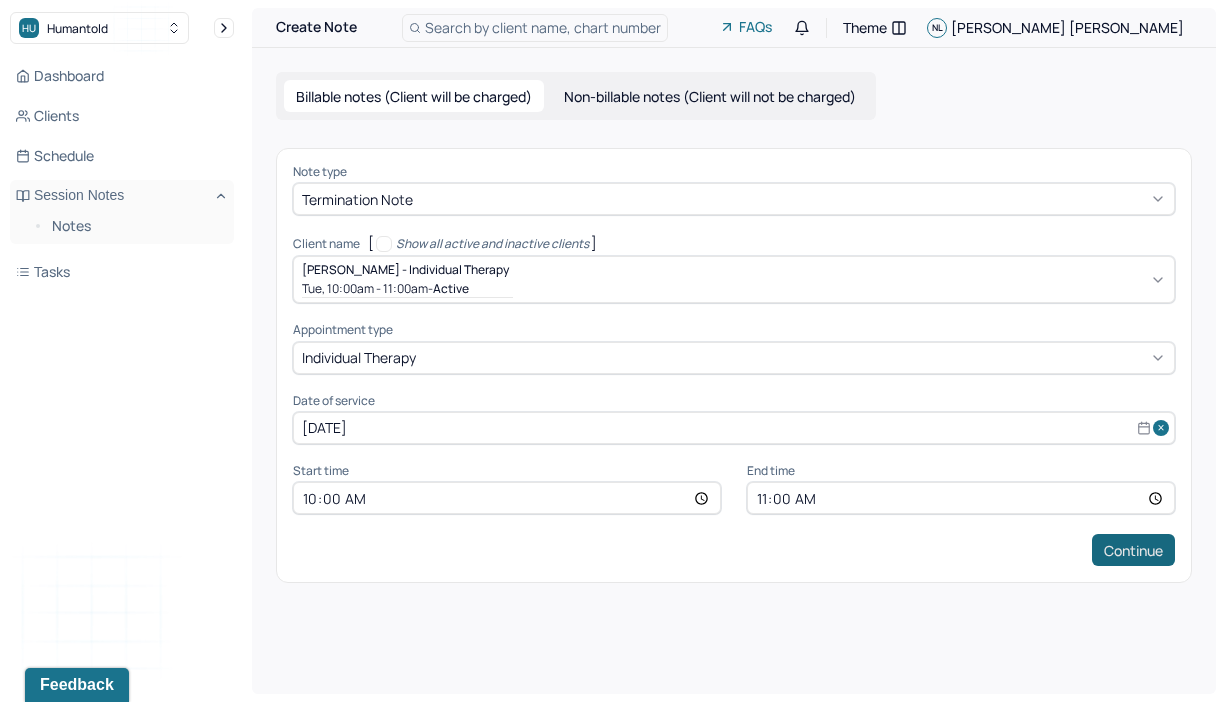 click on "Continue" at bounding box center (1133, 550) 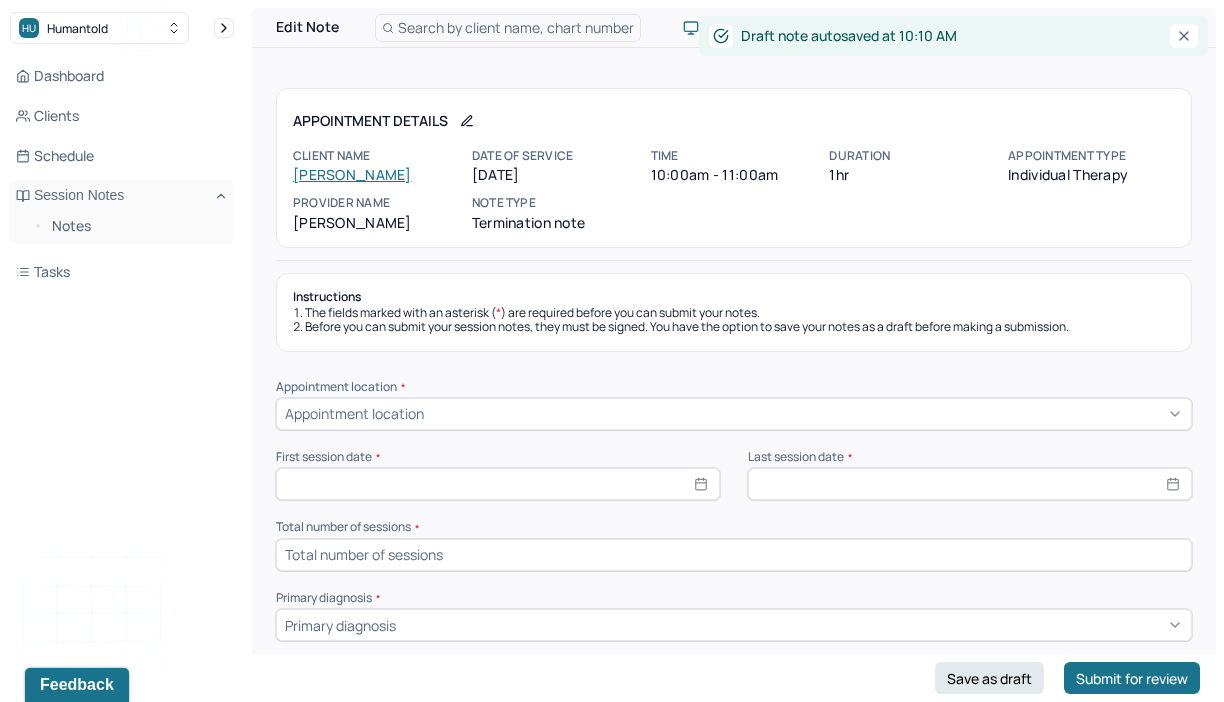 click on "Appointment location" at bounding box center [734, 414] 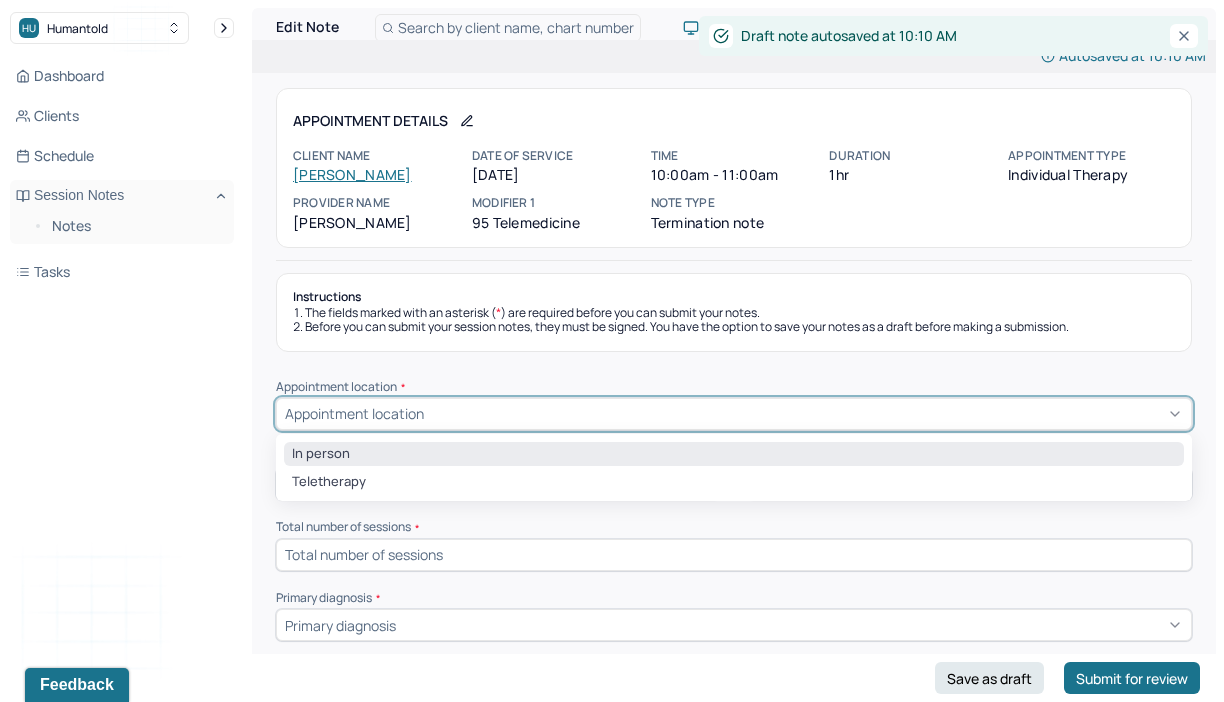 click on "In person" at bounding box center [734, 454] 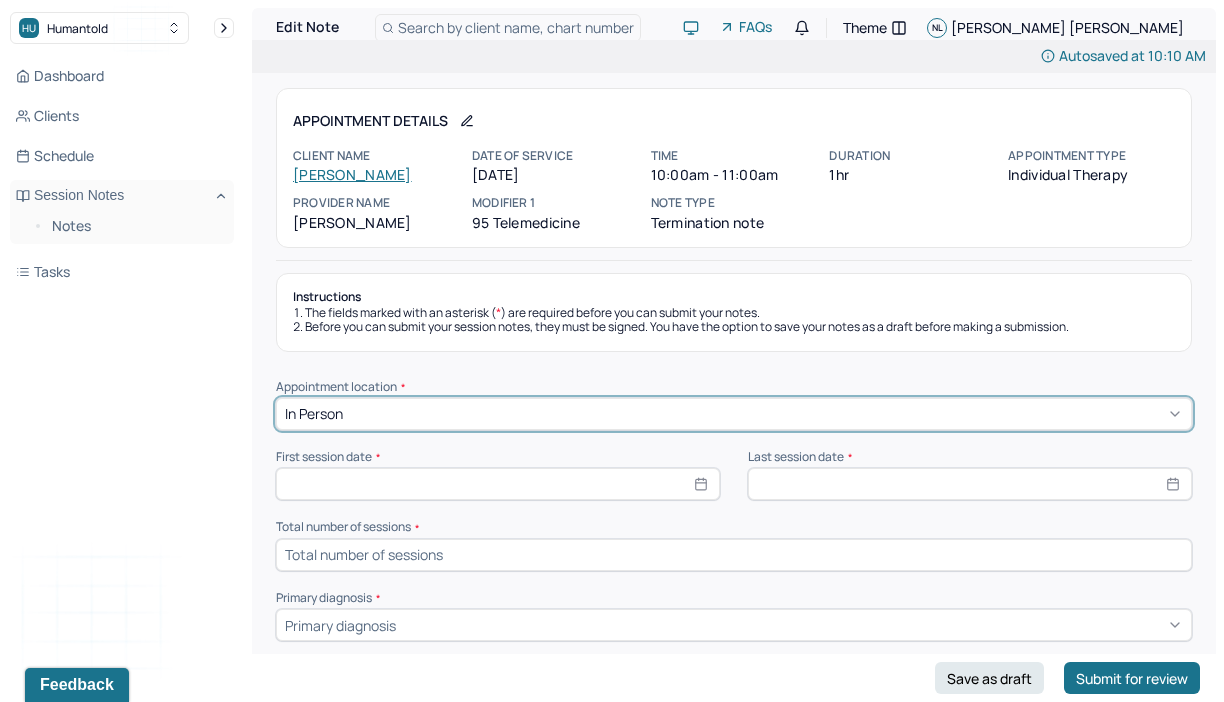 click at bounding box center (498, 484) 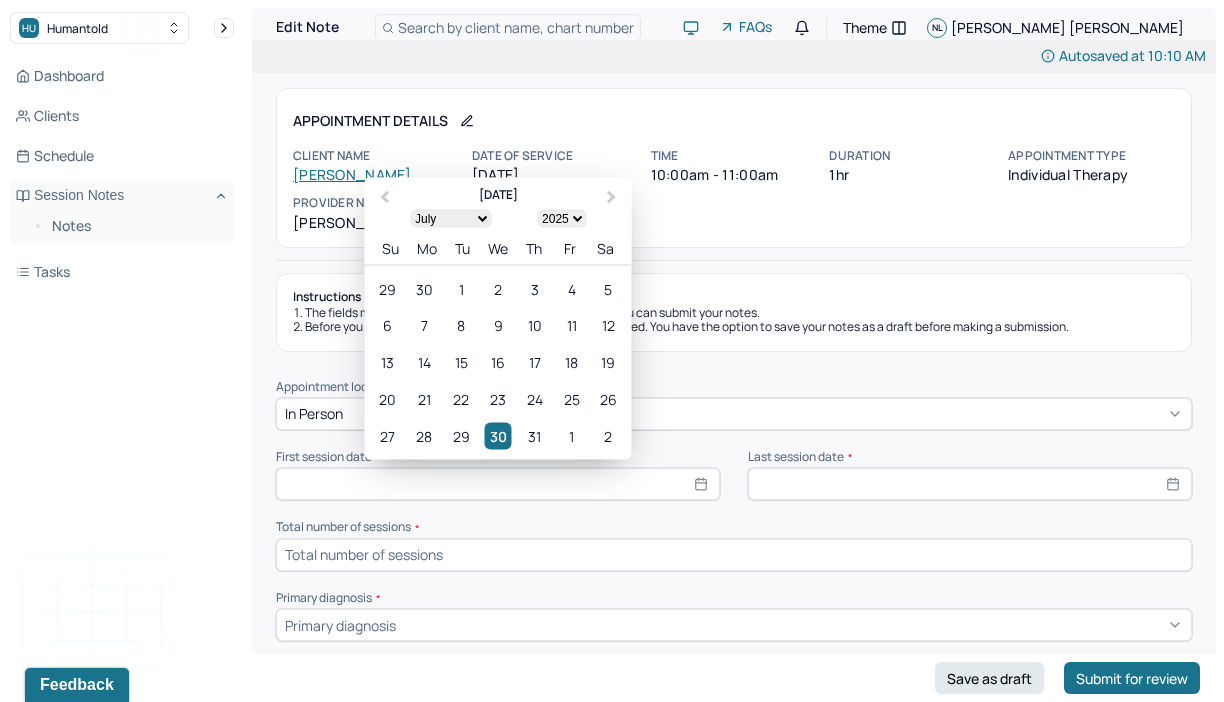 click on "Before you can submit your session notes, they must be signed. You have the option to save your notes as a draft before making a submission." at bounding box center (734, 327) 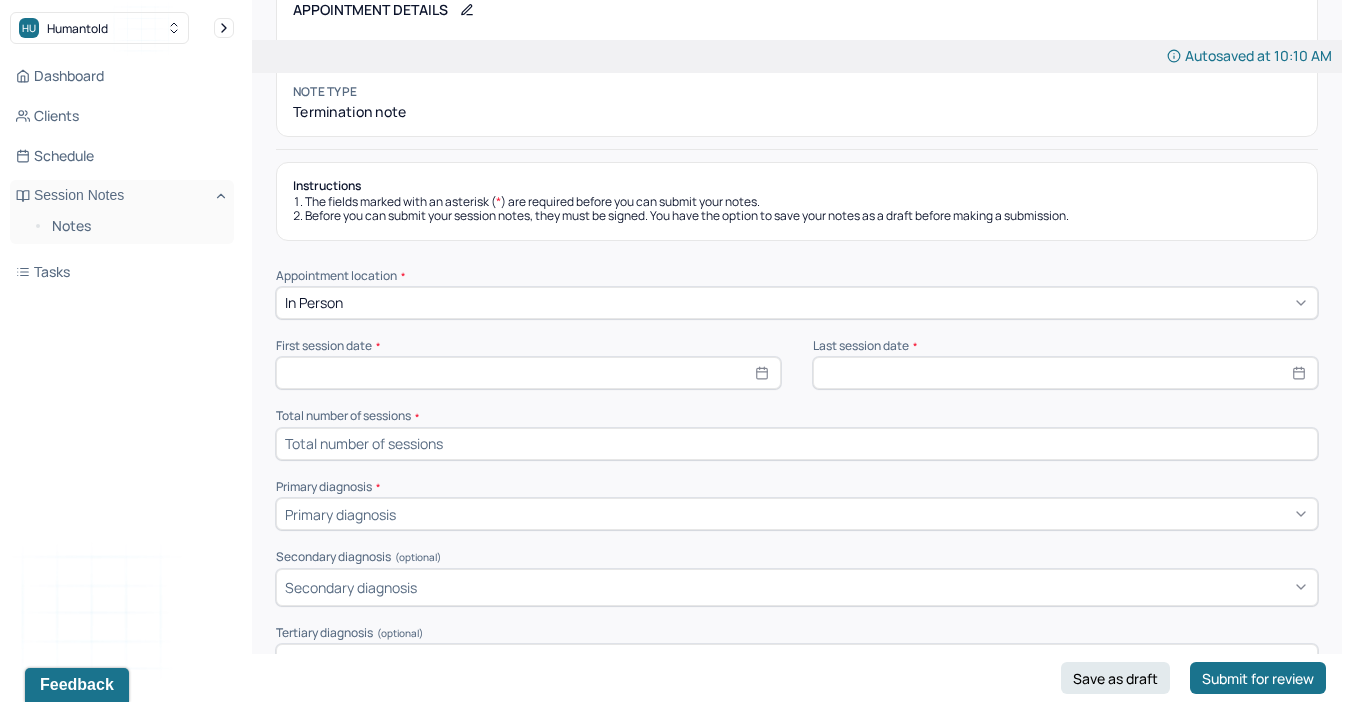 scroll, scrollTop: 129, scrollLeft: 0, axis: vertical 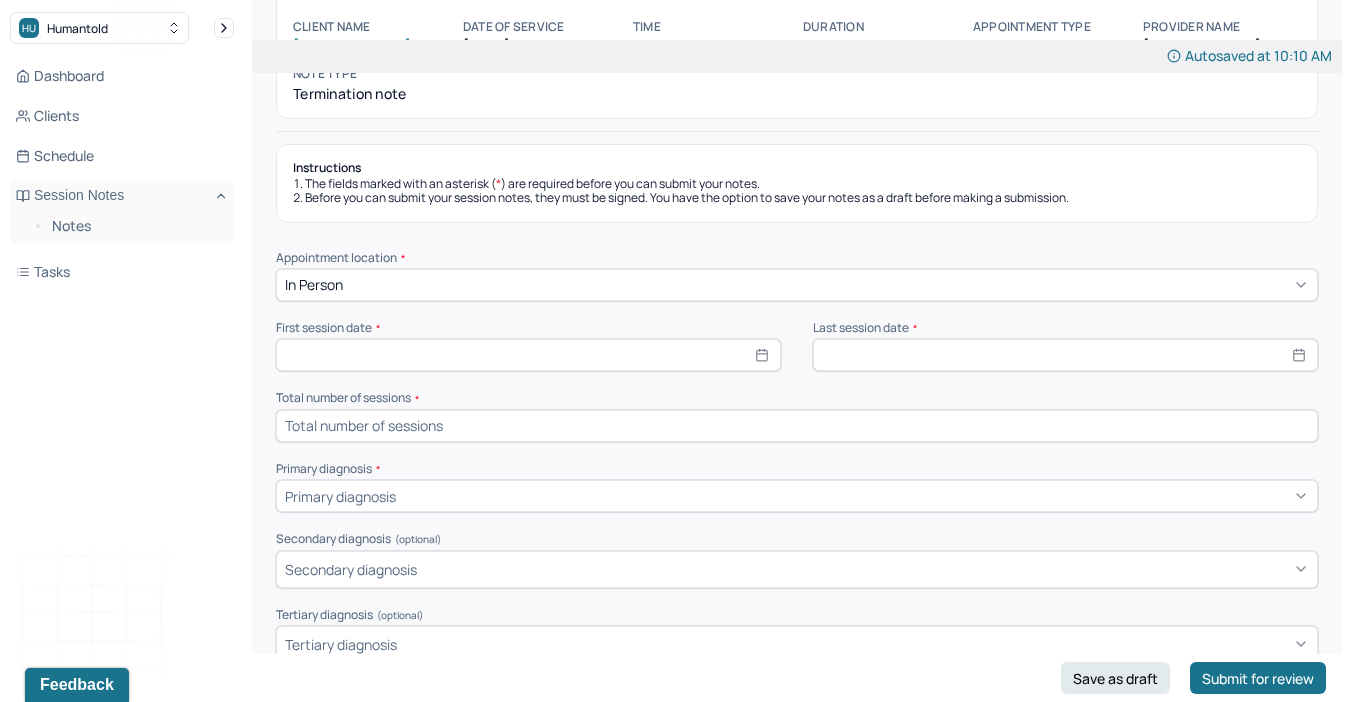 click at bounding box center (528, 355) 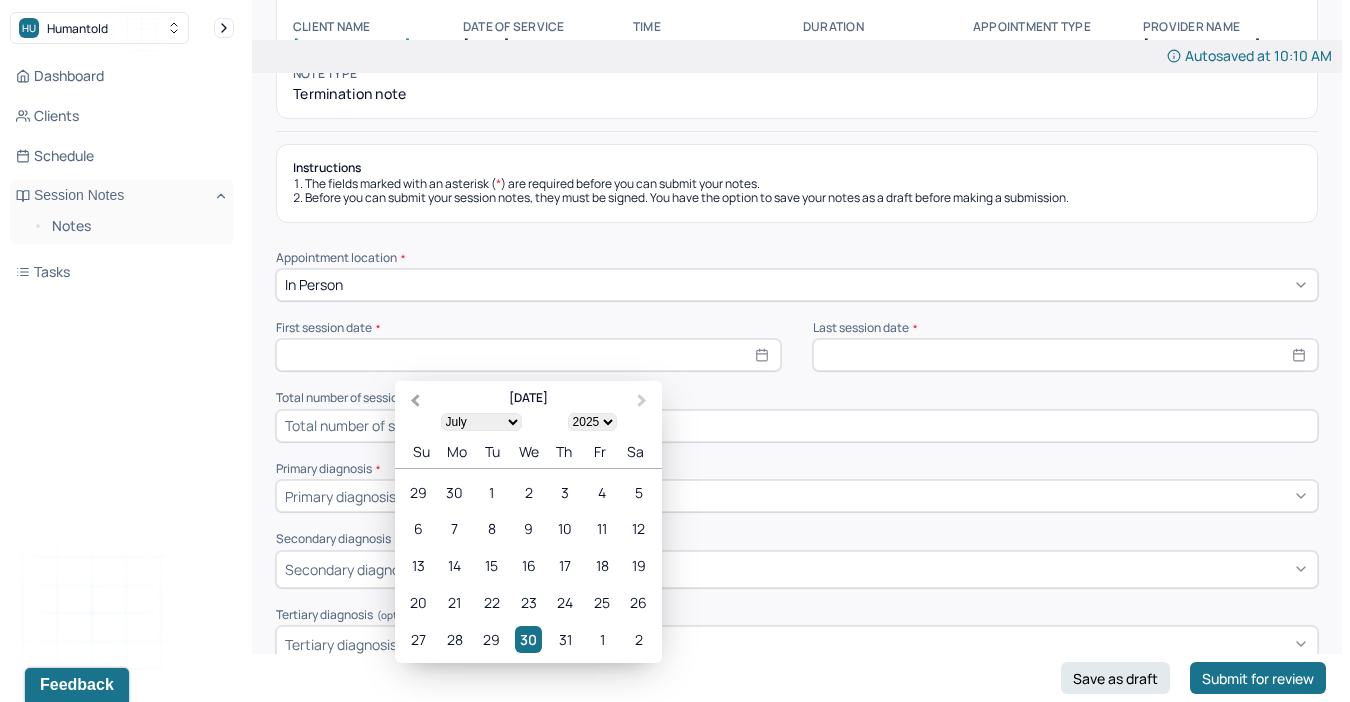 click on "Previous Month" at bounding box center (413, 402) 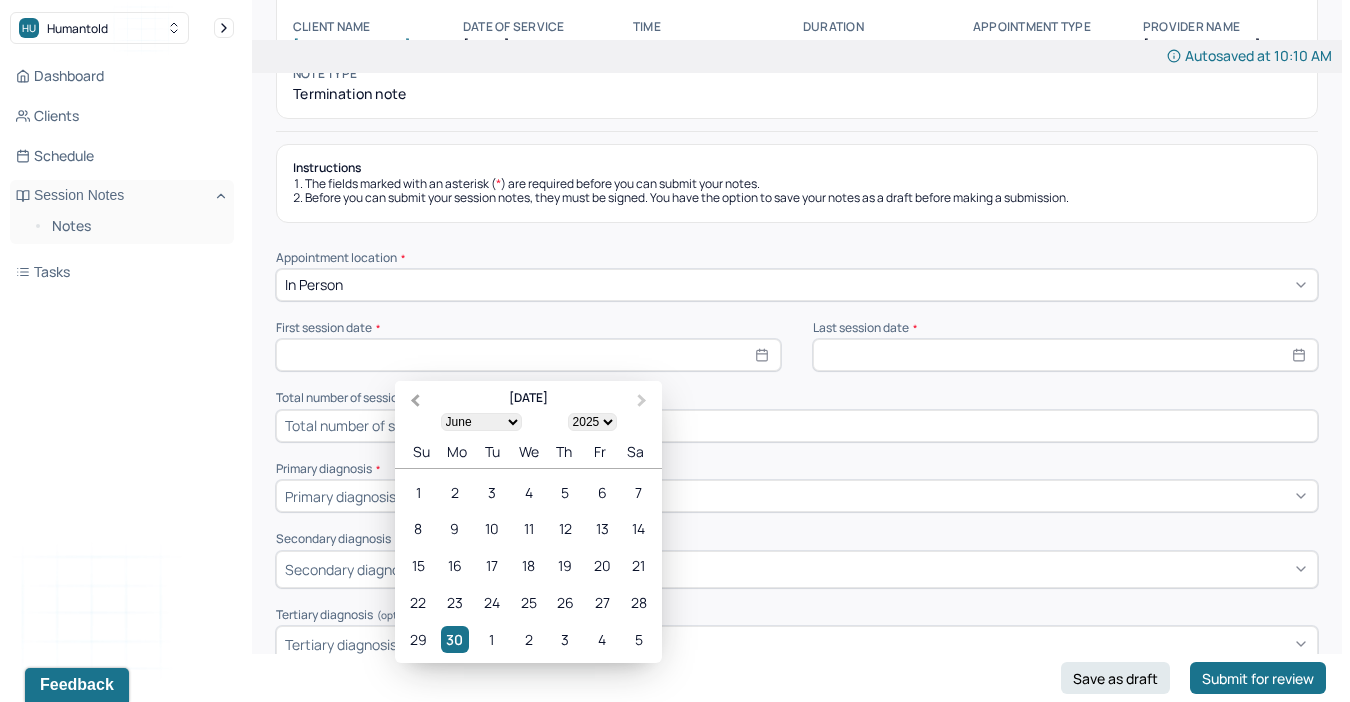 click on "Previous Month" at bounding box center (413, 402) 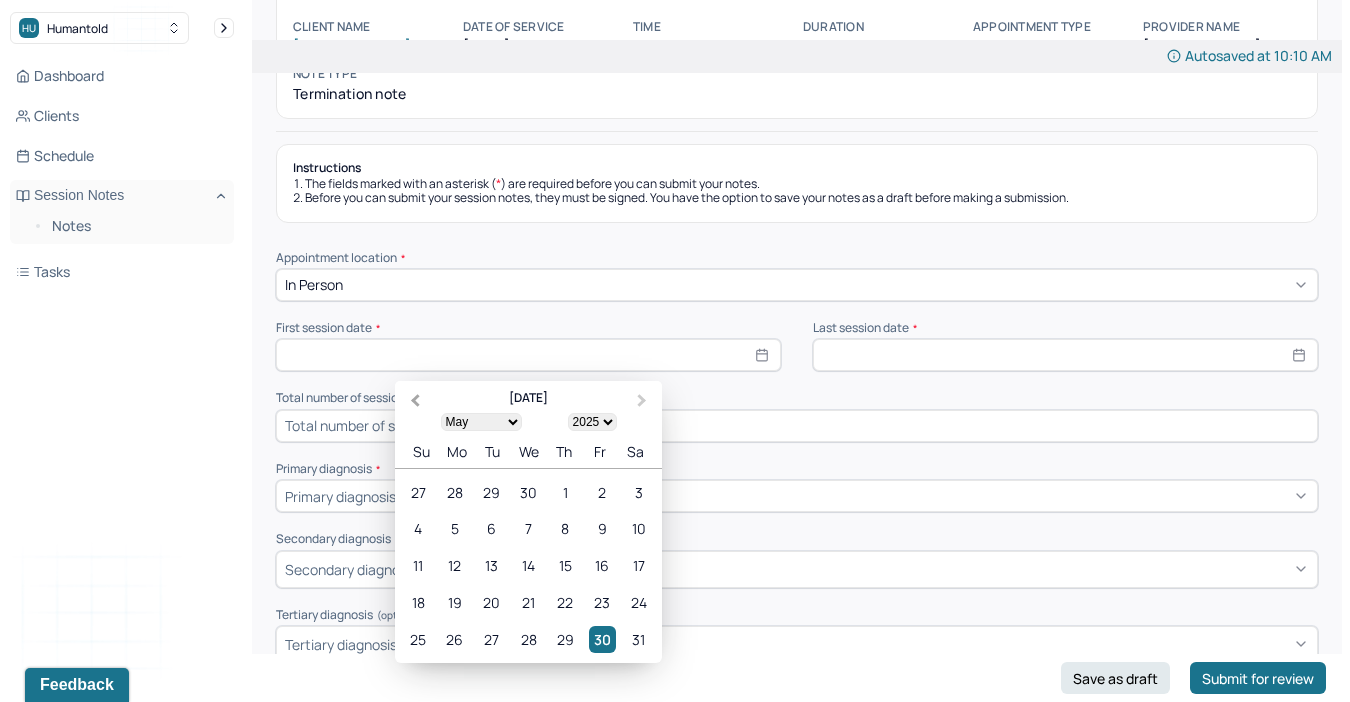 click on "Previous Month" at bounding box center (413, 402) 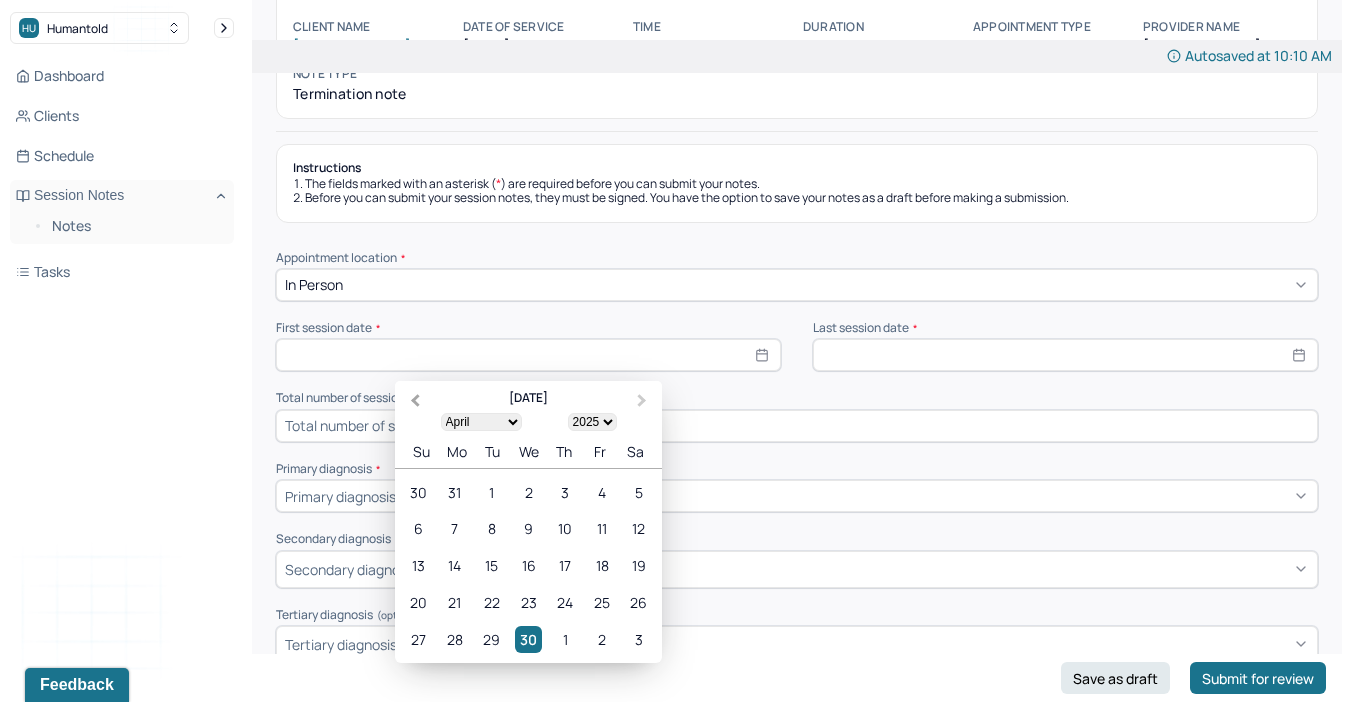 click on "Previous Month" at bounding box center (413, 402) 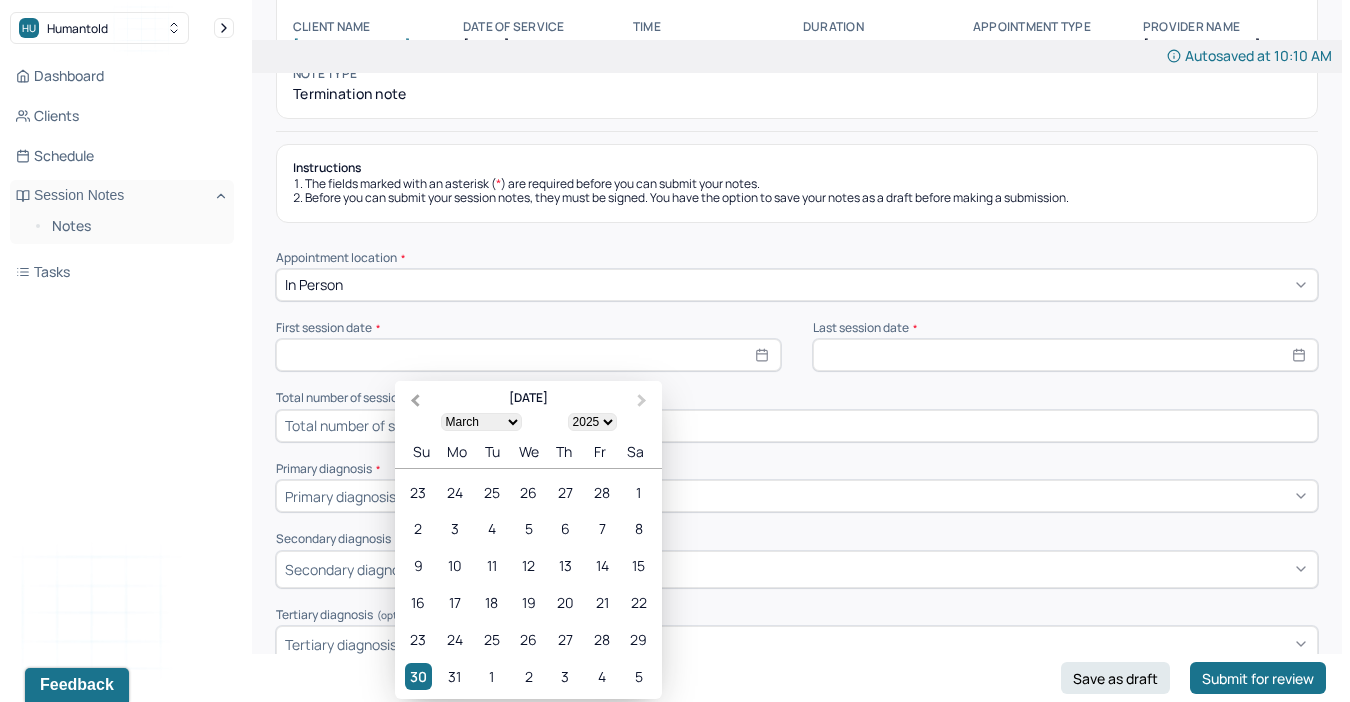 click on "Previous Month" at bounding box center (413, 402) 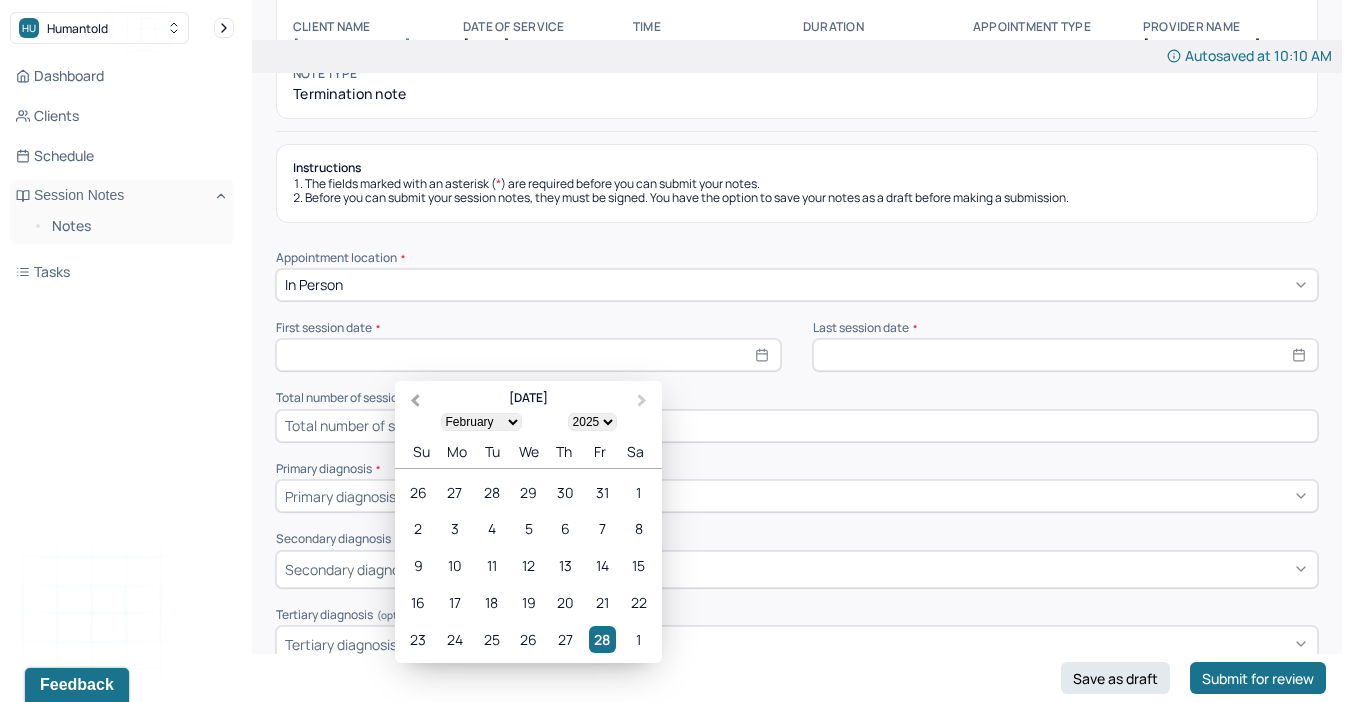 click on "Previous Month" at bounding box center [413, 402] 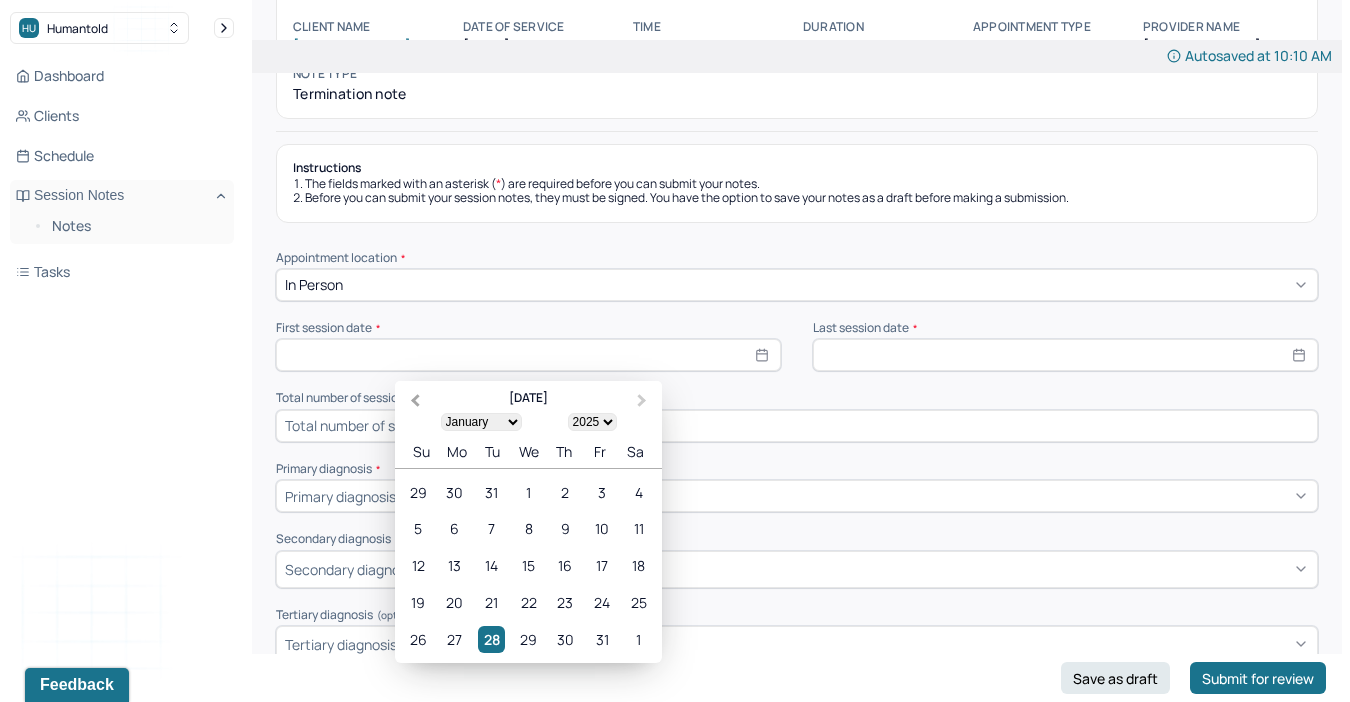 click on "Previous Month" at bounding box center [413, 402] 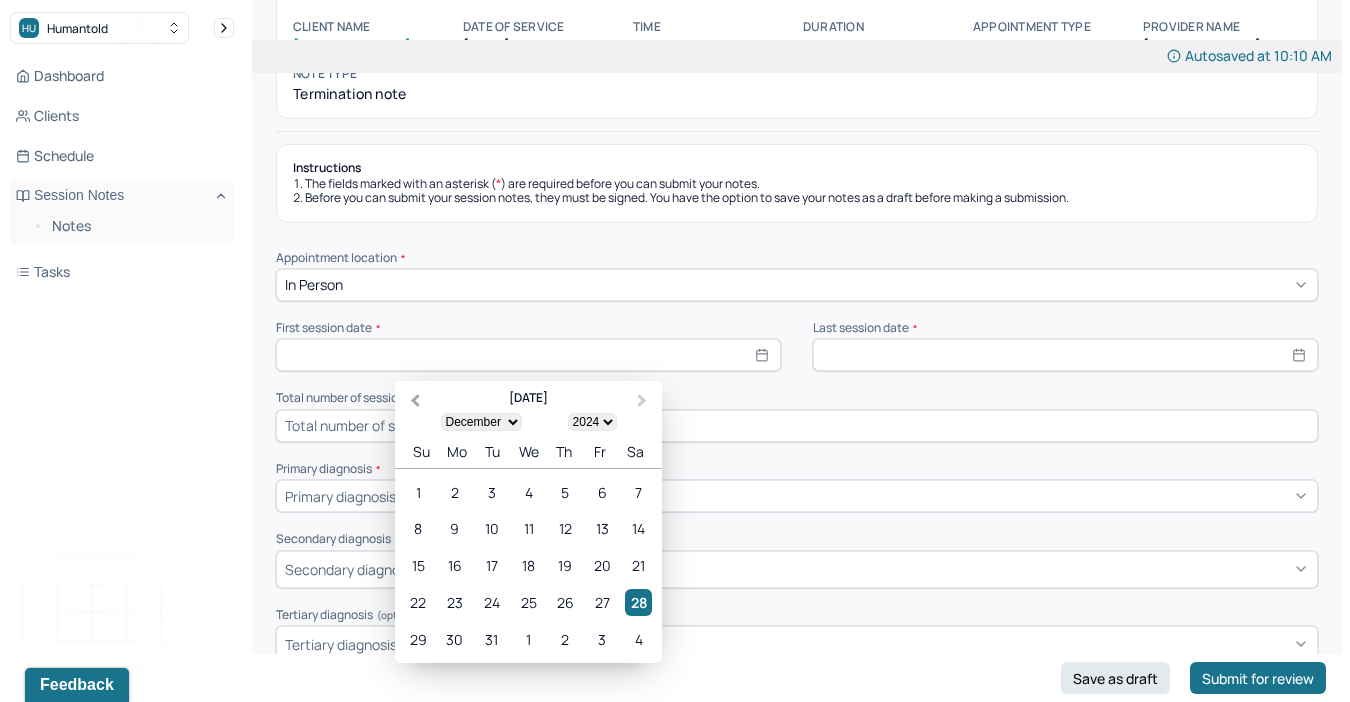 click on "Previous Month" at bounding box center [413, 402] 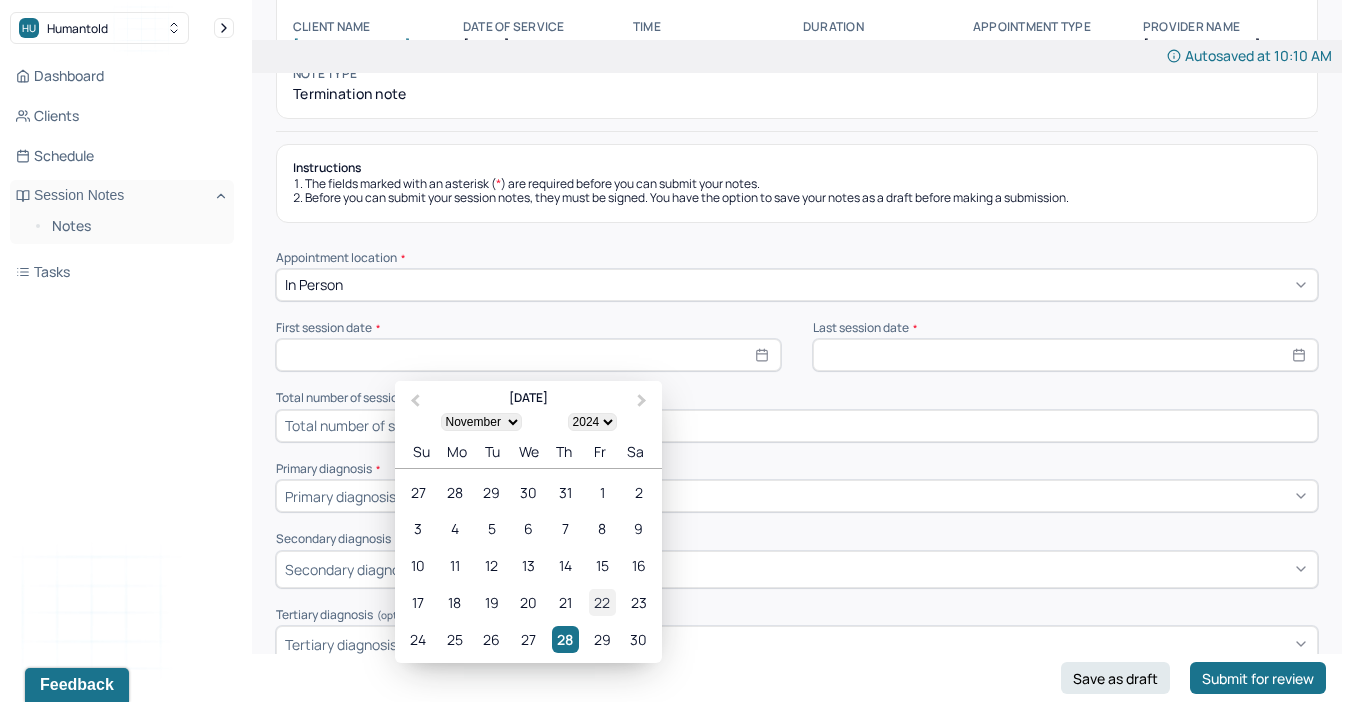 click on "22" at bounding box center [602, 602] 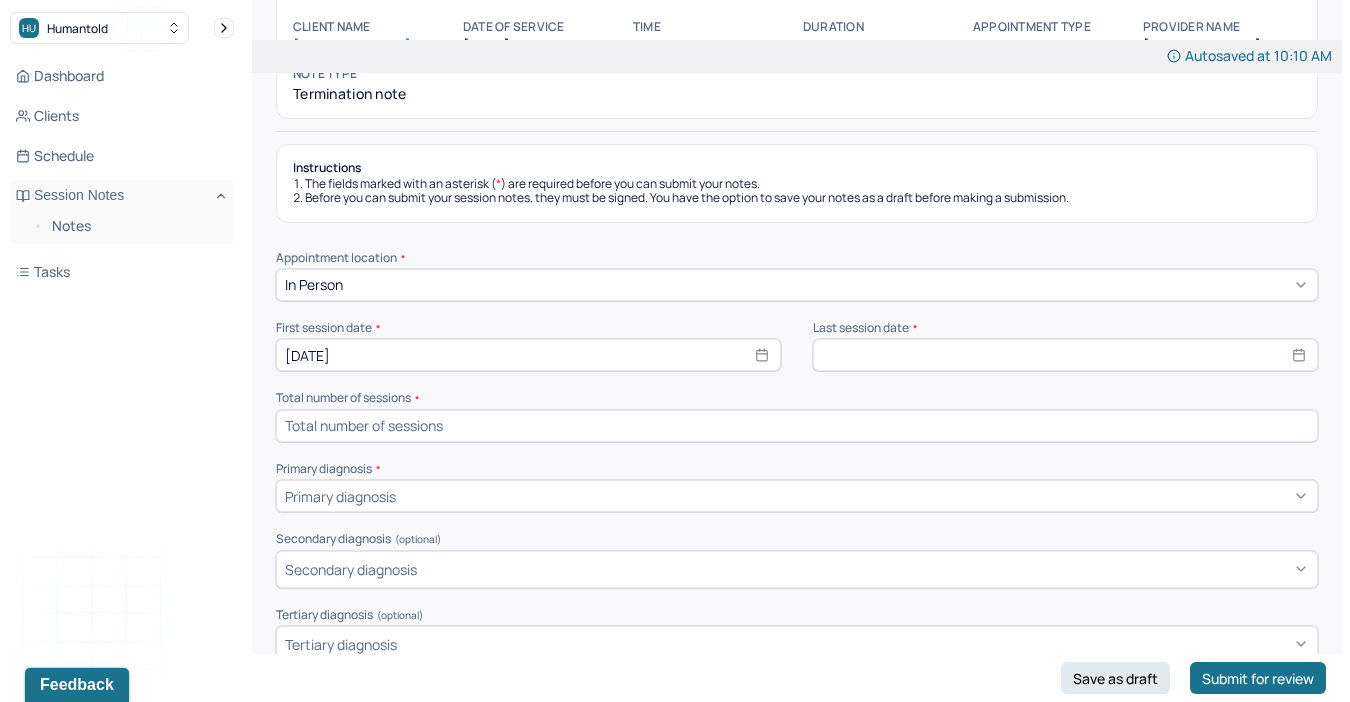 click on "Last session date *" at bounding box center (1065, 346) 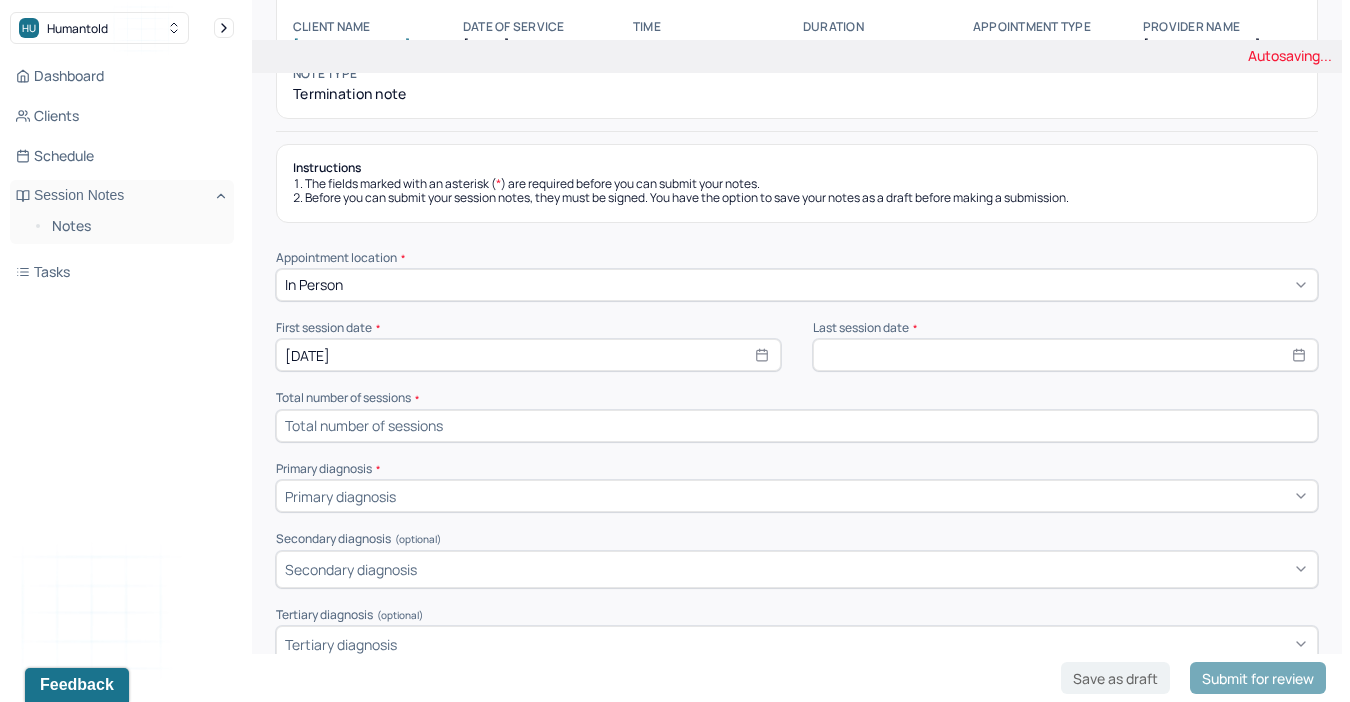 click at bounding box center (1065, 355) 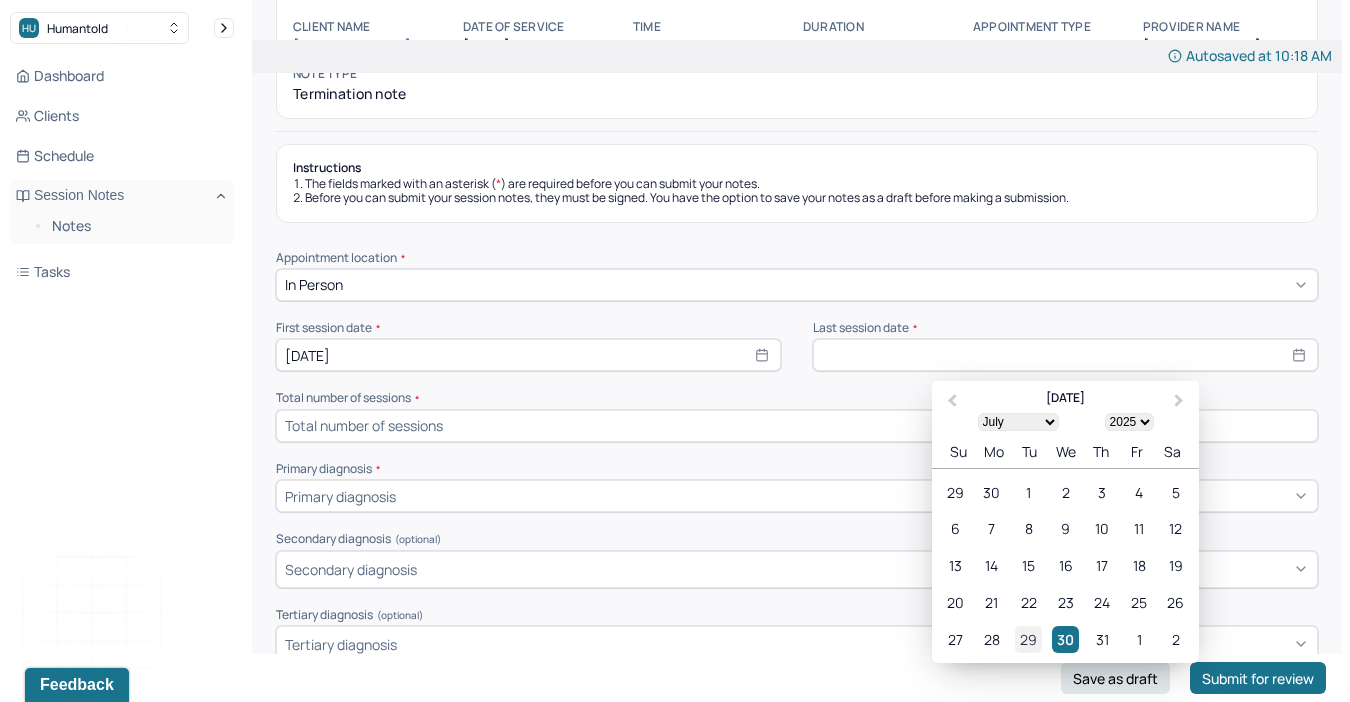 click on "29" at bounding box center [1028, 639] 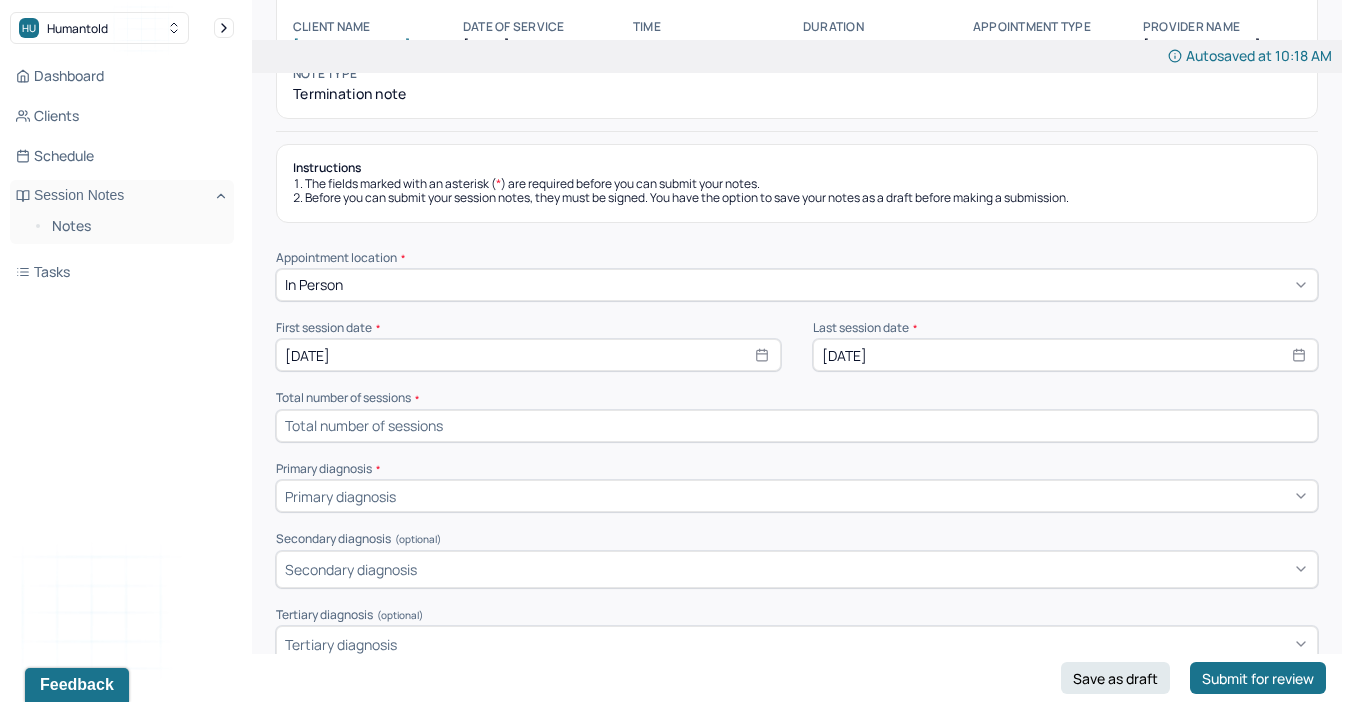 click at bounding box center (797, 426) 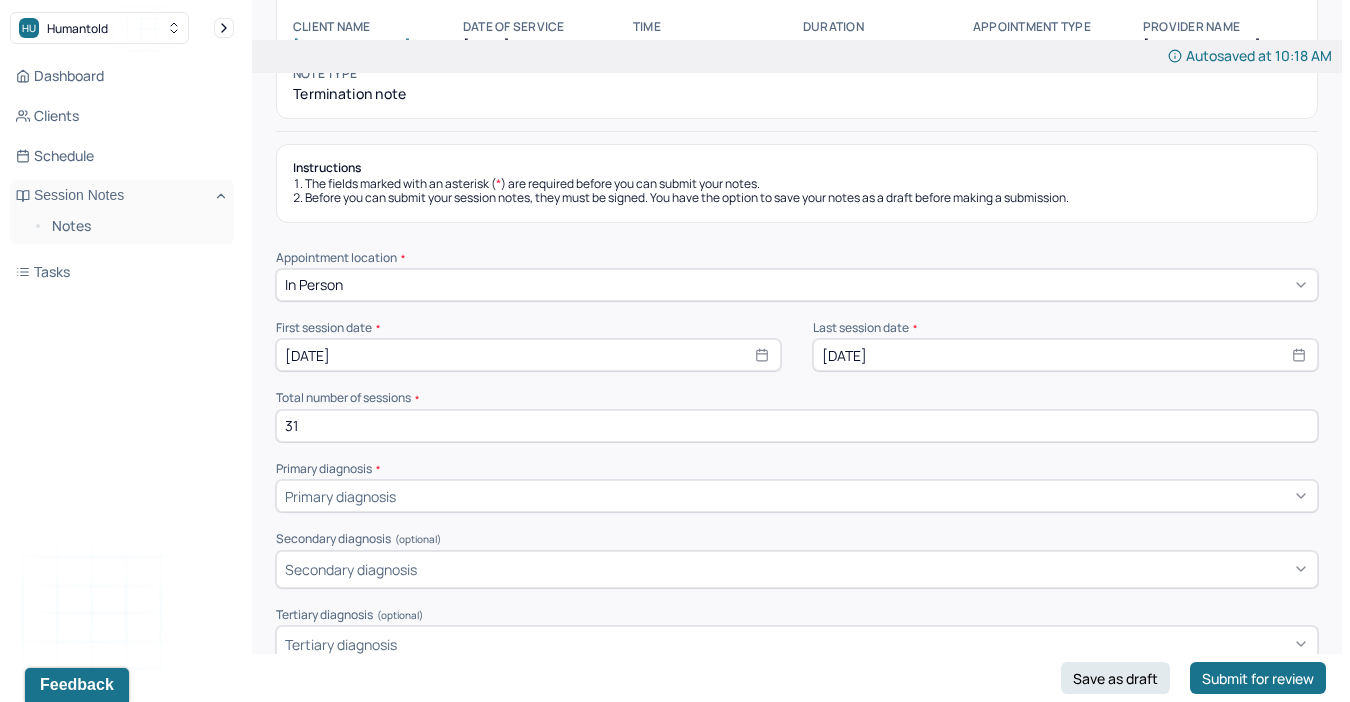 type on "31" 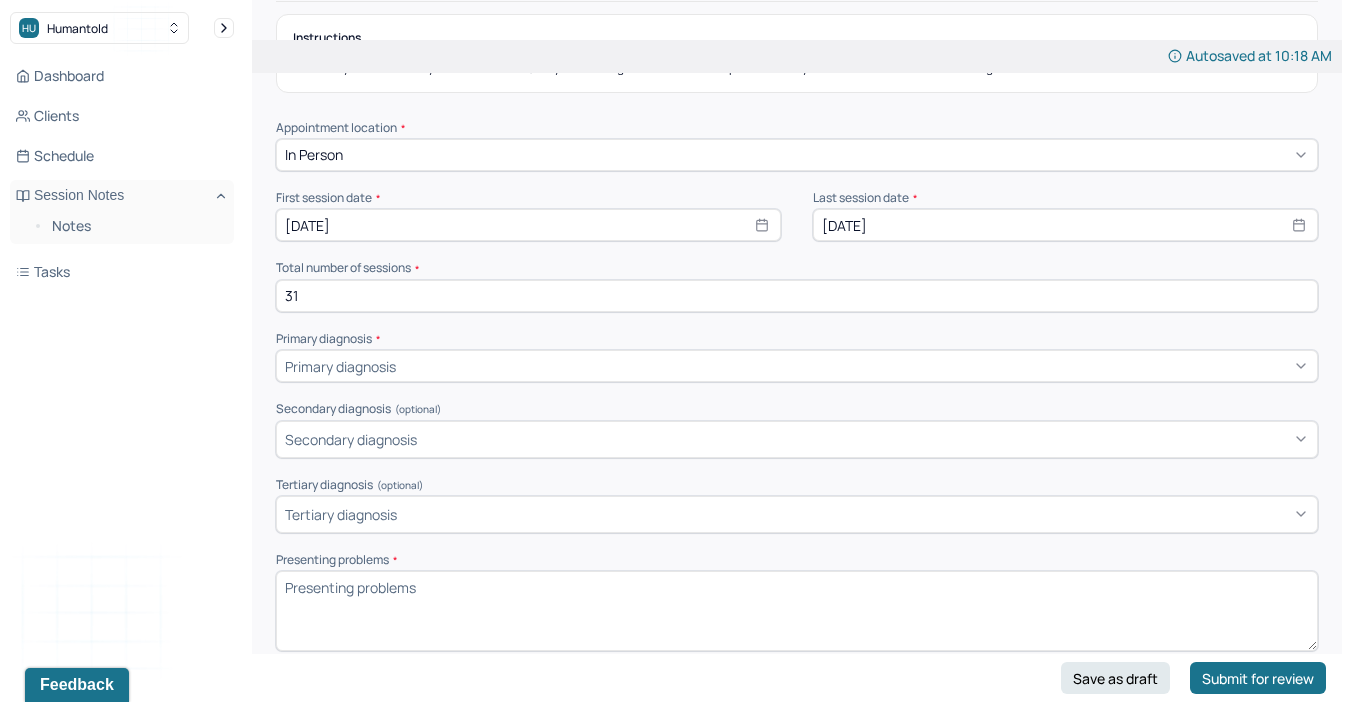 scroll, scrollTop: 294, scrollLeft: 0, axis: vertical 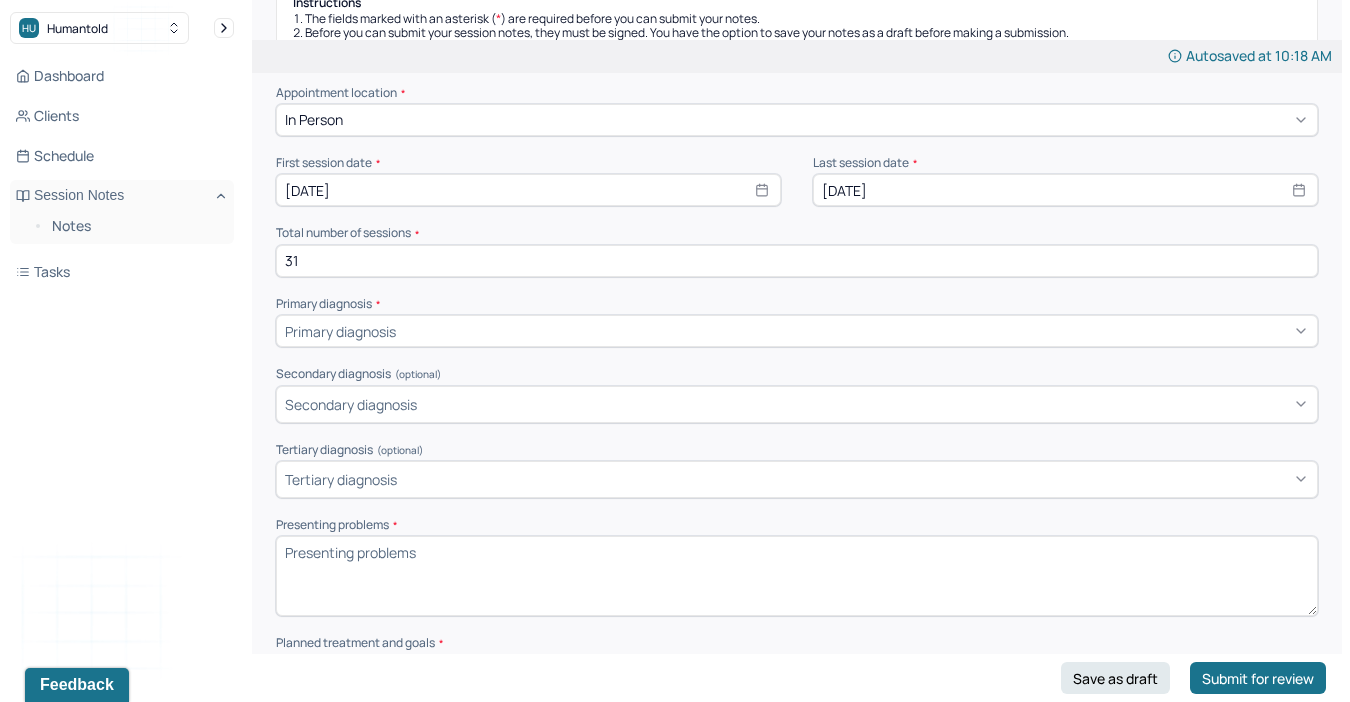 click at bounding box center [854, 331] 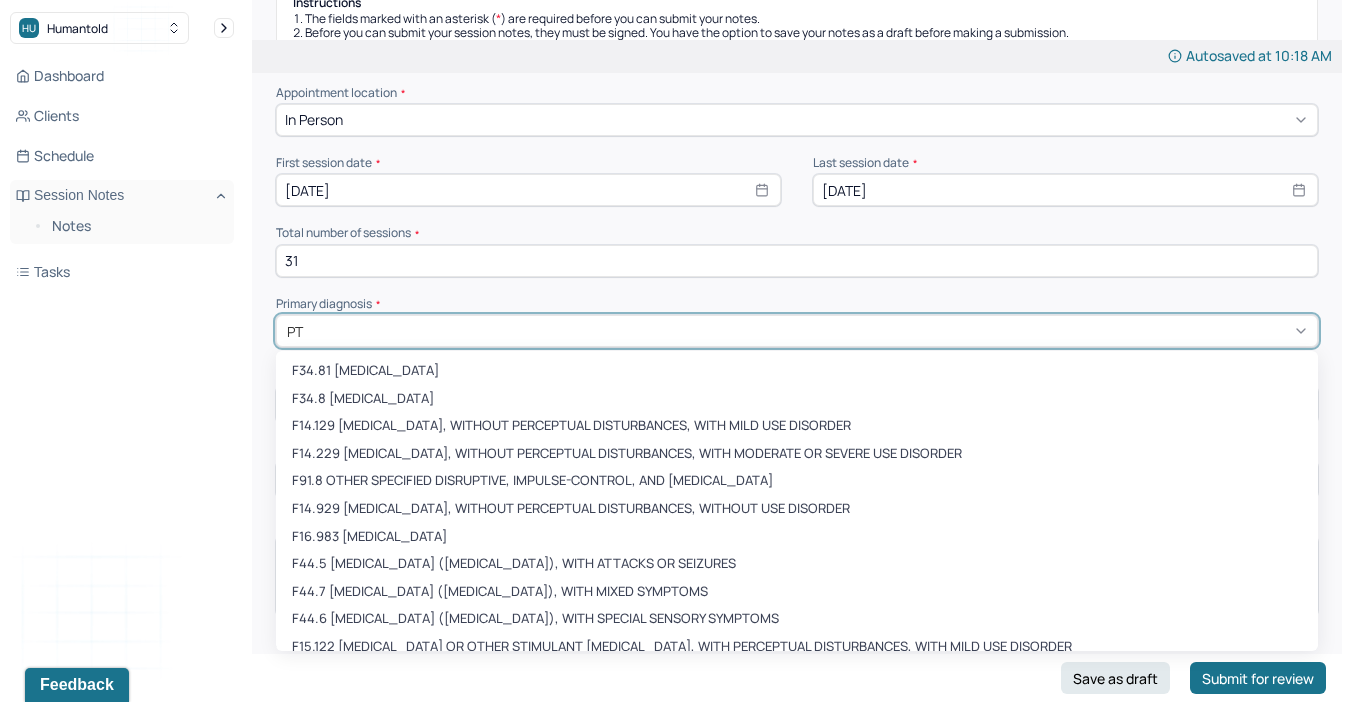 type on "P" 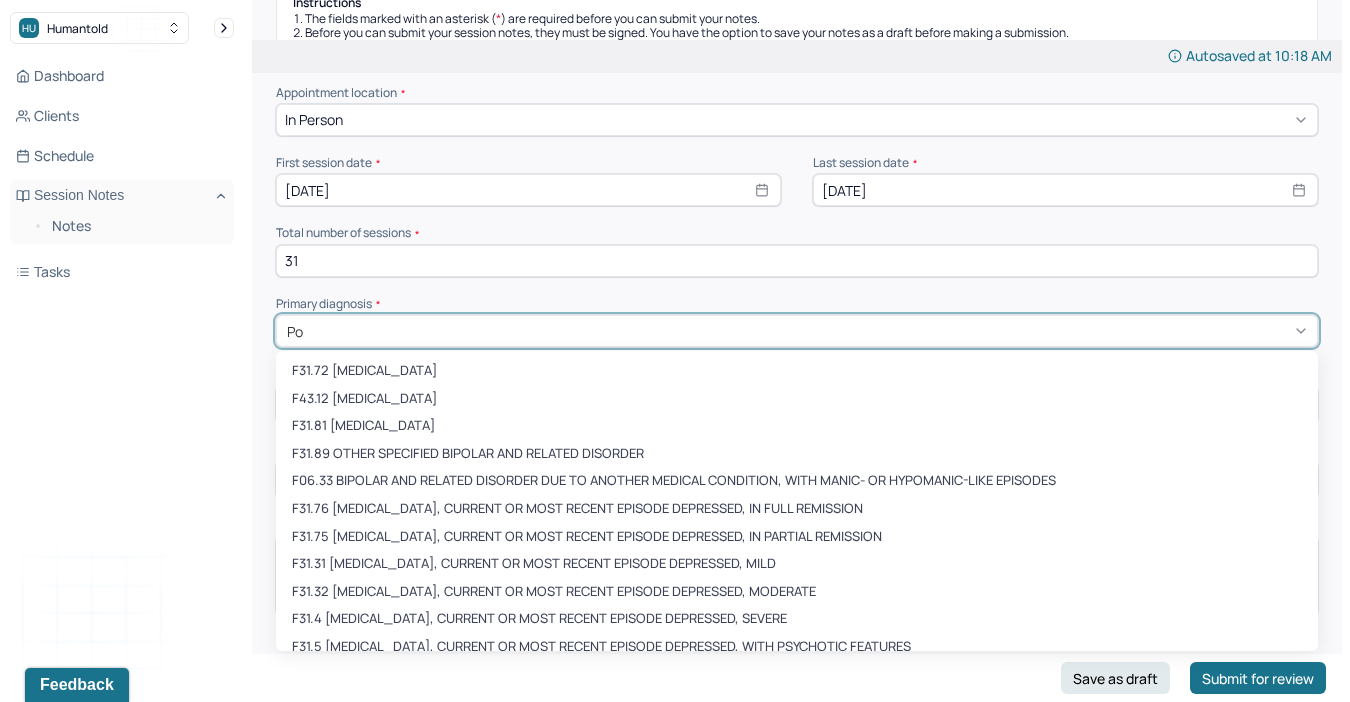 type on "Pos" 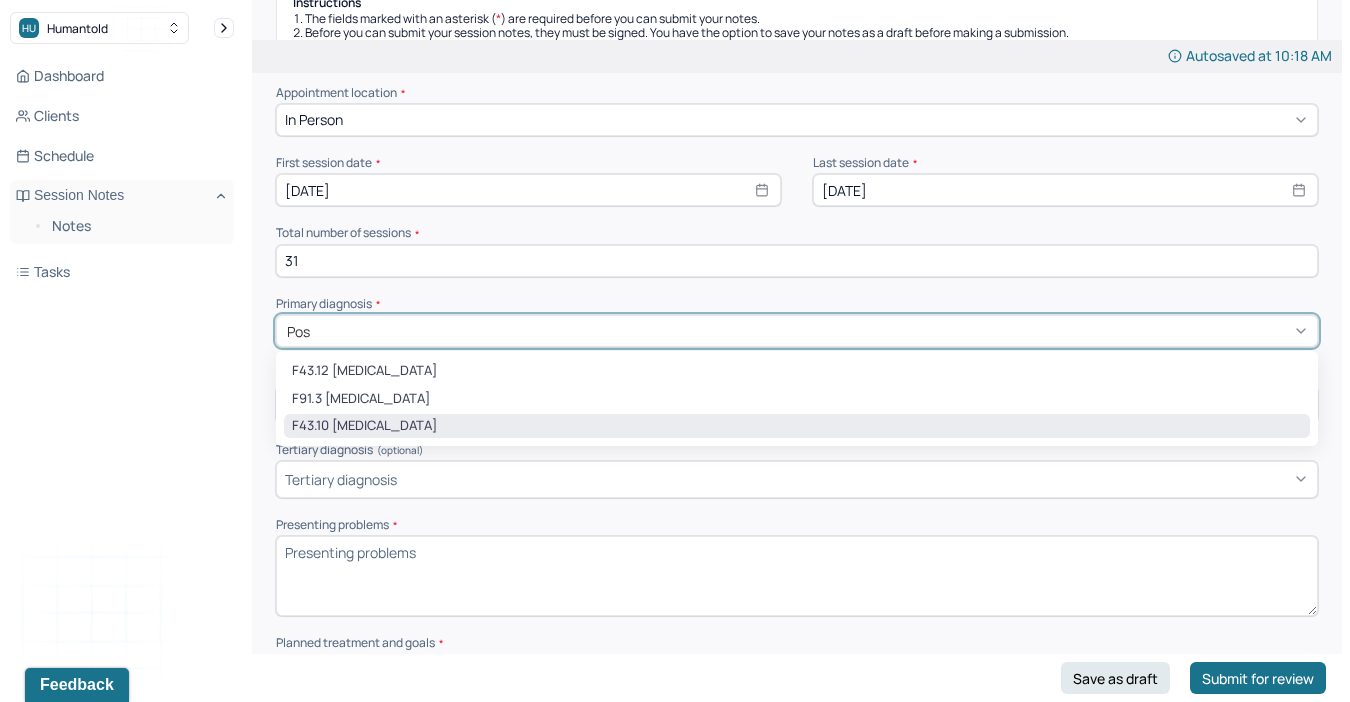 click on "F43.10 [MEDICAL_DATA]" at bounding box center (797, 426) 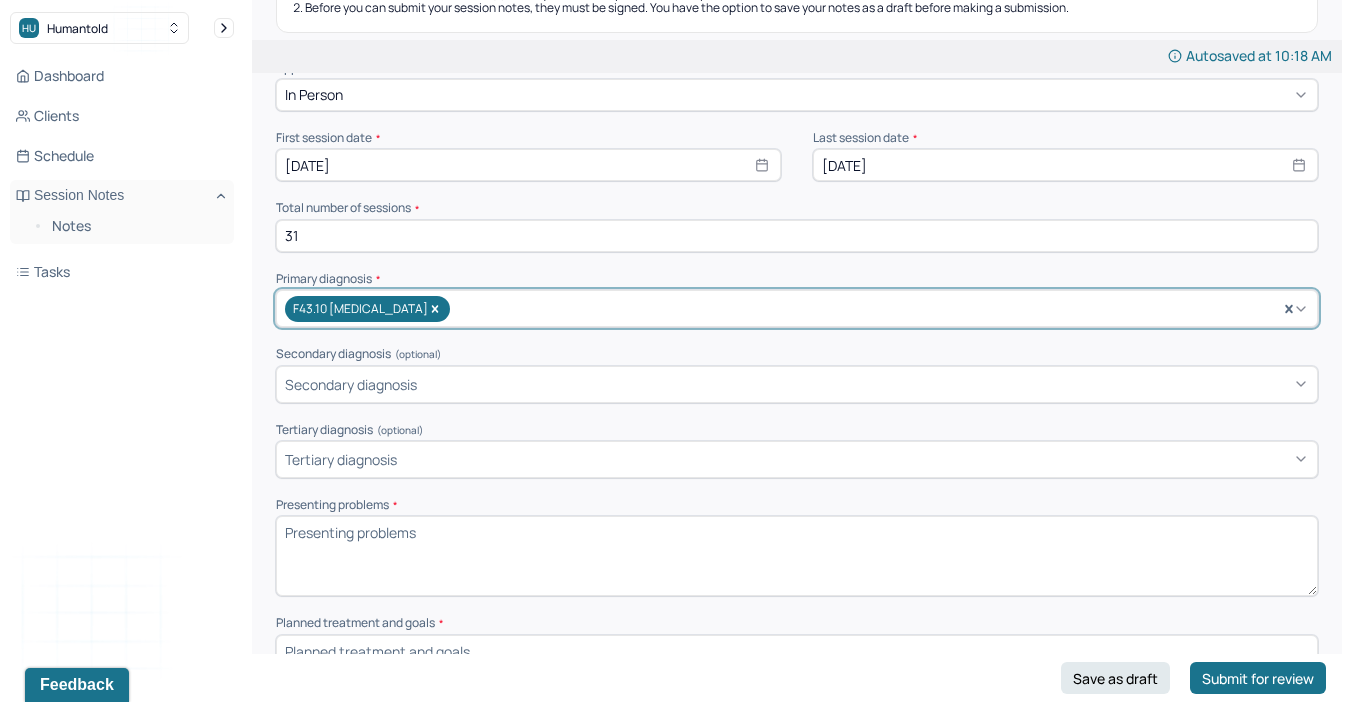 click on "Secondary diagnosis" at bounding box center [797, 384] 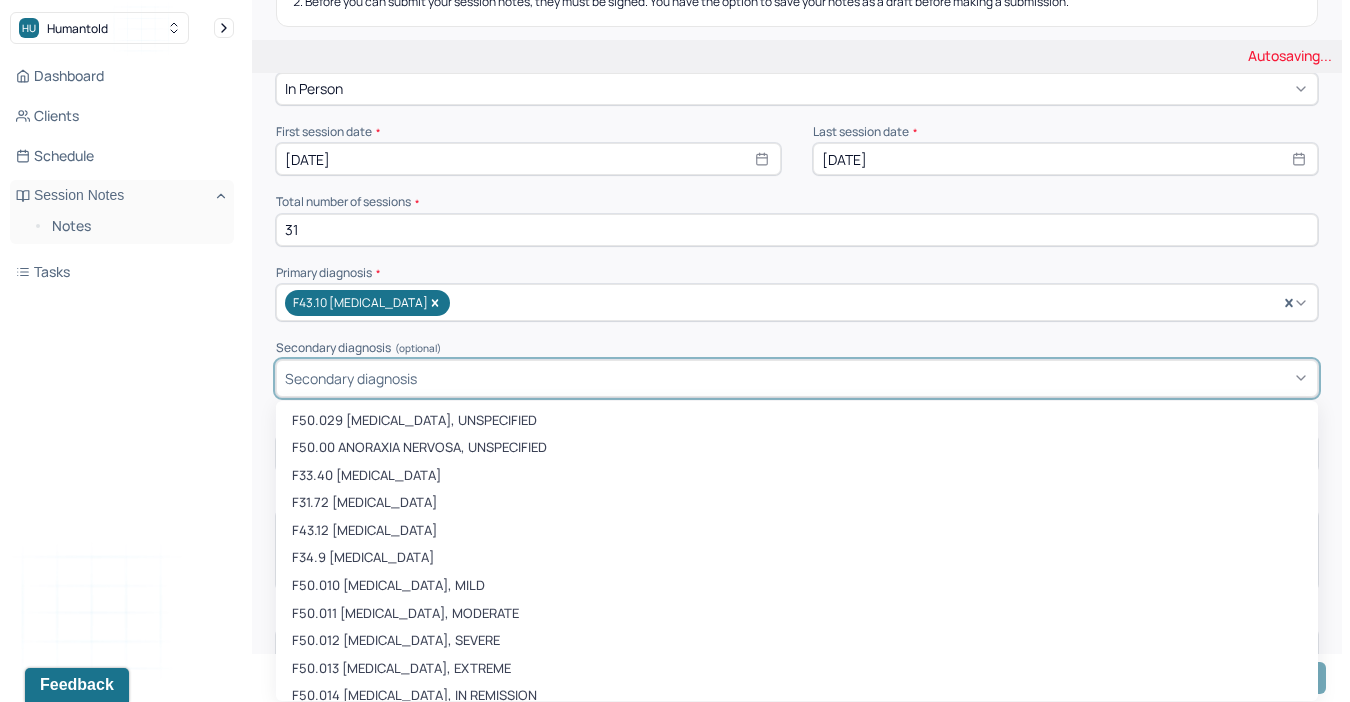 scroll, scrollTop: 327, scrollLeft: 0, axis: vertical 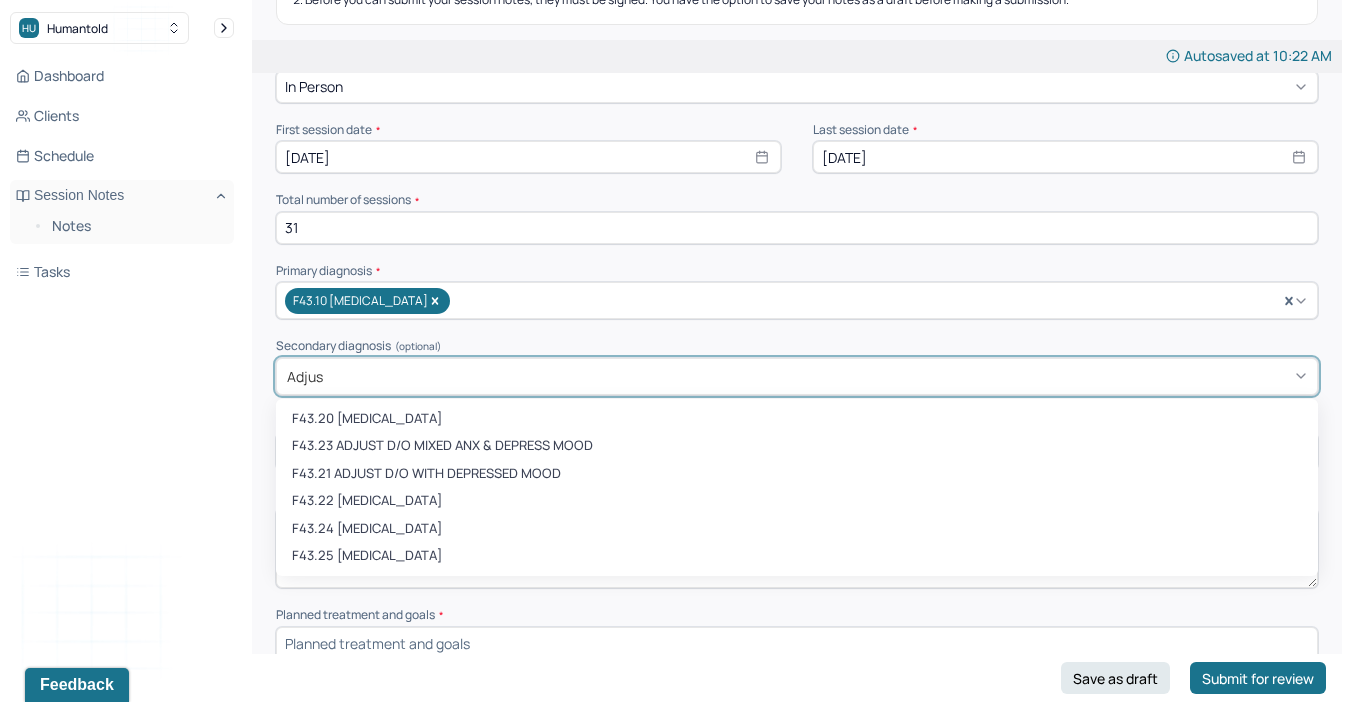 type on "Adjust" 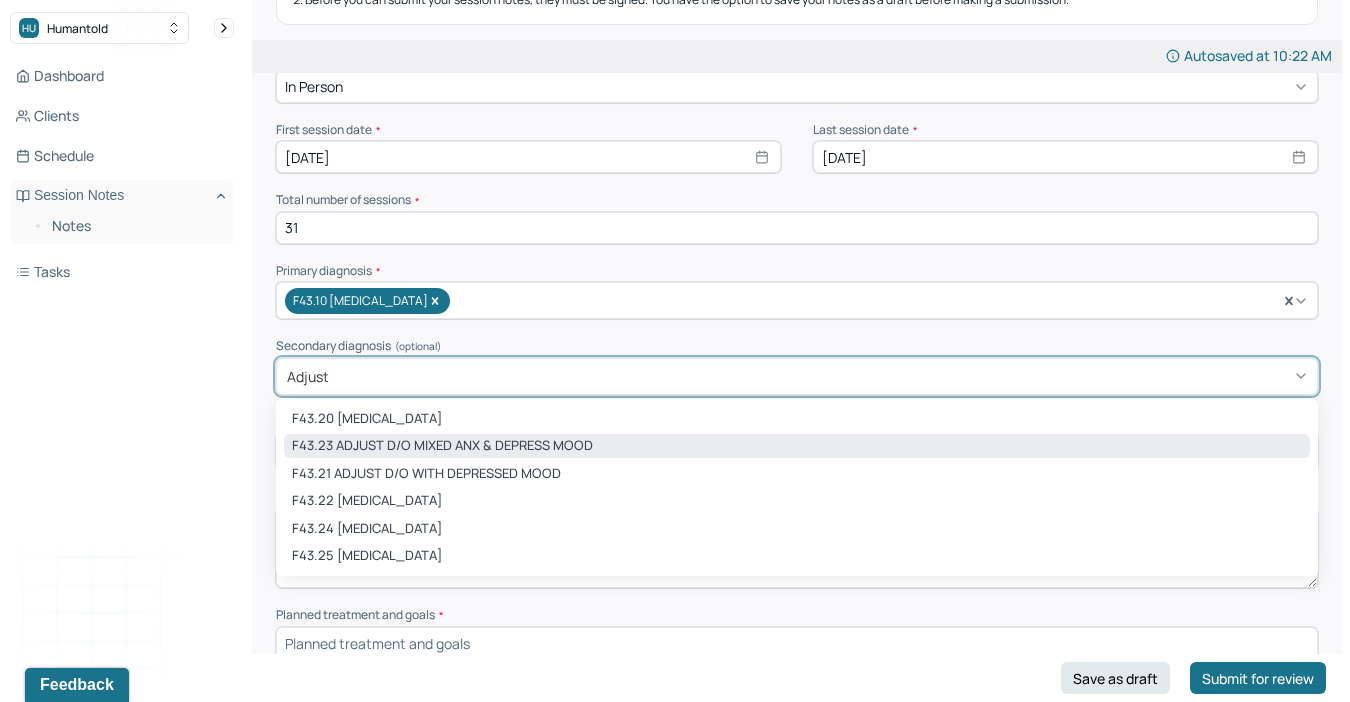 click on "F43.23 ADJUST D/O MIXED ANX & DEPRESS MOOD" at bounding box center [797, 446] 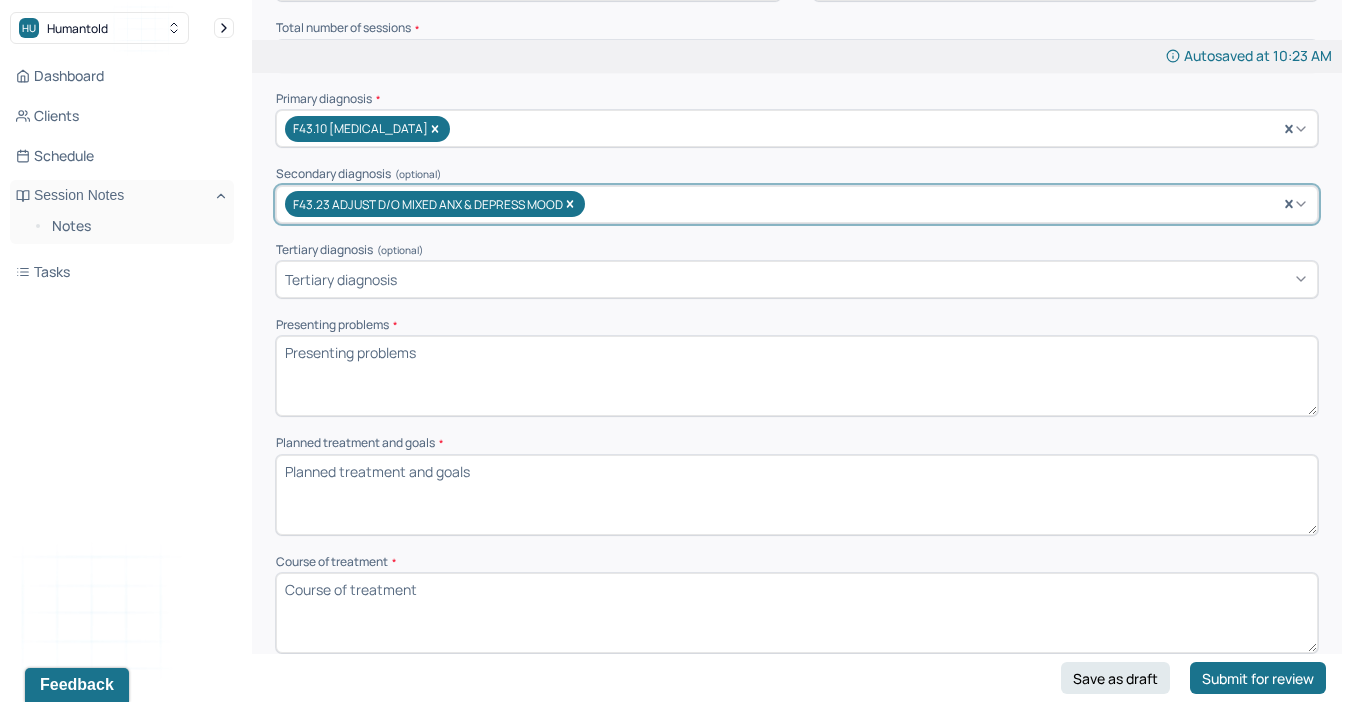 scroll, scrollTop: 537, scrollLeft: 0, axis: vertical 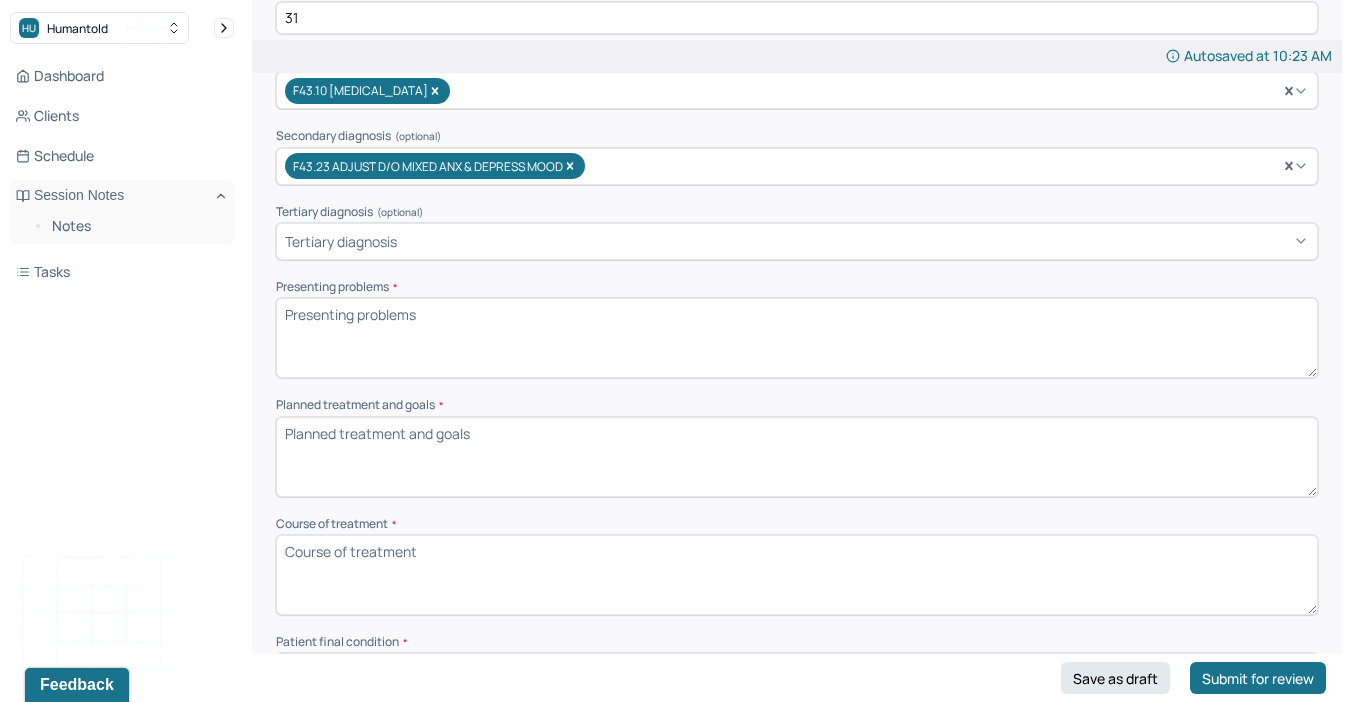click on "Presenting problems *" at bounding box center [797, 338] 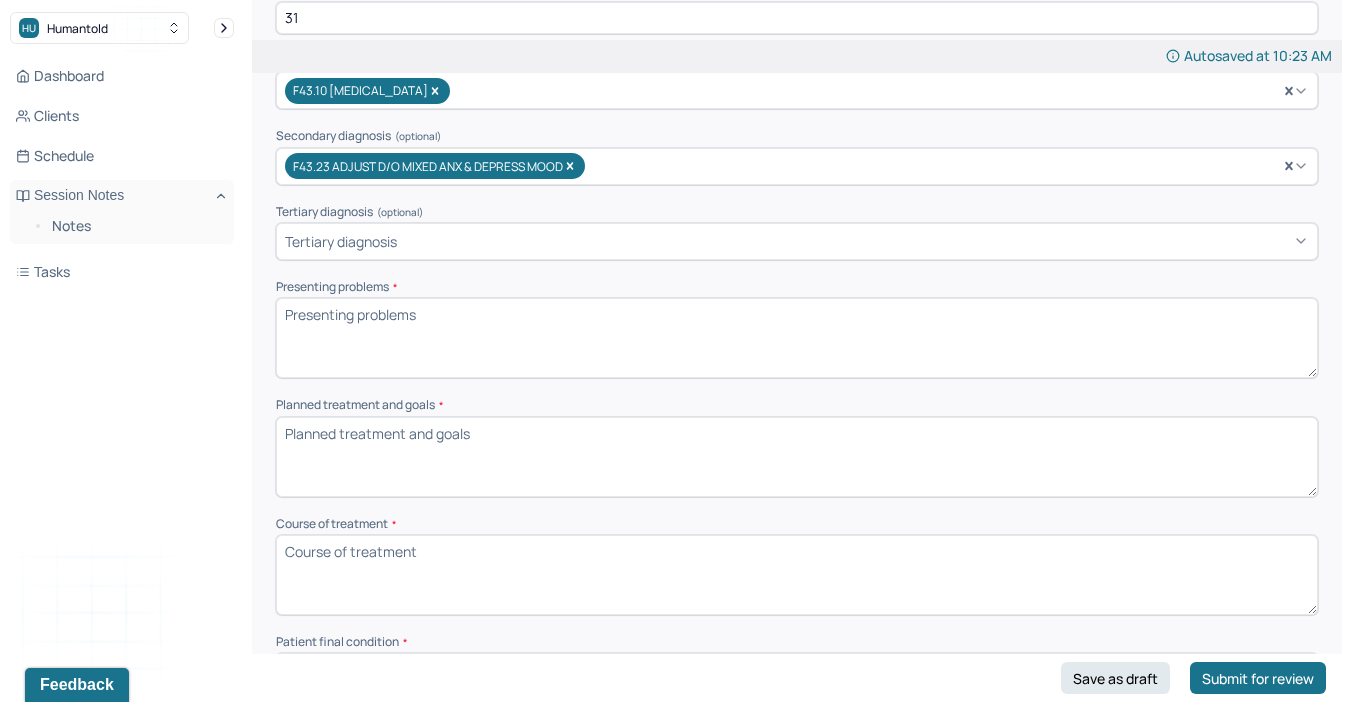 paste on "Client has witnessed and been a victim of police brutality due to their years as an activist. Because of this client now feels unsafe in crowded areas, subways, and in the physical presence of police officers." 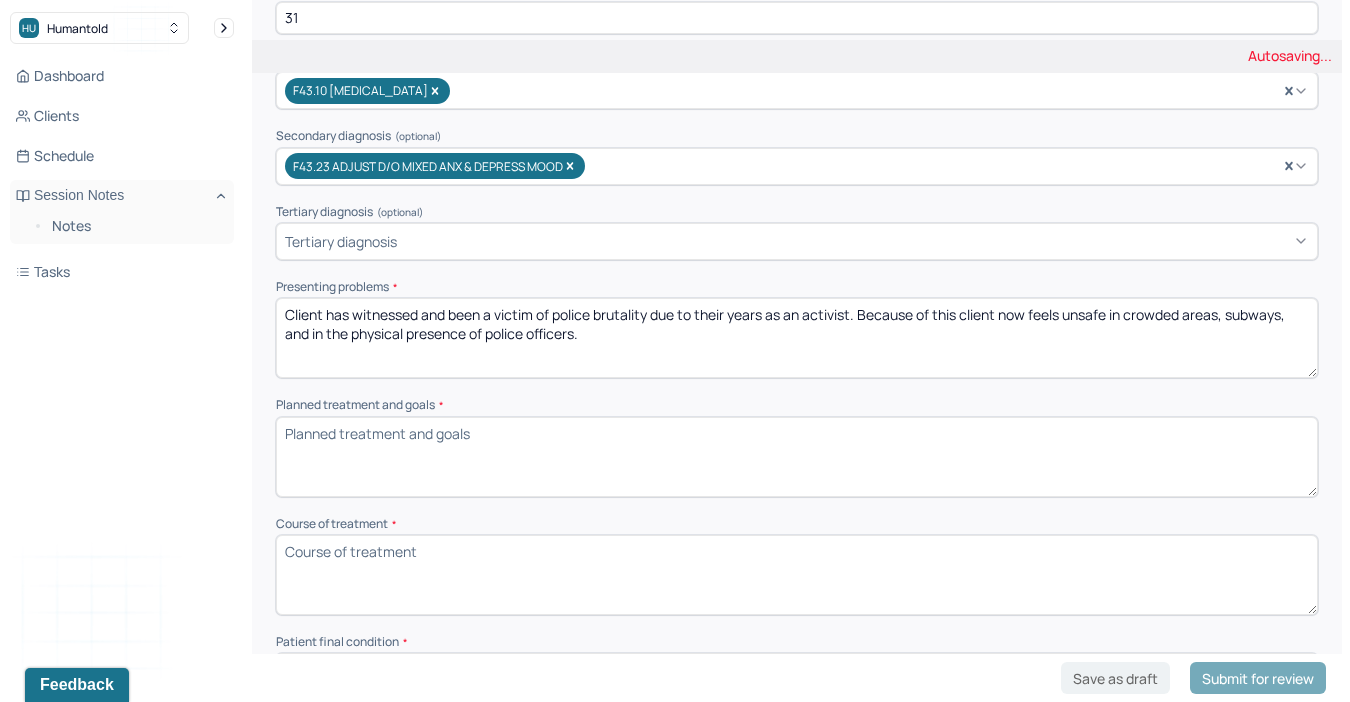 click on "Client has witnessed and been a victim of police brutality due to their years as an activist. Because of this client now feels unsafe in crowded areas, subways, and in the physical presence of police officers." at bounding box center (797, 338) 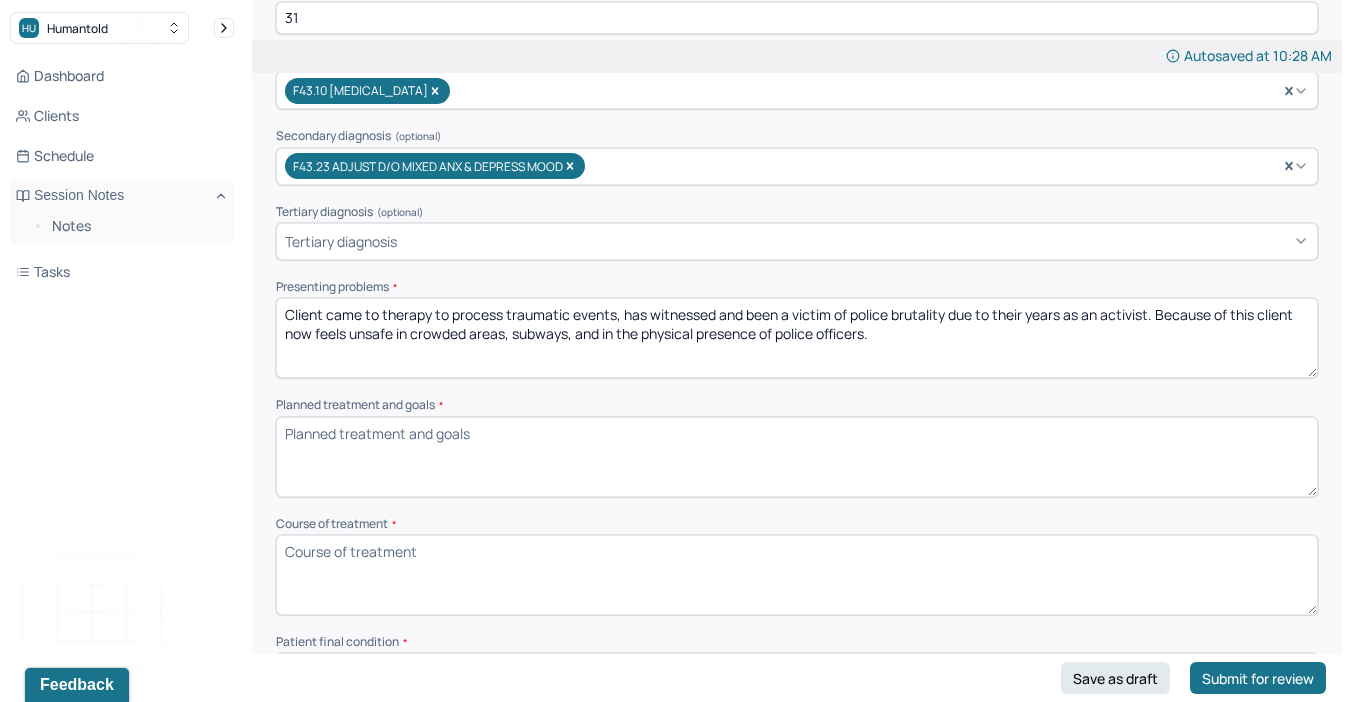 click on "Client has witnessed and been a victim of police brutality due to their years as an activist. Because of this client now feels unsafe in crowded areas, subways, and in the physical presence of police officers." at bounding box center [797, 338] 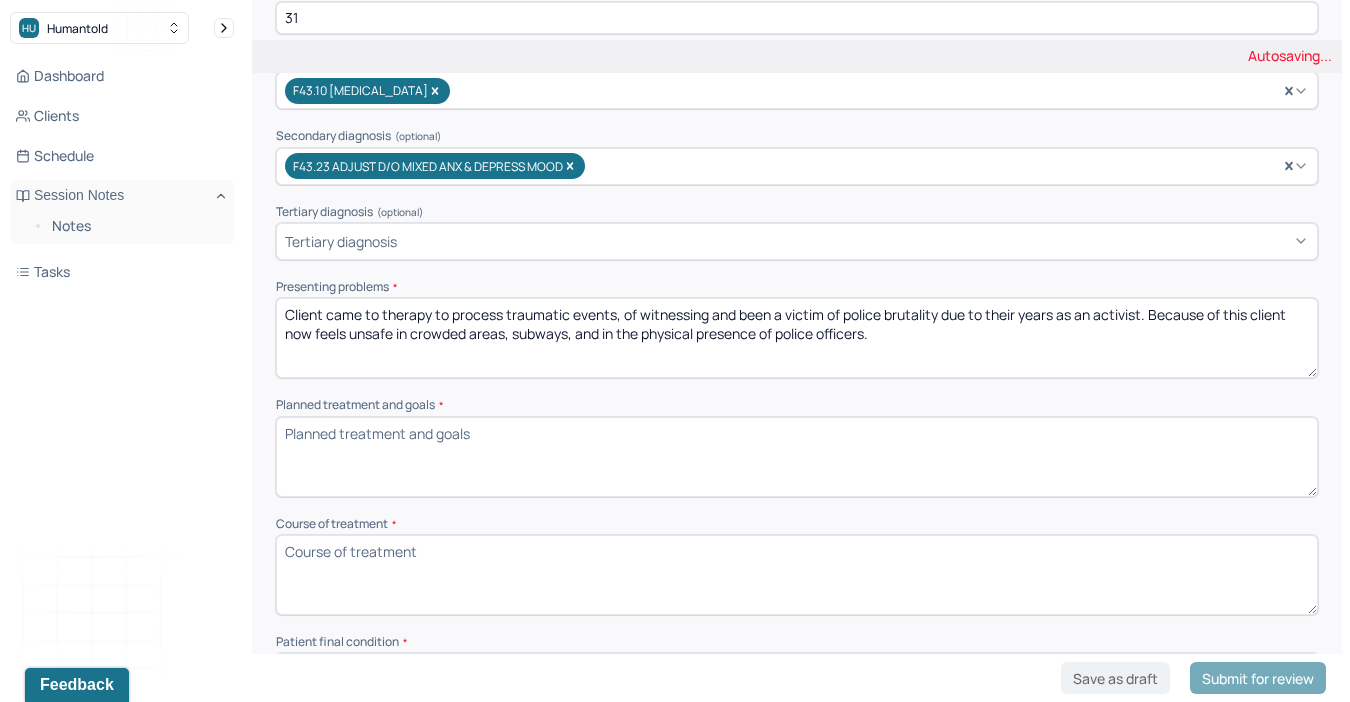 click on "Client came to therapy to process traumatic events, of witnessed and been a victim of police brutality due to their years as an activist. Because of this client now feels unsafe in crowded areas, subways, and in the physical presence of police officers." at bounding box center [797, 338] 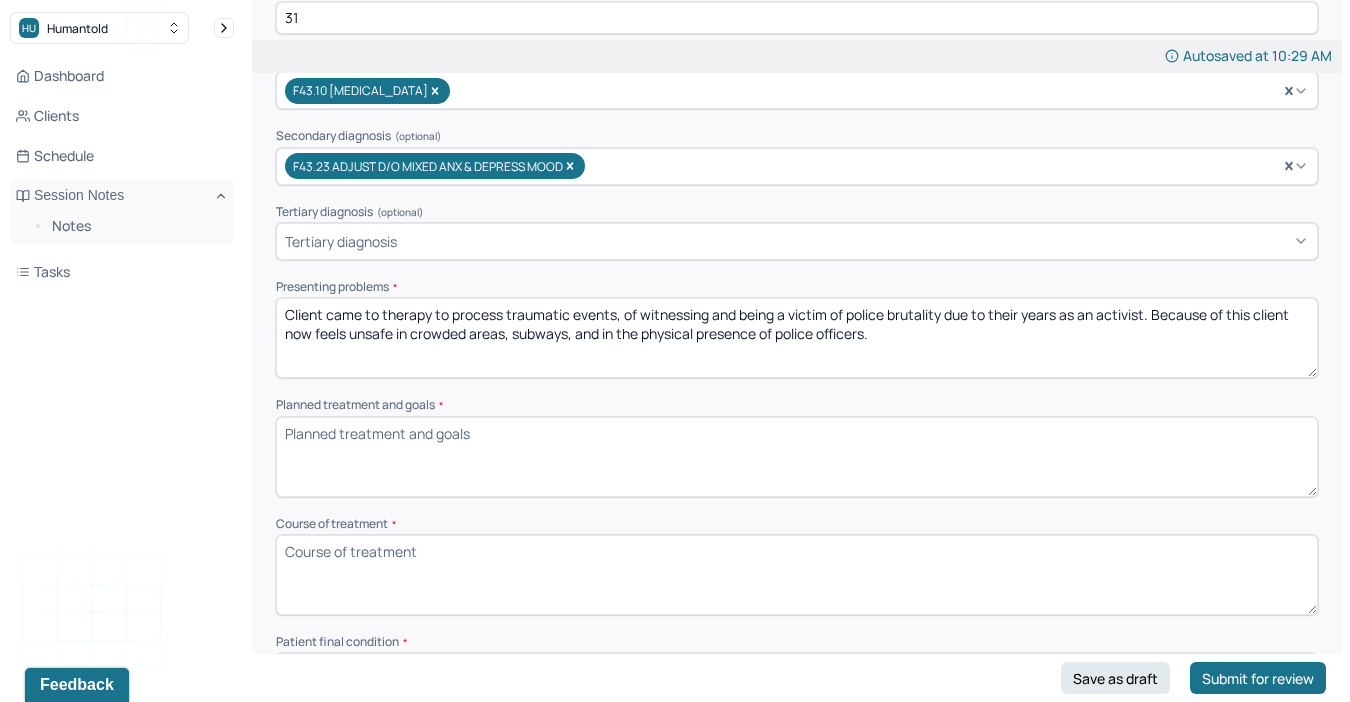 click on "Client came to therapy to process traumatic events, of witnessing and being a victim of police brutality due to their years as an activist. Because of this client now feels unsafe in crowded areas, subways, and in the physical presence of police officers." at bounding box center (797, 338) 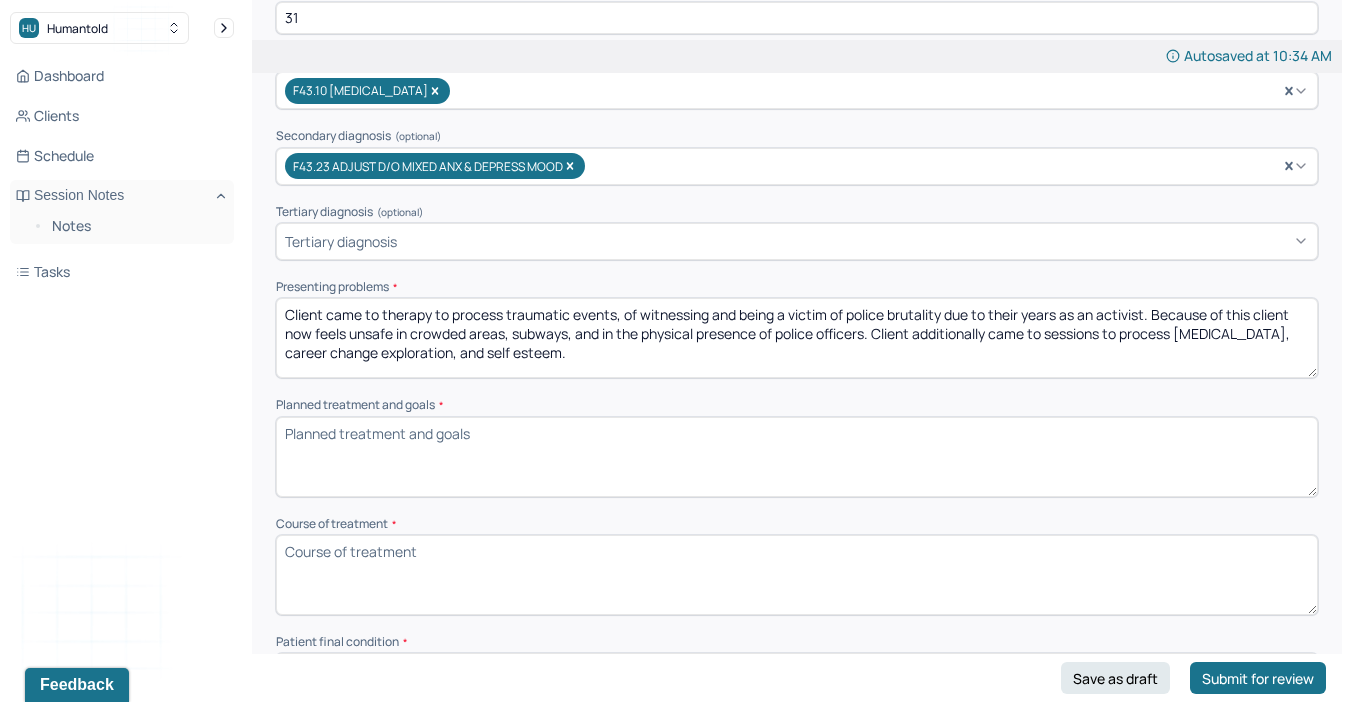 type on "Client came to therapy to process traumatic events, of witnessing and being a victim of police brutality due to their years as an activist. Because of this client now feels unsafe in crowded areas, subways, and in the physical presence of police officers. Client additionally came to sessions to process [MEDICAL_DATA], career change exploration, and self esteem." 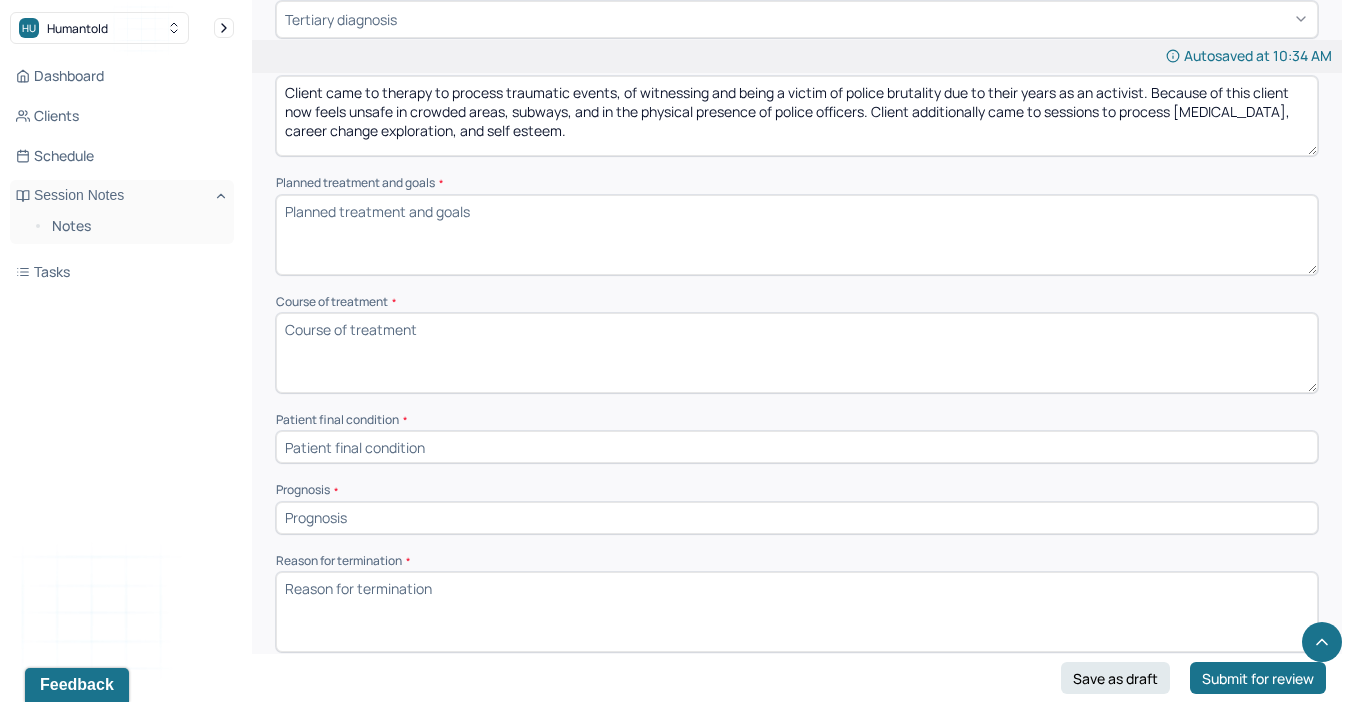 scroll, scrollTop: 753, scrollLeft: 0, axis: vertical 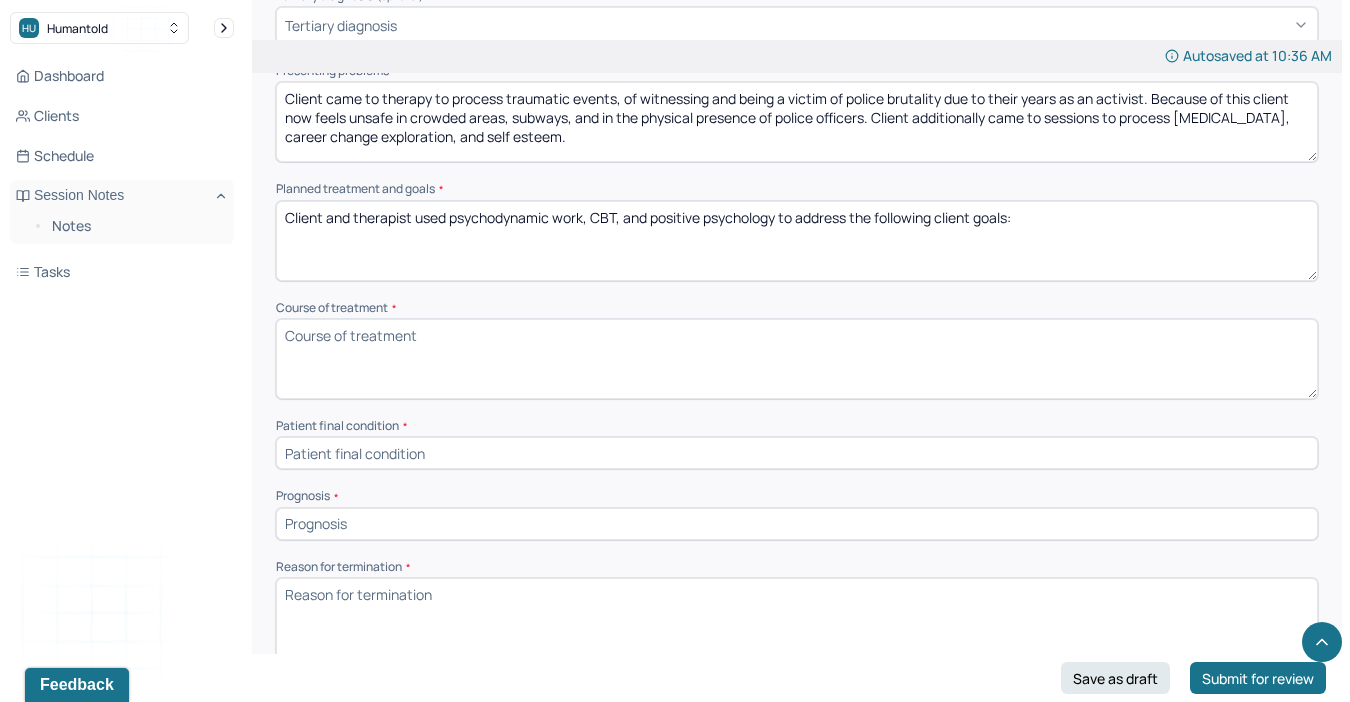 paste on "Client will process trauma related to their work as an activist to promote emotional healing." 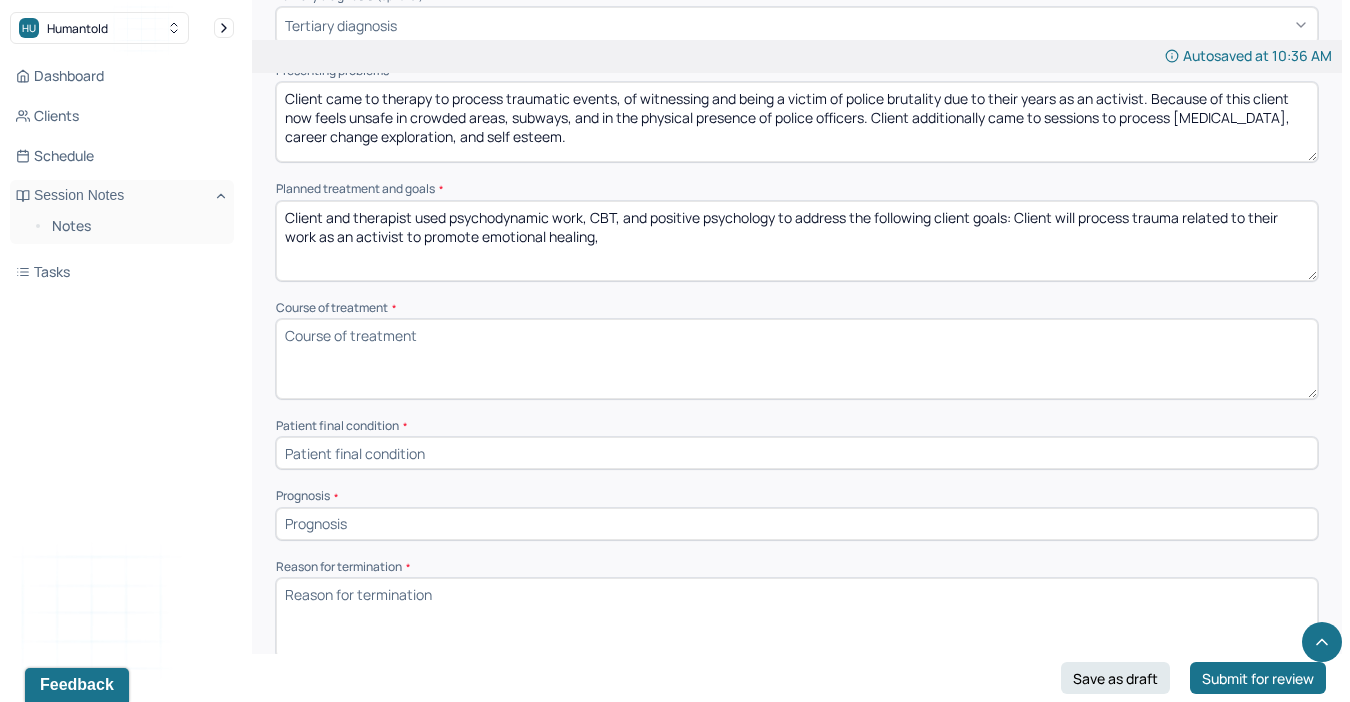 paste on "Client will develop coping skills to effectively manage symptoms of anxiety and [MEDICAL_DATA]." 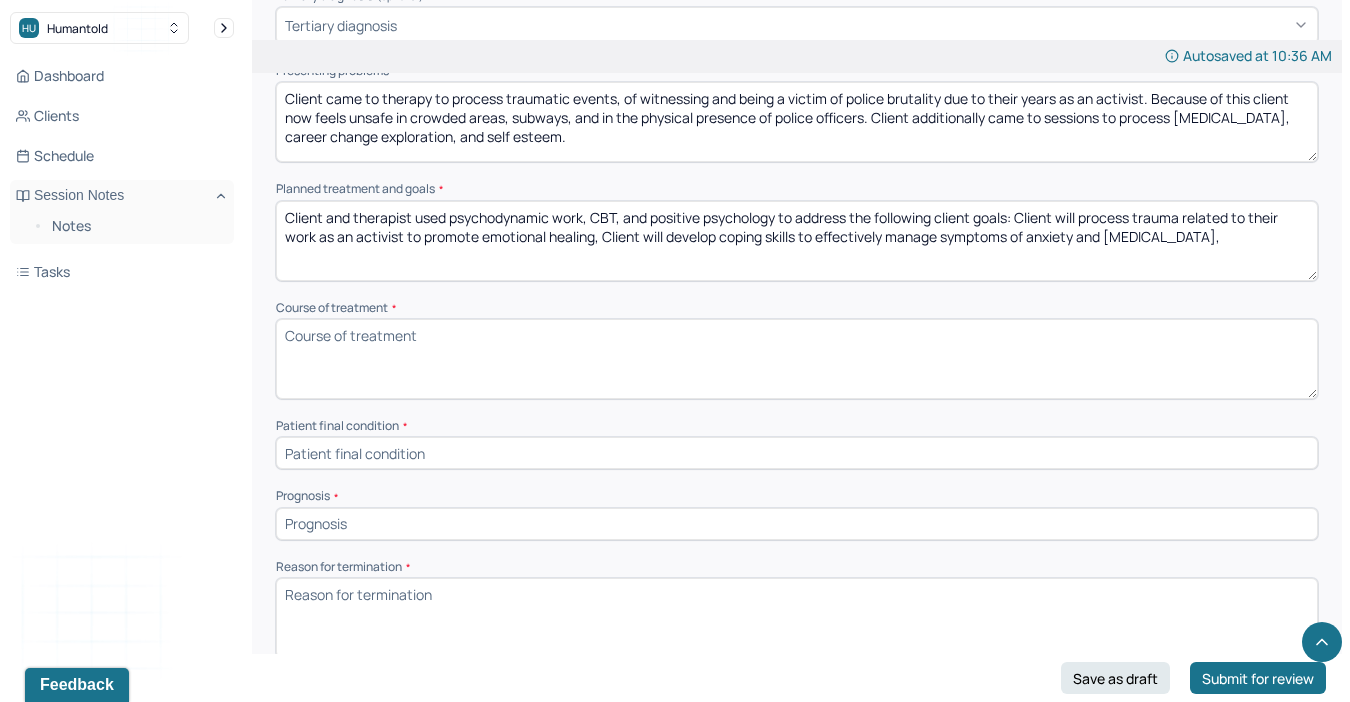 paste on "Client will explore and take steps toward transitioning to a new career path." 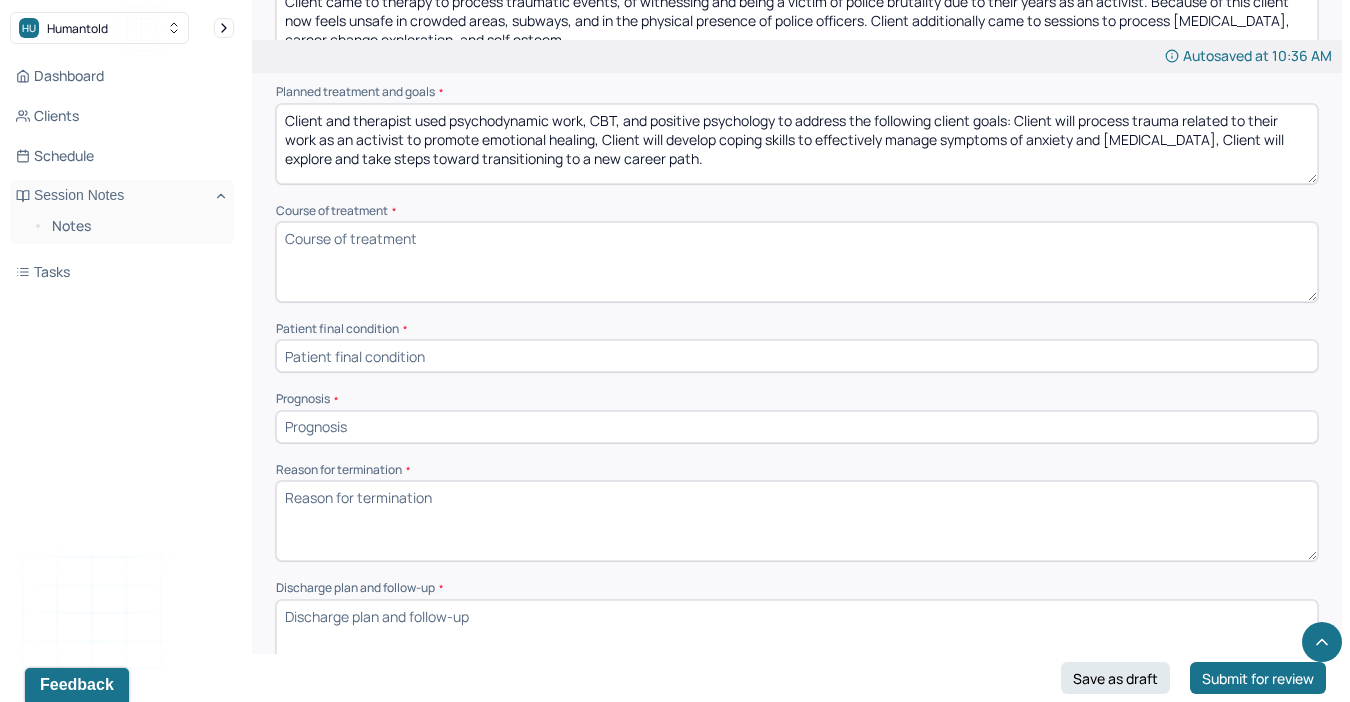 scroll, scrollTop: 862, scrollLeft: 0, axis: vertical 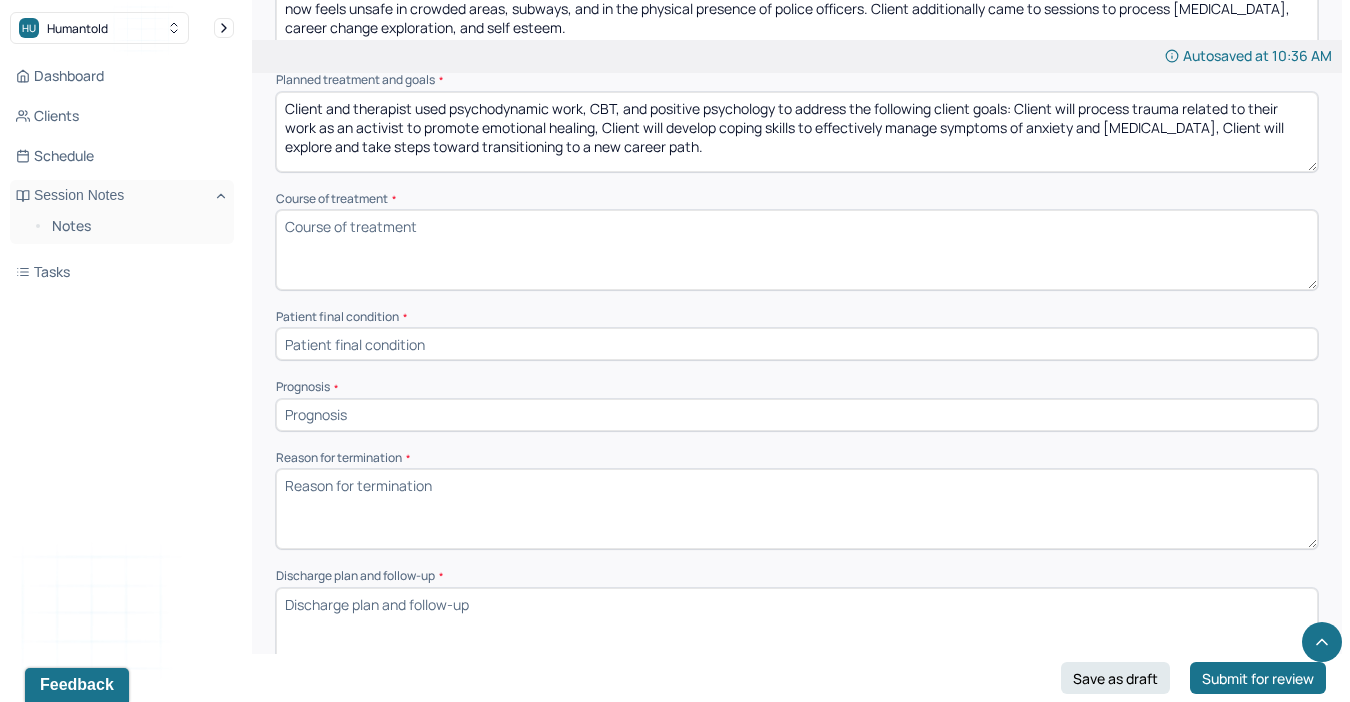 type on "Client and therapist used psychodynamic work, CBT, and positive psychology to address the following client goals: Client will process trauma related to their work as an activist to promote emotional healing, Client will develop coping skills to effectively manage symptoms of anxiety and [MEDICAL_DATA], Client will explore and take steps toward transitioning to a new career path." 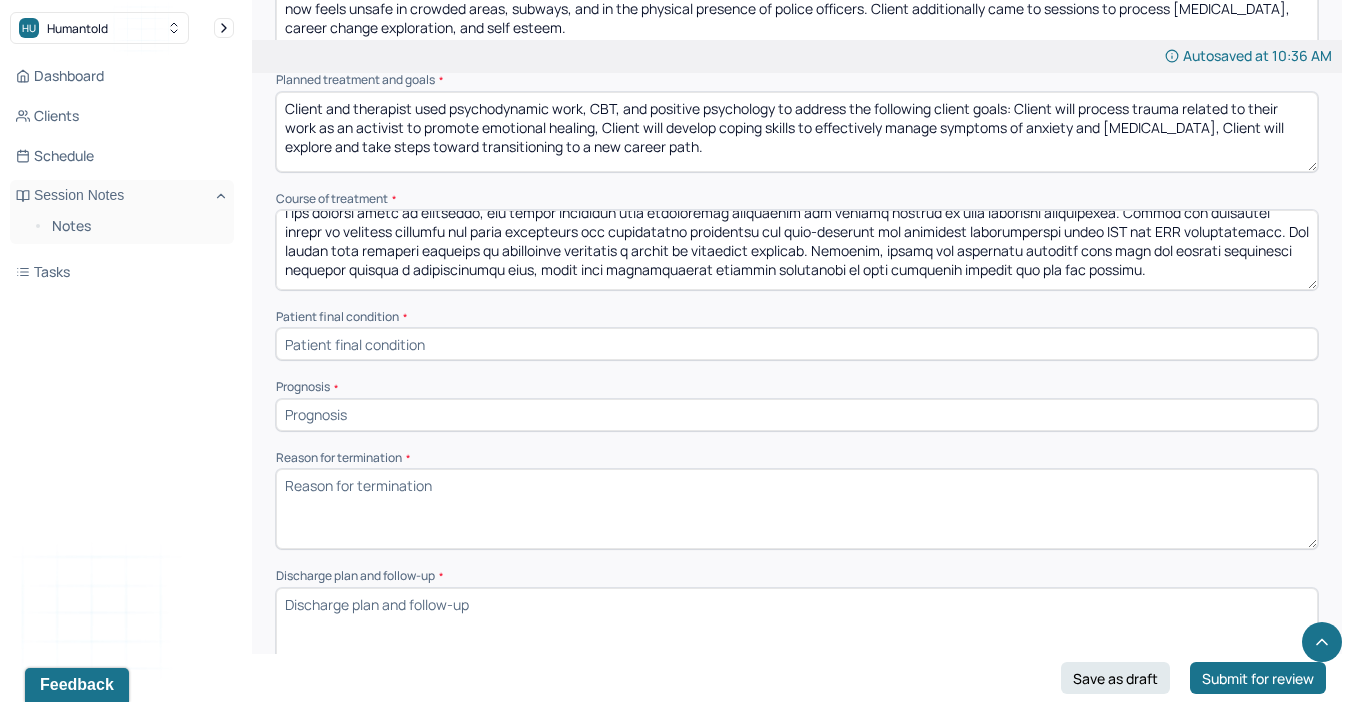 scroll, scrollTop: 0, scrollLeft: 0, axis: both 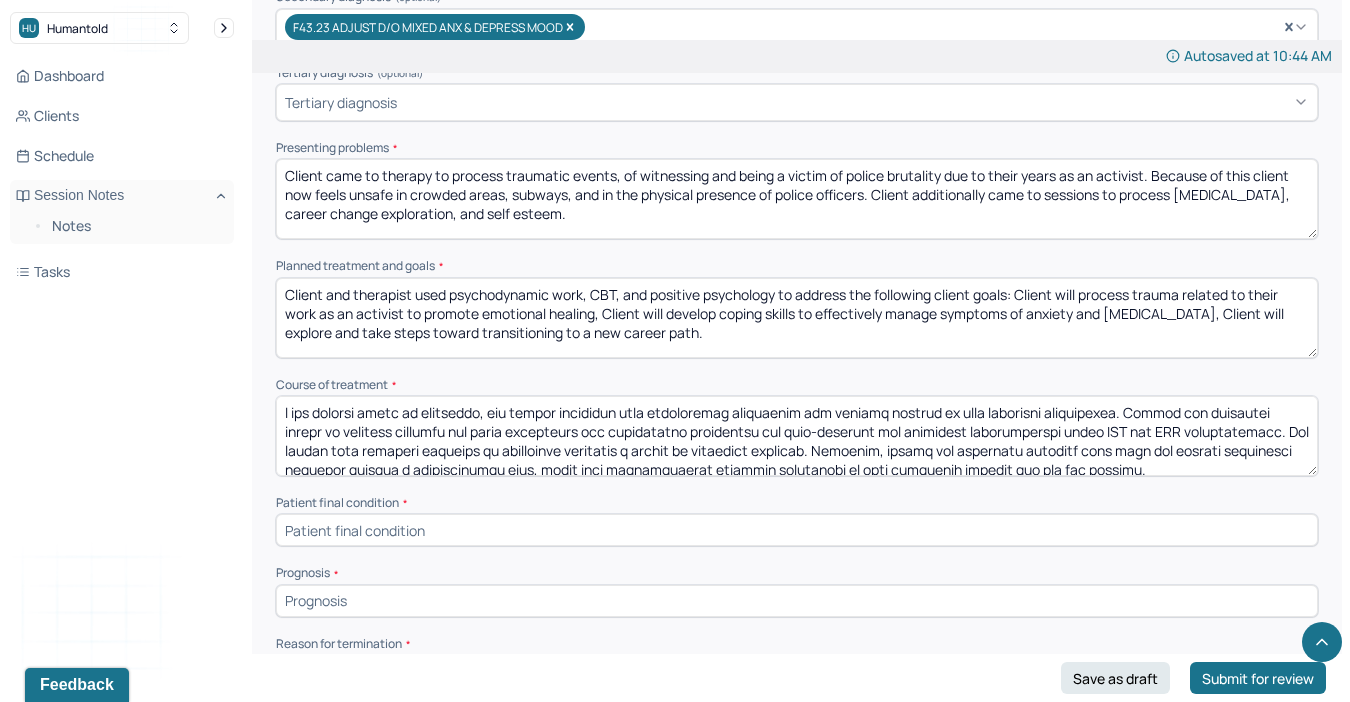 click on "Course of treatment *" at bounding box center [797, 436] 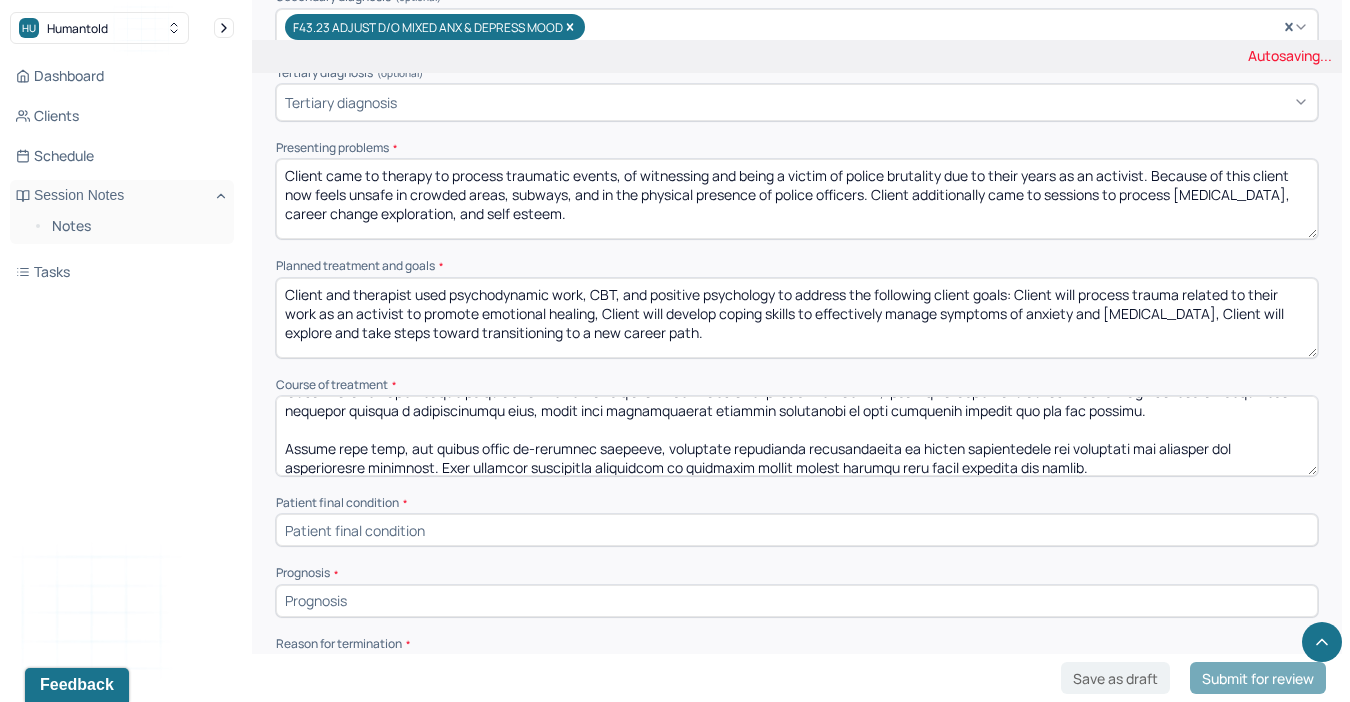 scroll, scrollTop: 62, scrollLeft: 0, axis: vertical 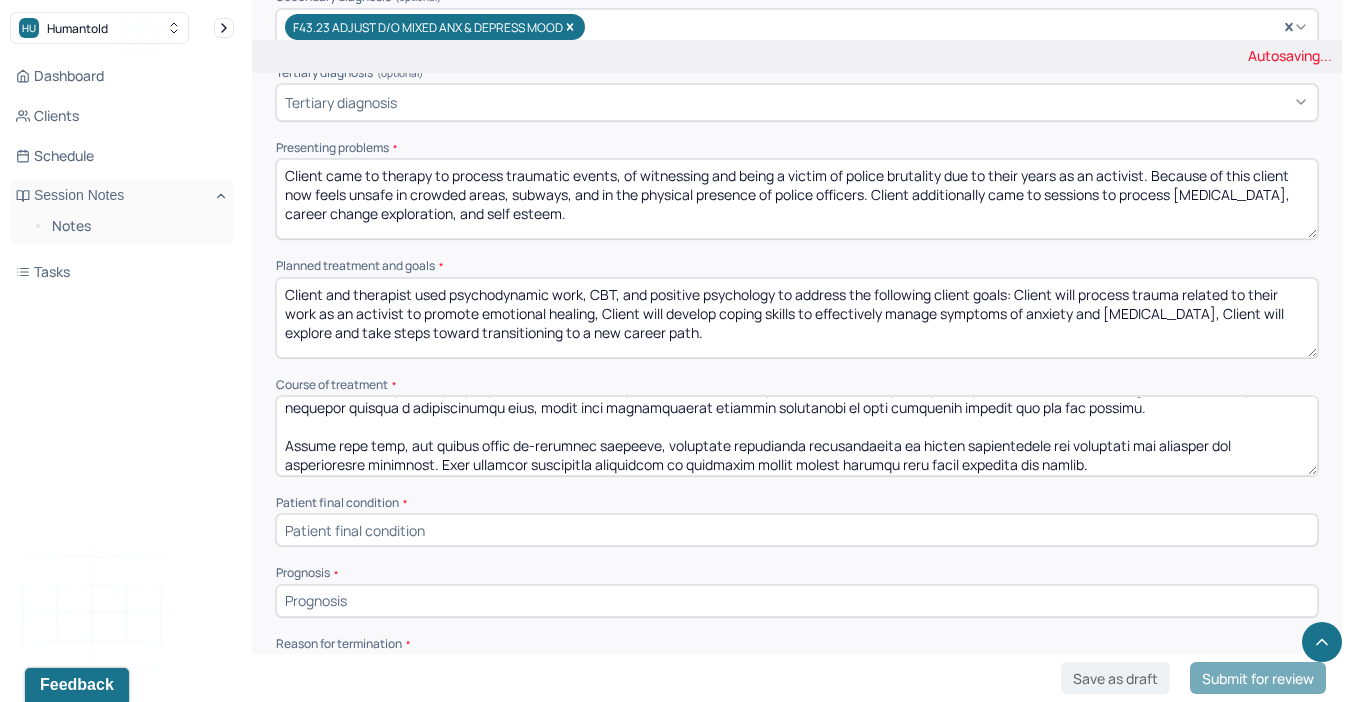 click on "Course of treatment *" at bounding box center [797, 436] 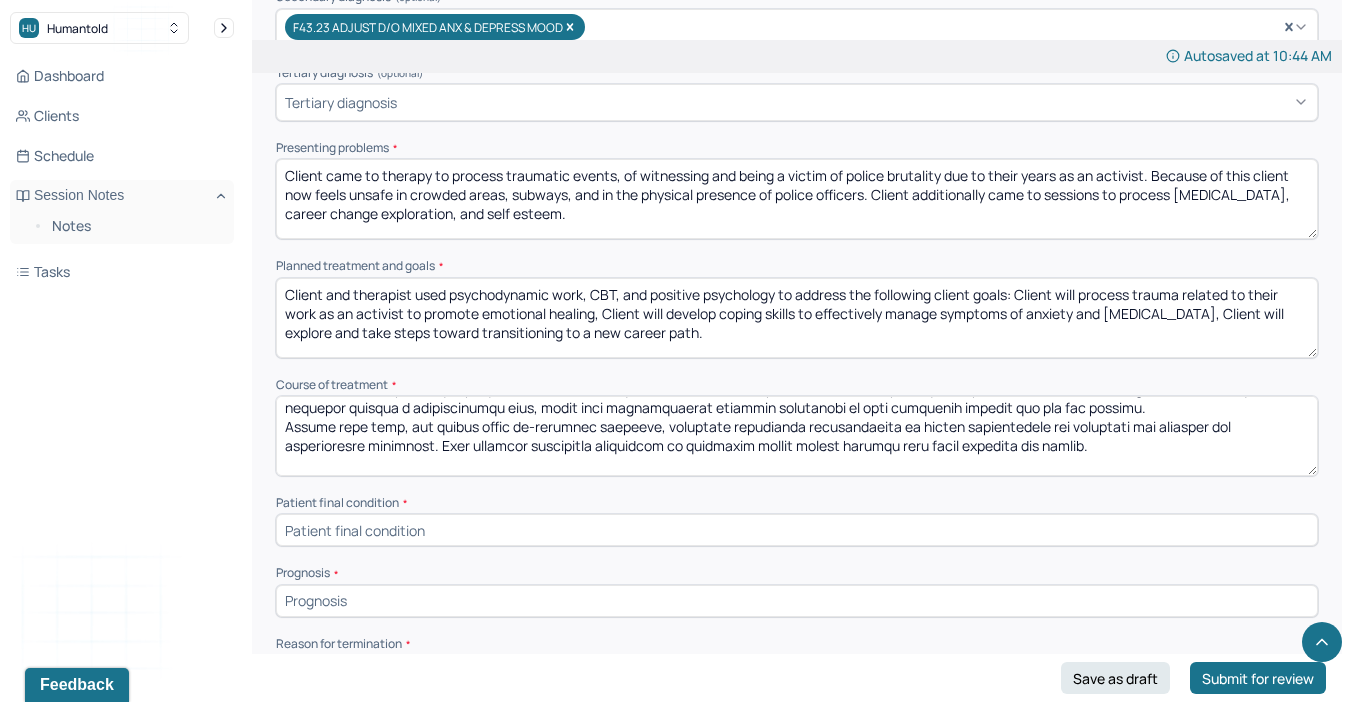 click on "Course of treatment *" at bounding box center (797, 436) 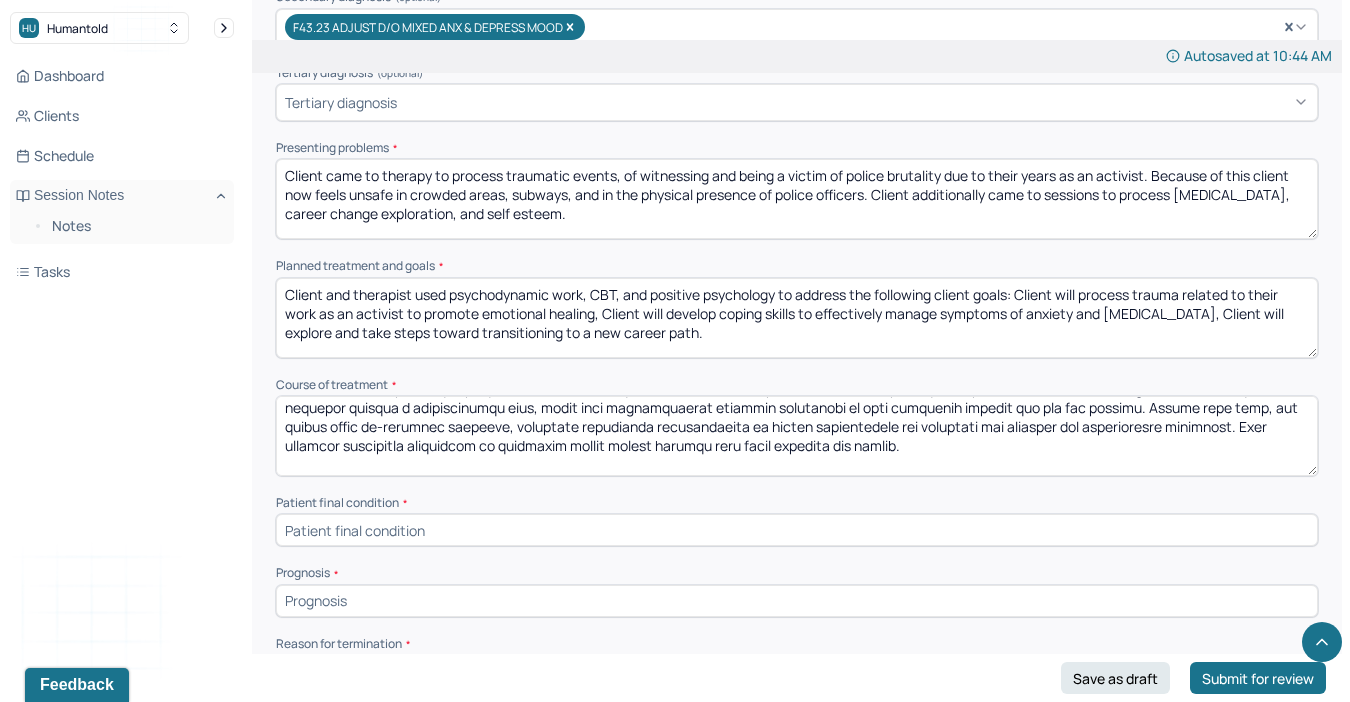 click on "Course of treatment *" at bounding box center (797, 436) 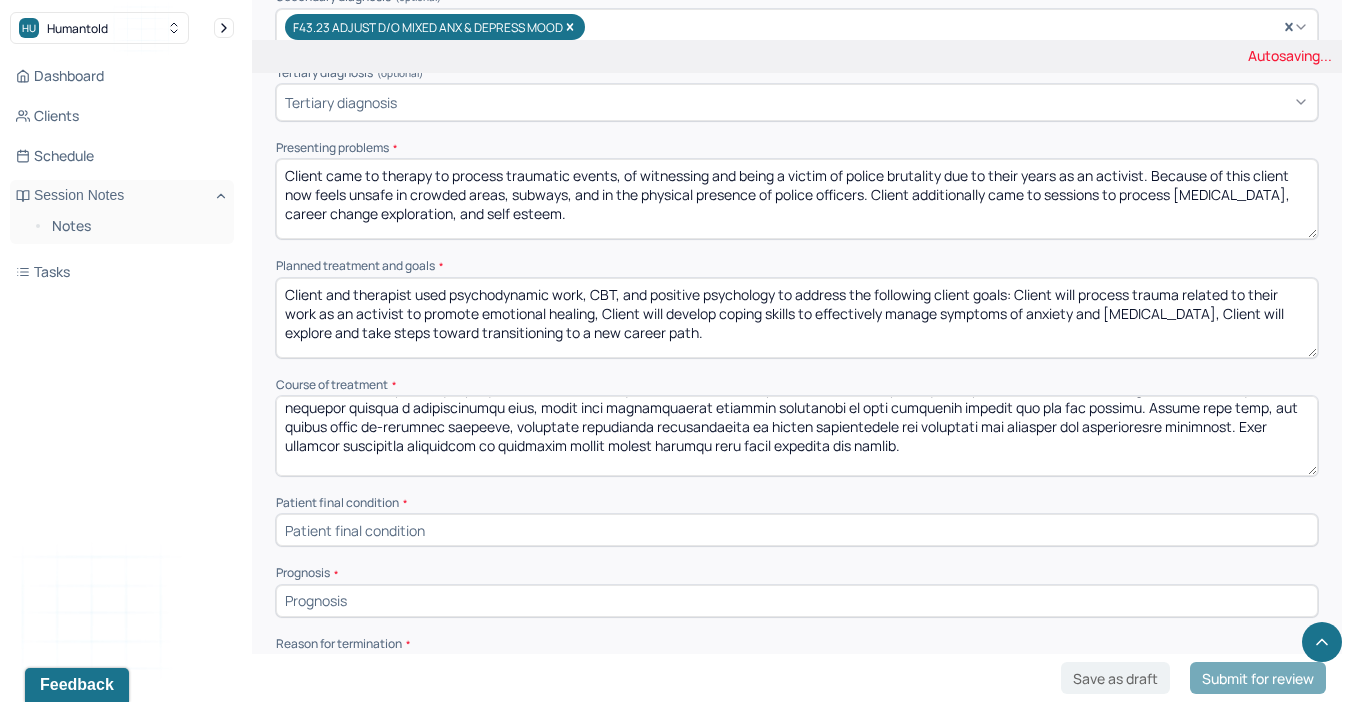 scroll, scrollTop: 123, scrollLeft: 0, axis: vertical 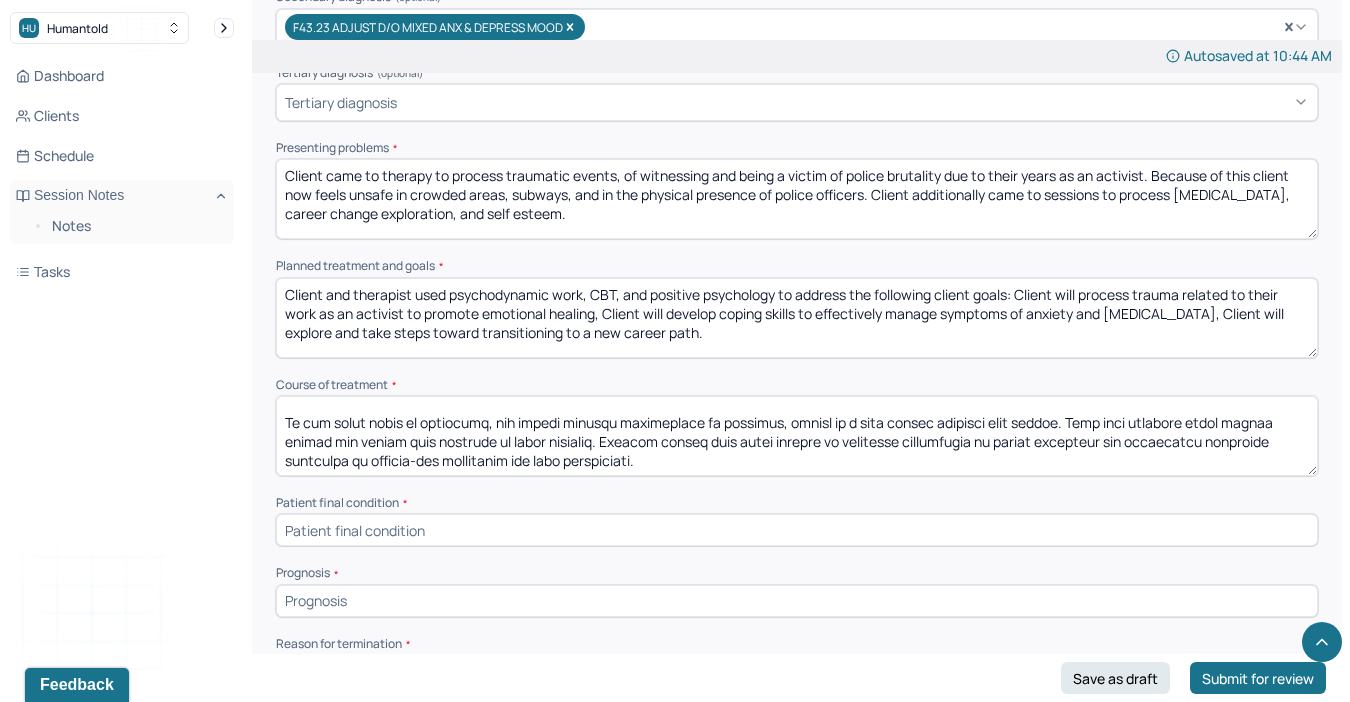 click on "Course of treatment *" at bounding box center [797, 436] 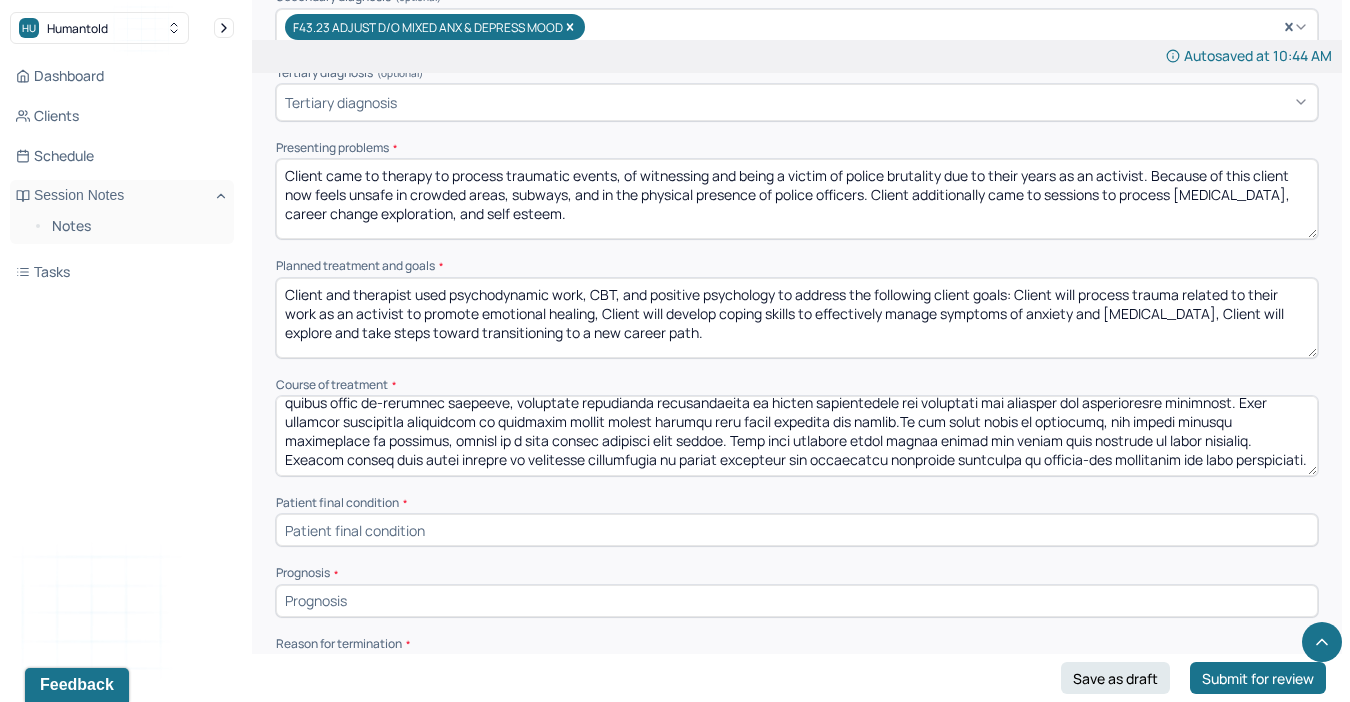 scroll, scrollTop: 85, scrollLeft: 0, axis: vertical 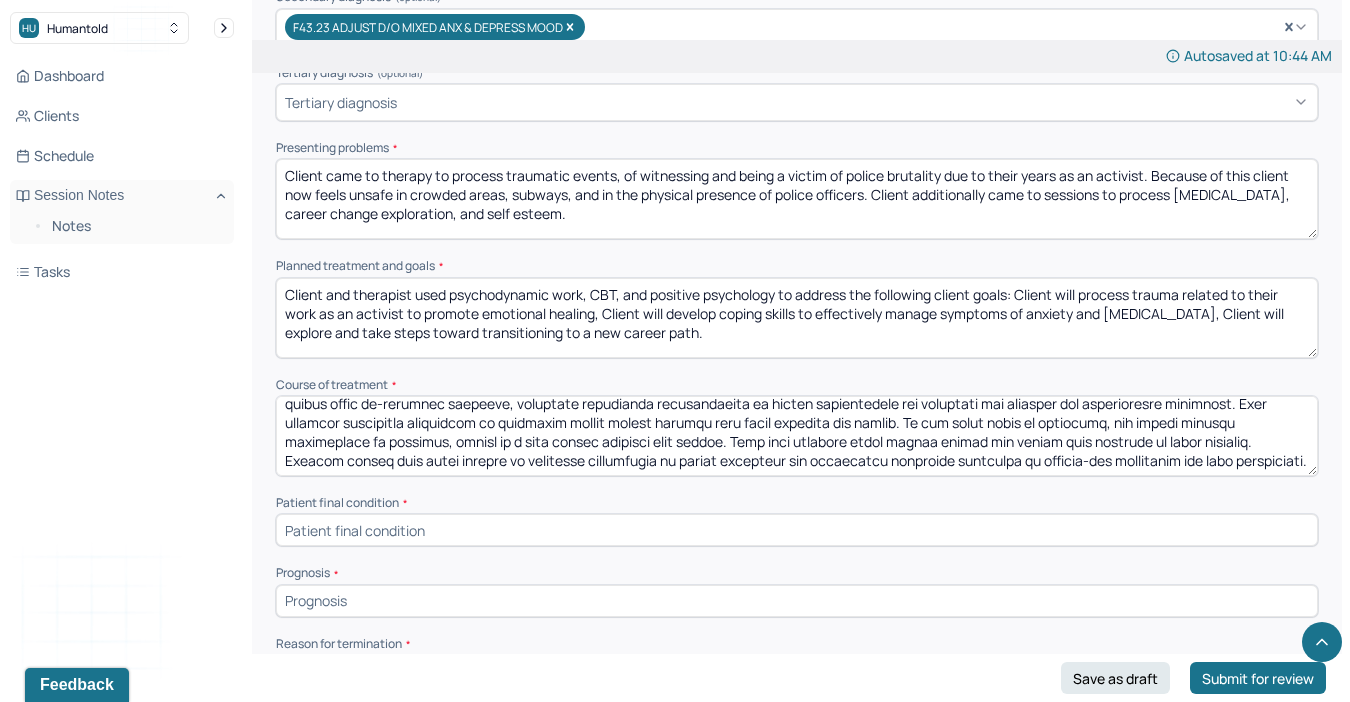 type on "In the initial phase of treatment, the client presented with distressing flashbacks and anxiety related to past traumatic experiences. Client and therapist worked to identify triggers for these intrusions and implemented strategies for self-soothing and [MEDICAL_DATA] using CBT and DBT interventions. The client also reported symptoms of [MEDICAL_DATA] following a series of traumatic injuries. Together, client and therapist explored both past and present depressive symptoms through a psychodynamic lens, while also incorporating positive psychology to help cultivate outlets for joy and meaning. During this time, the client began re-engaging socially, gradually increasing participation in social environments and exploring new personal and professional interests. This included thoughtful reflection on potential career shifts aligned with their passions and values. In the final phase of treatment, the client resumed involvement in activism, though in a less direct capacity than before. They also expanded t..." 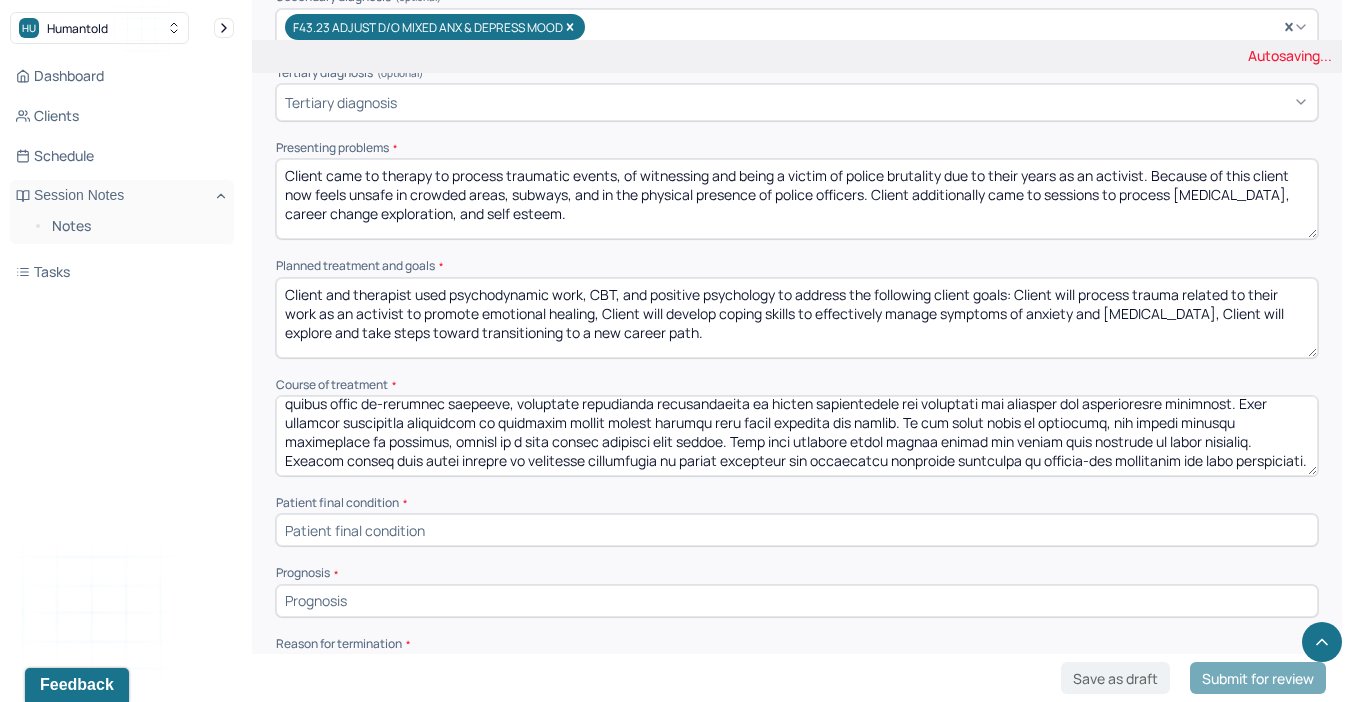 click at bounding box center (797, 530) 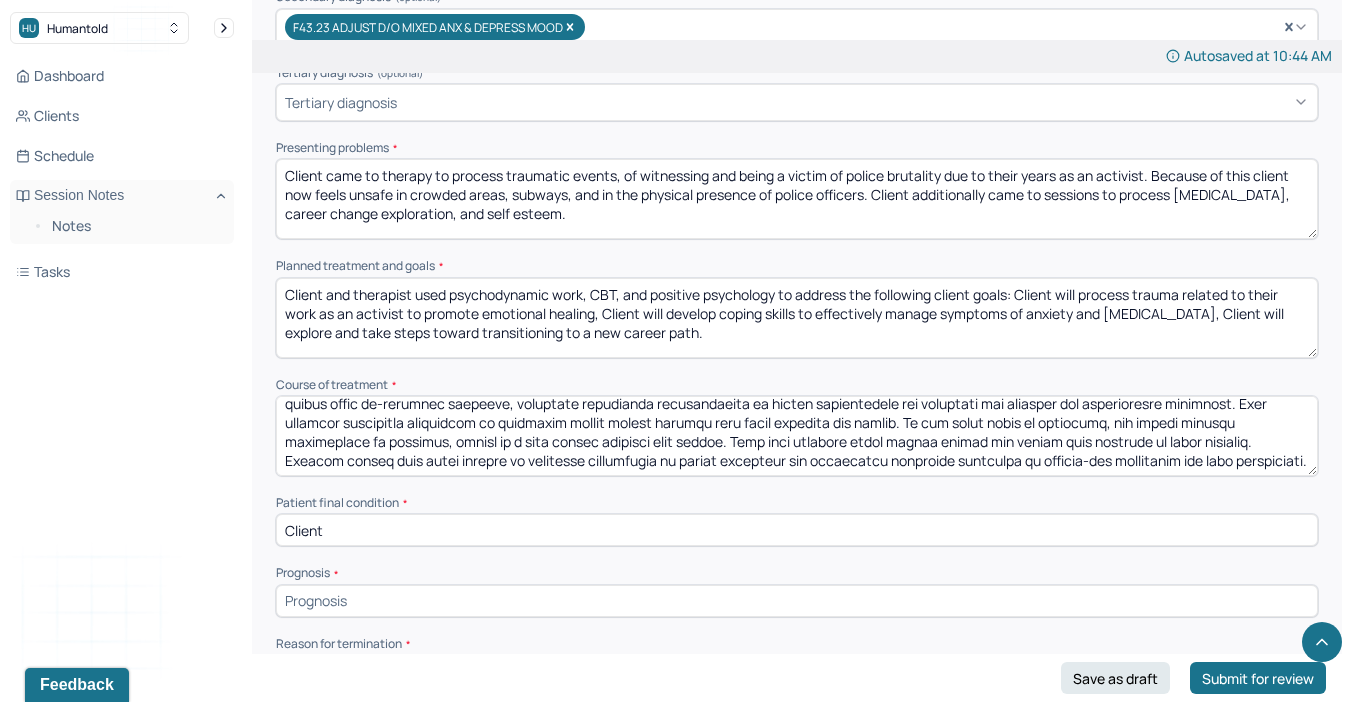 click on "Client" at bounding box center (797, 530) 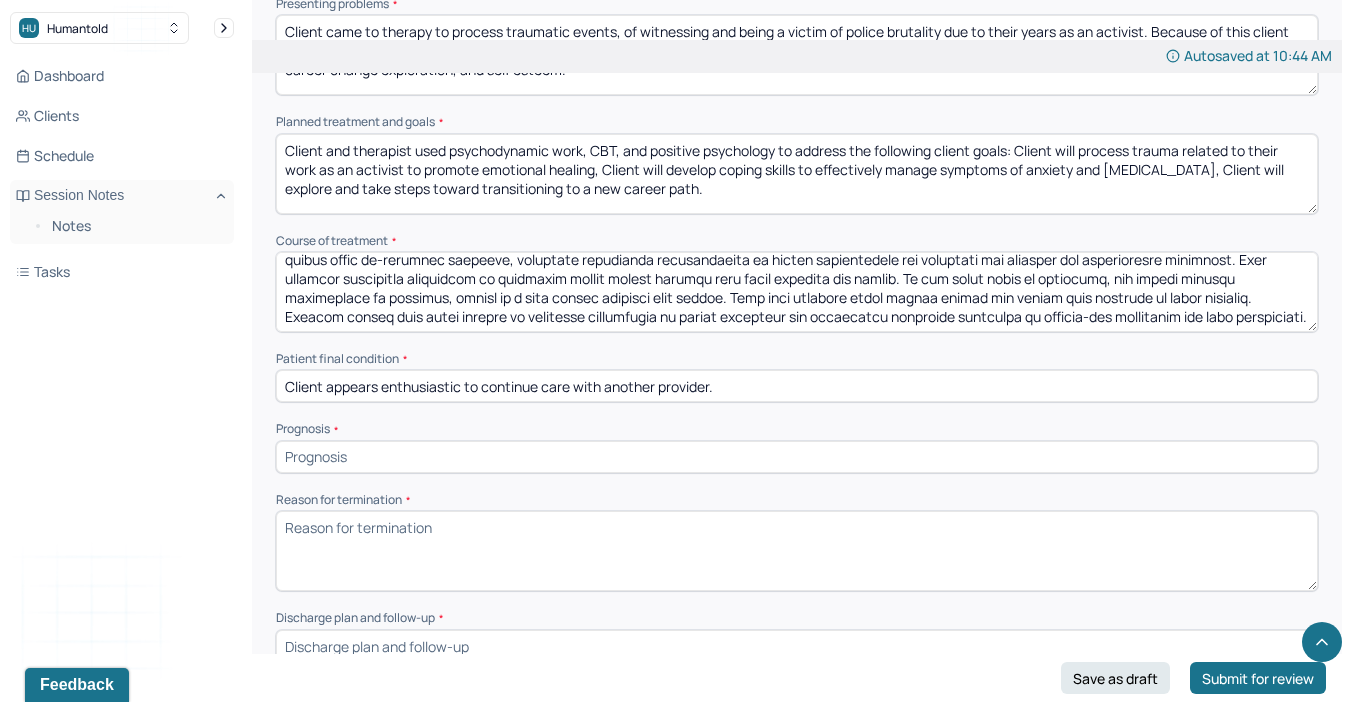 scroll, scrollTop: 864, scrollLeft: 0, axis: vertical 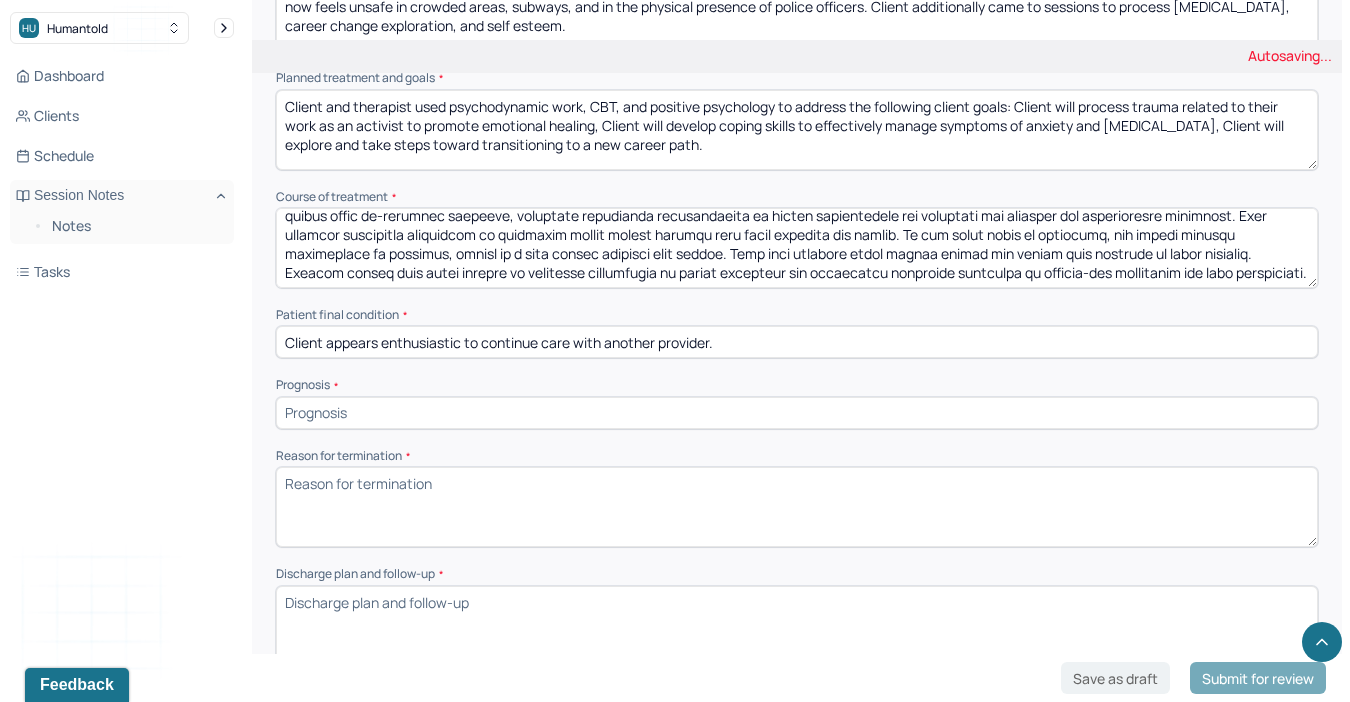 click at bounding box center [797, 413] 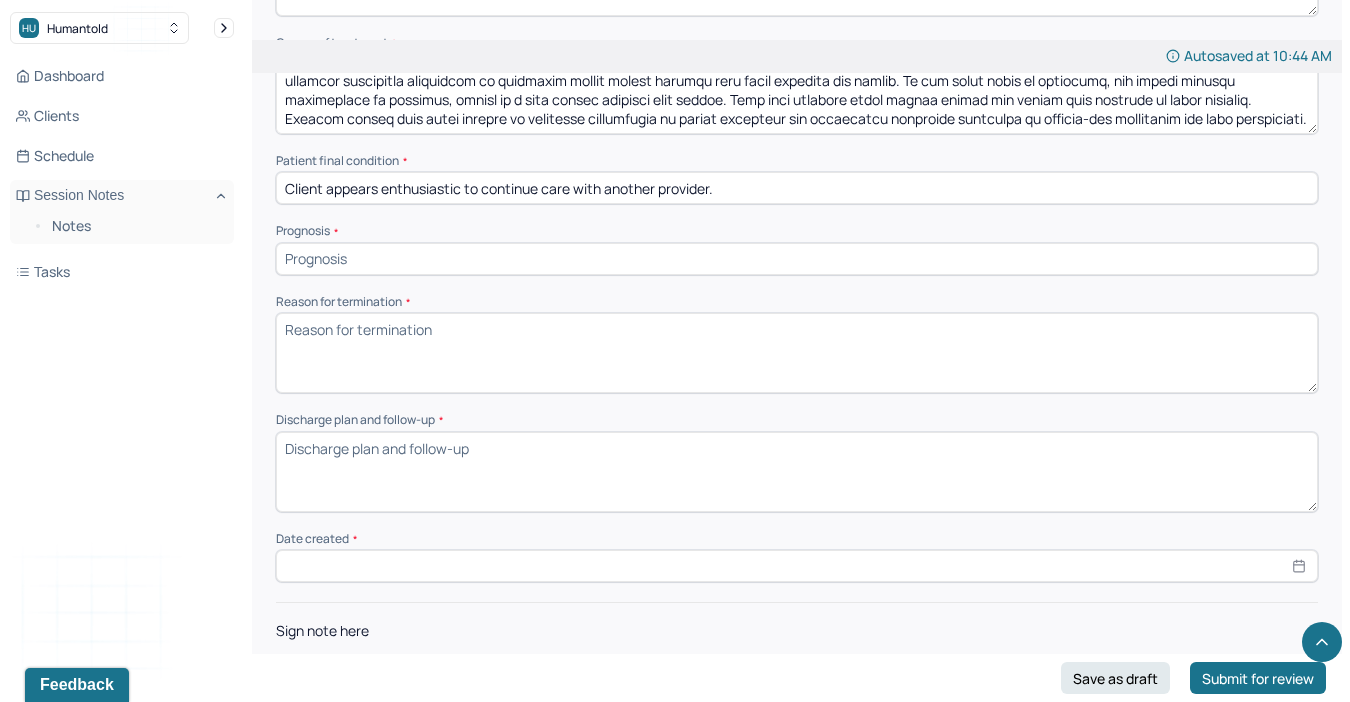 scroll, scrollTop: 1032, scrollLeft: 0, axis: vertical 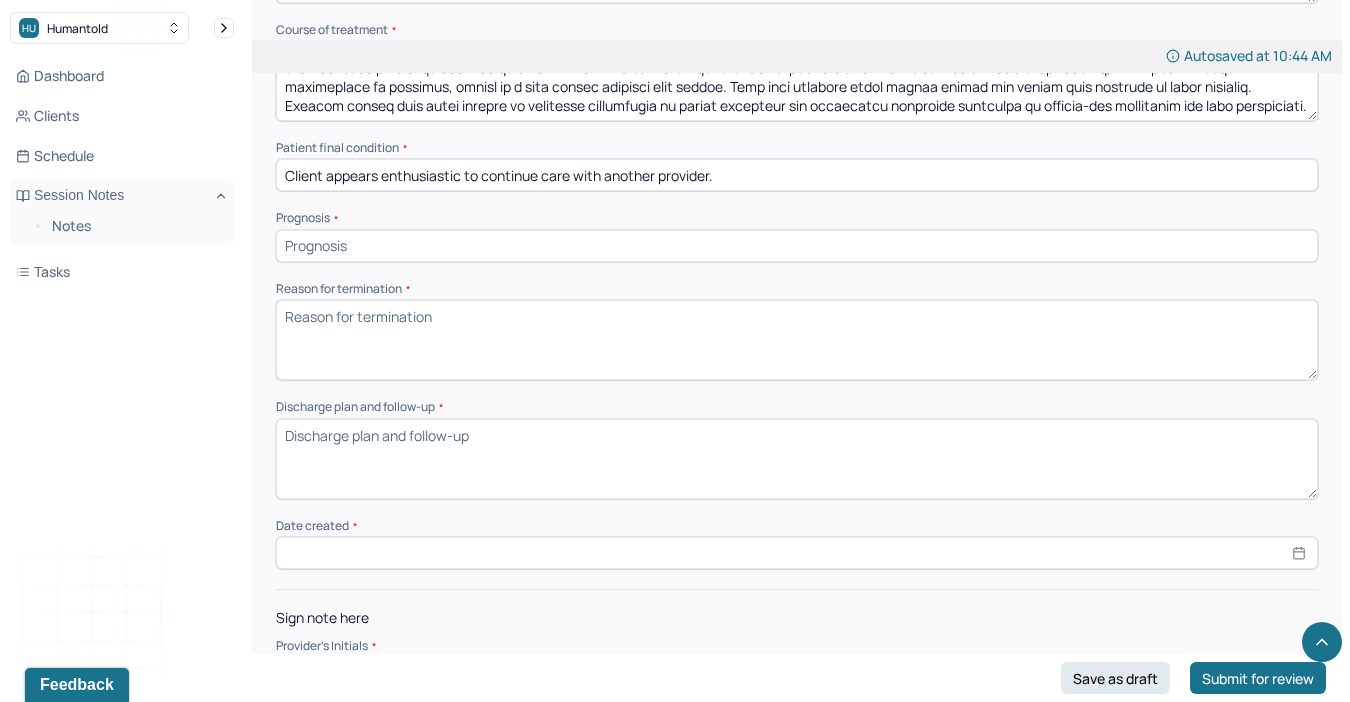 paste on "With their dedication and motivation, the client is likely to improve in managing anxiety and [MEDICAL_DATA] and making meaningful choices. Challenges may include unforeseen stressors or difficulty changing careers, potentially leading to feelings of being stuck." 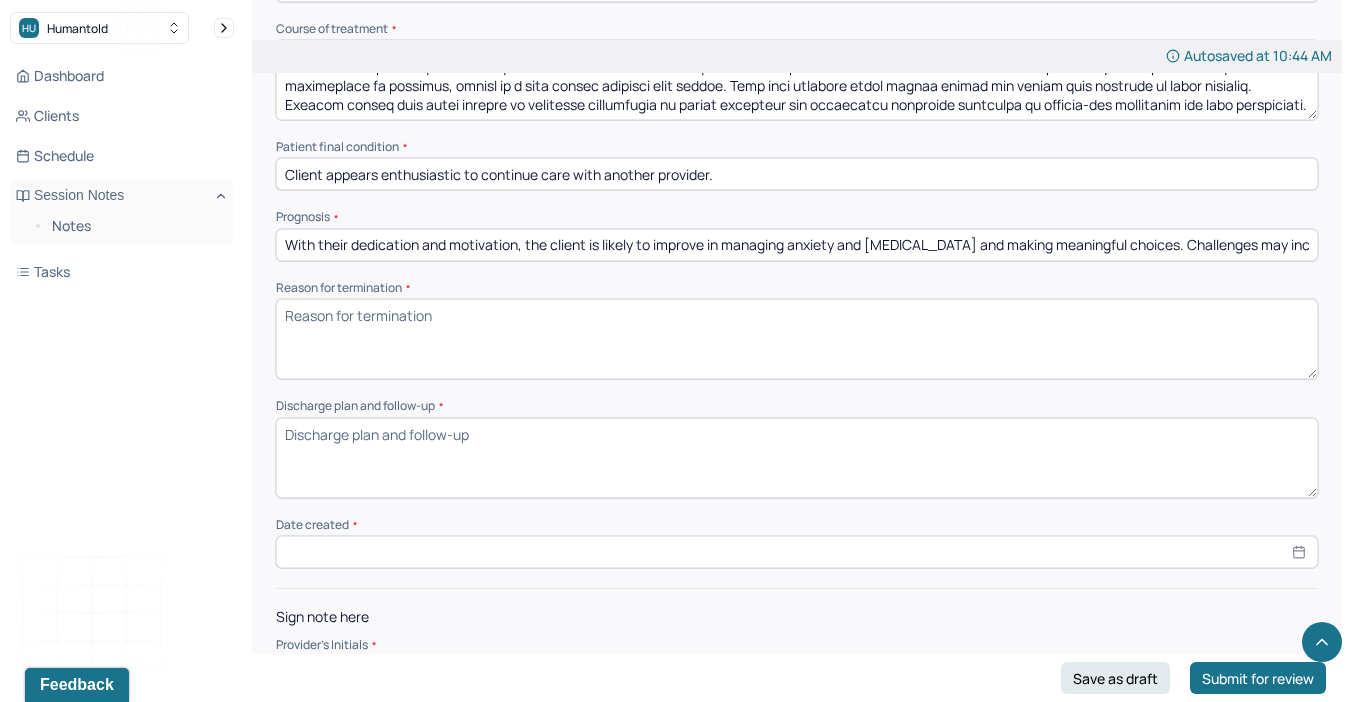 scroll, scrollTop: 0, scrollLeft: 617, axis: horizontal 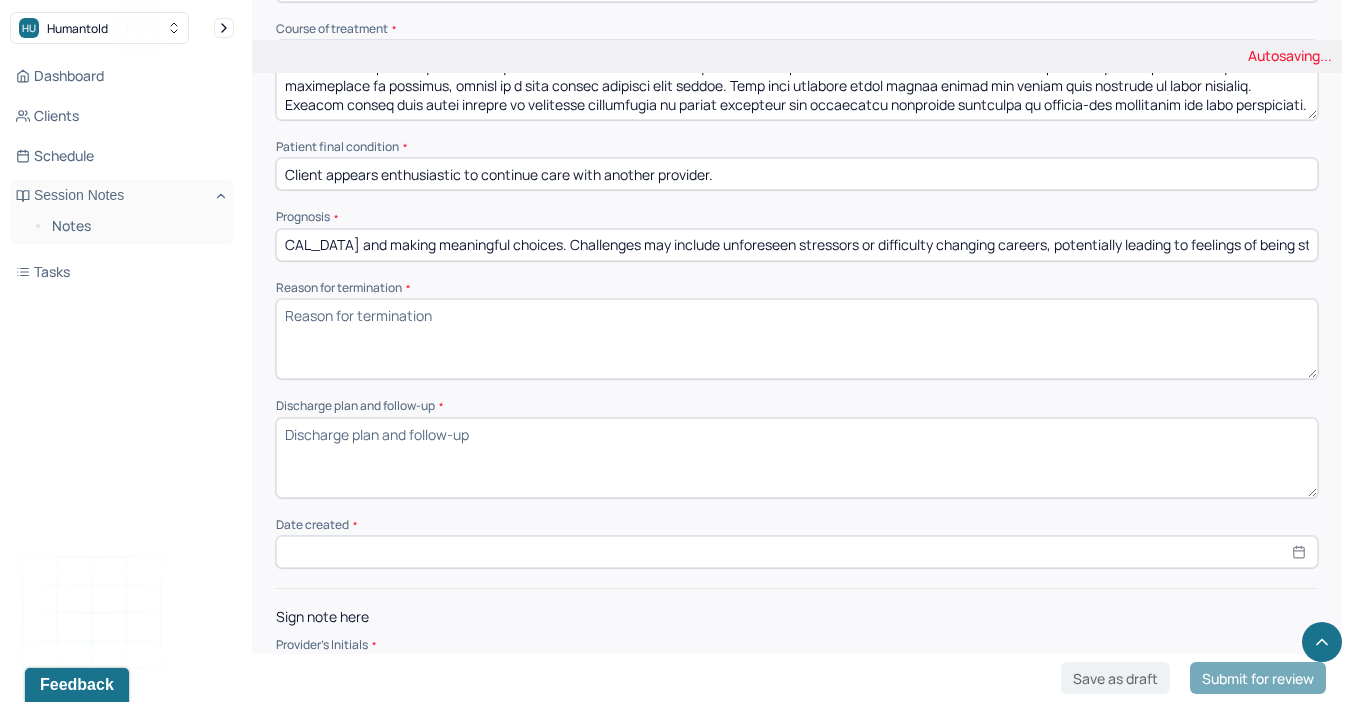type on "With their dedication and motivation, the client is likely to improve in managing anxiety and [MEDICAL_DATA] and making meaningful choices. Challenges may include unforeseen stressors or difficulty changing careers, potentially leading to feelings of being stuck." 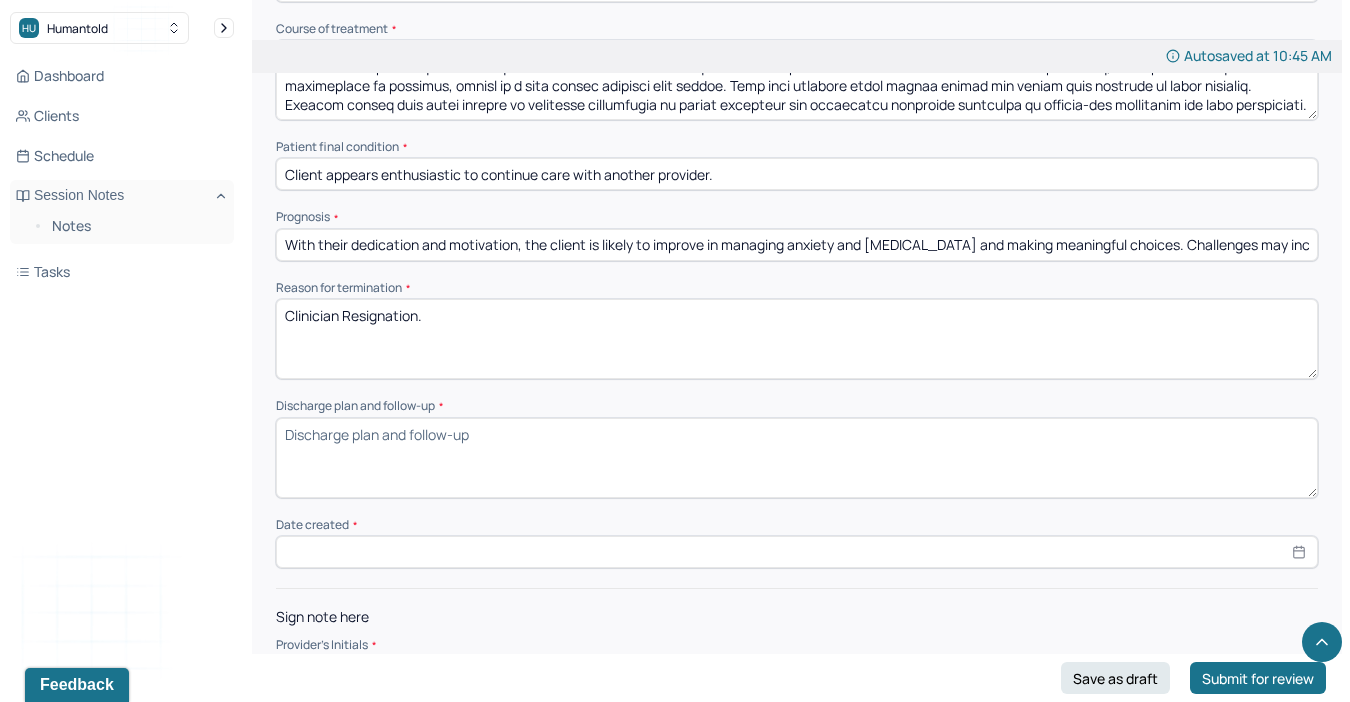 type on "Clinician Resignation." 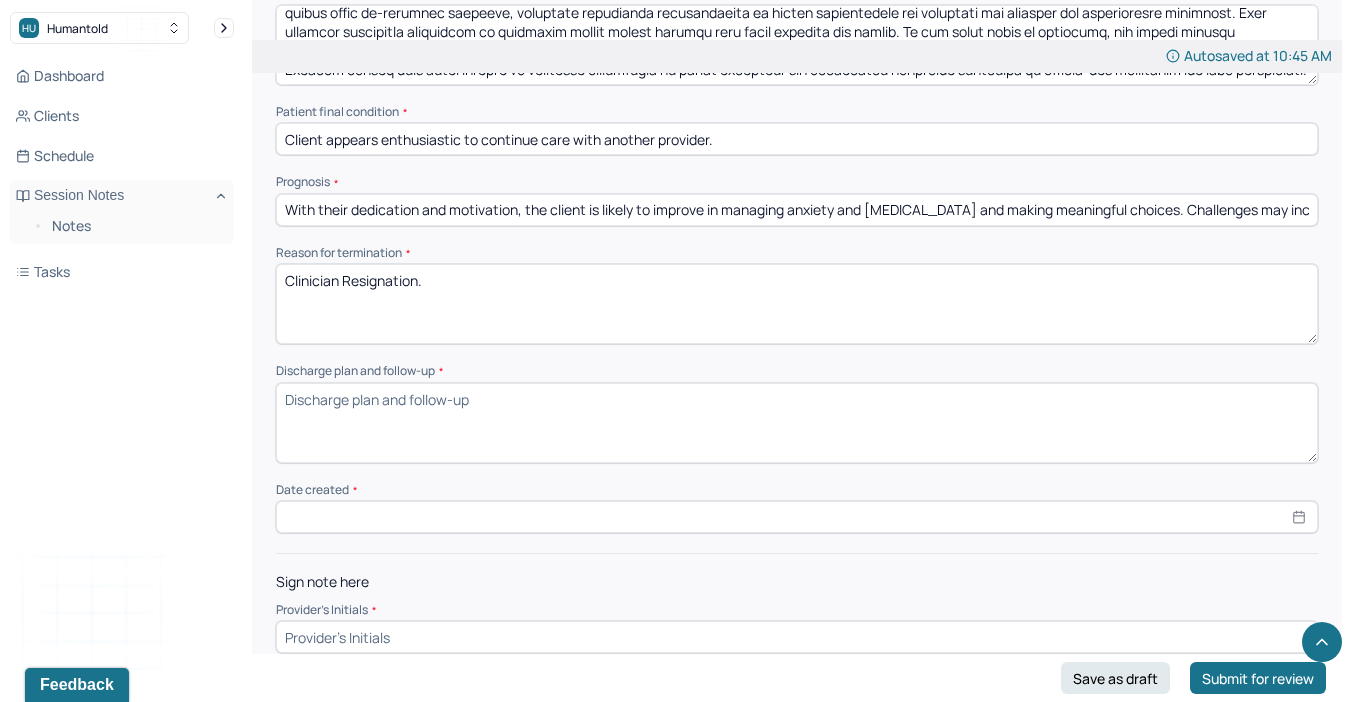 scroll, scrollTop: 1089, scrollLeft: 0, axis: vertical 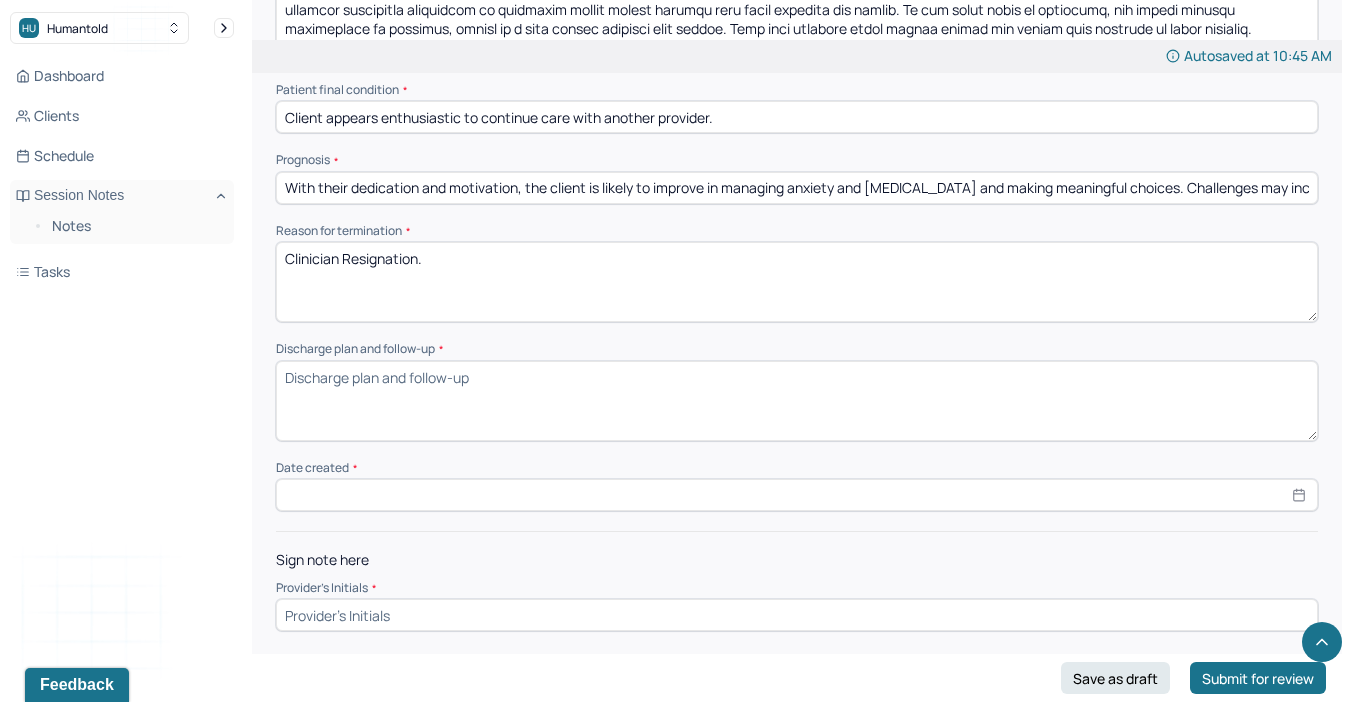select on "6" 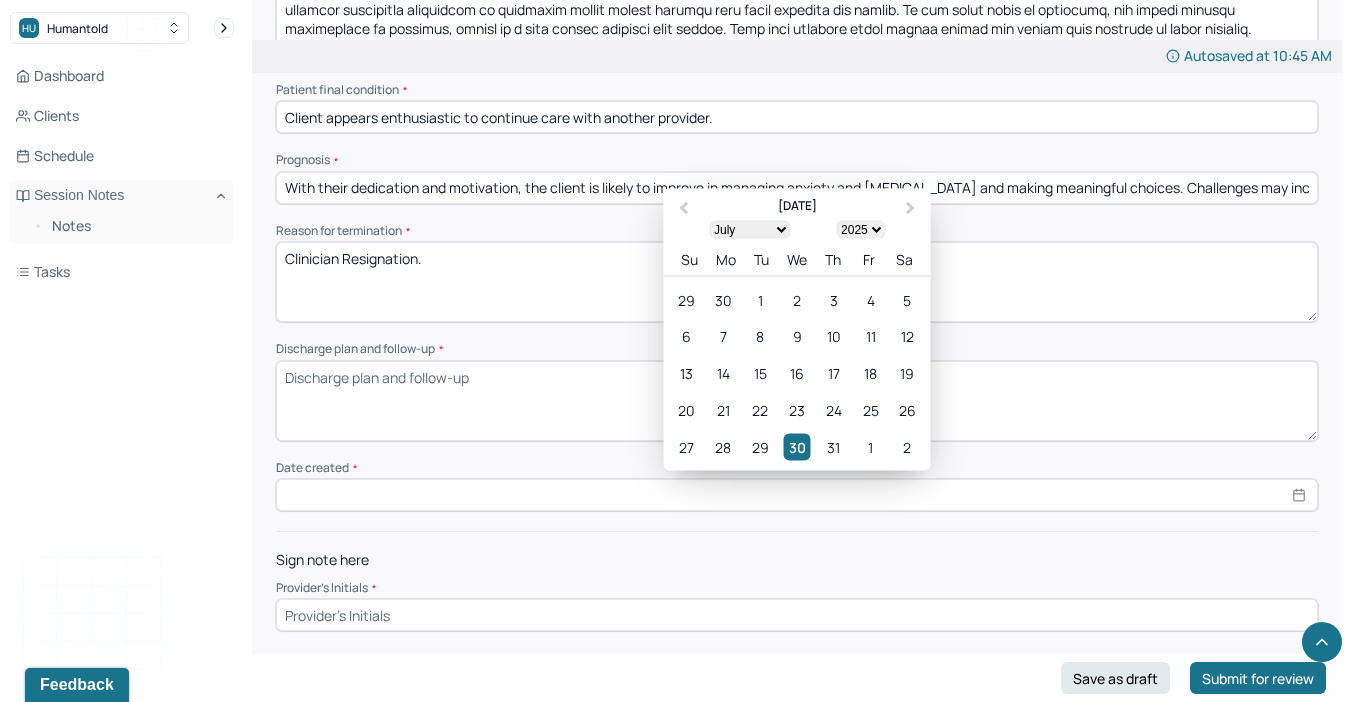 click at bounding box center [797, 495] 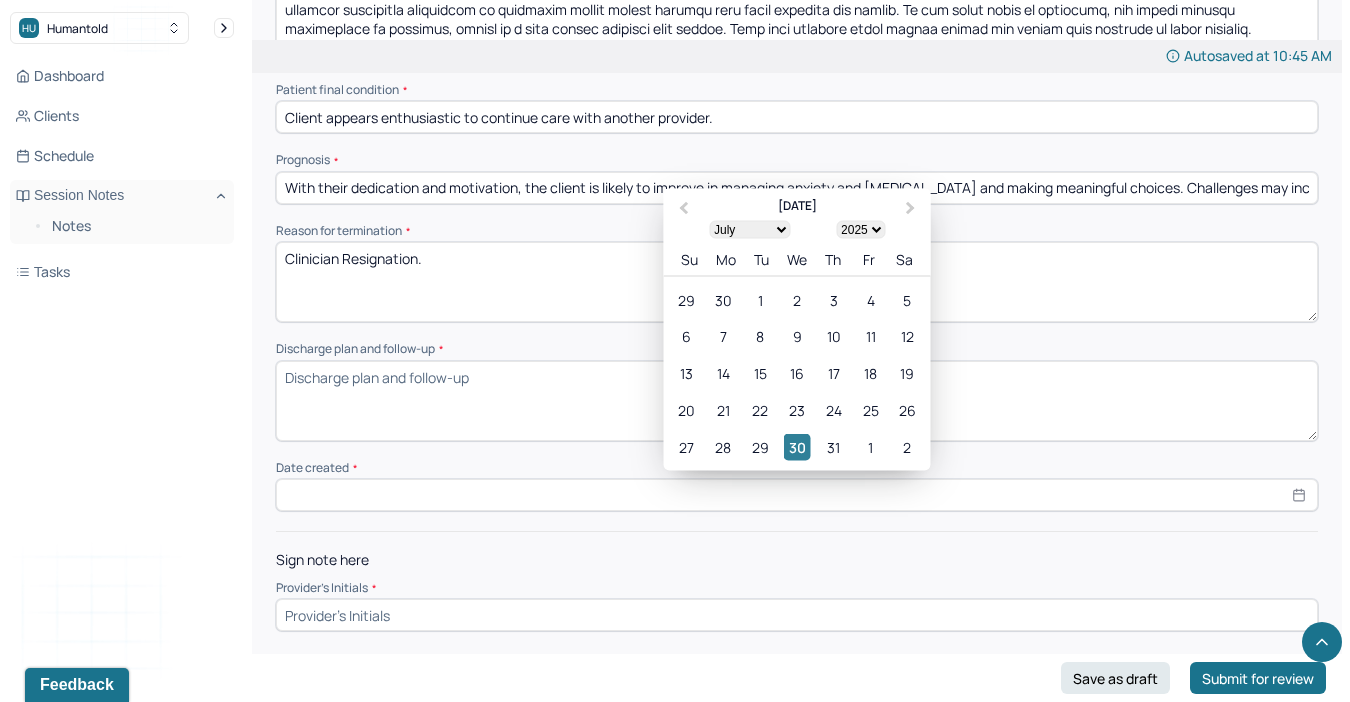 click on "30" at bounding box center (796, 446) 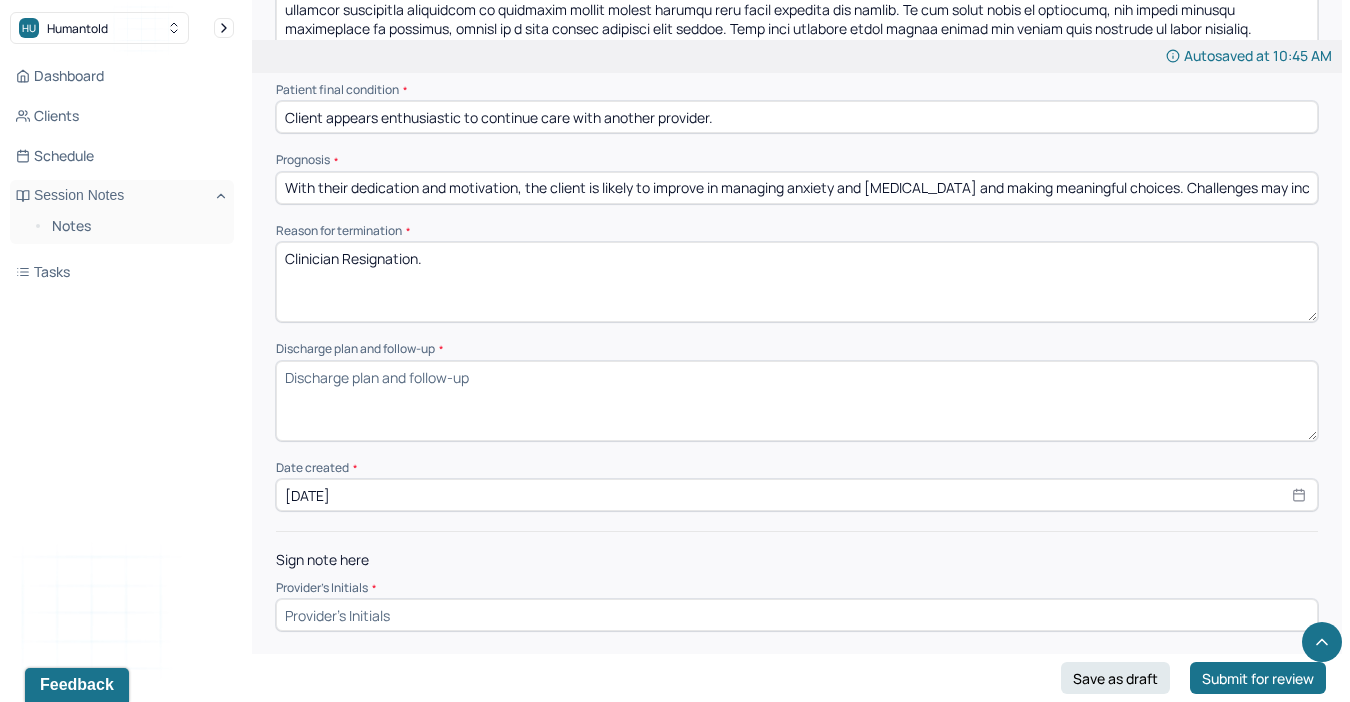 click on "Discharge plan and follow-up *" at bounding box center (797, 401) 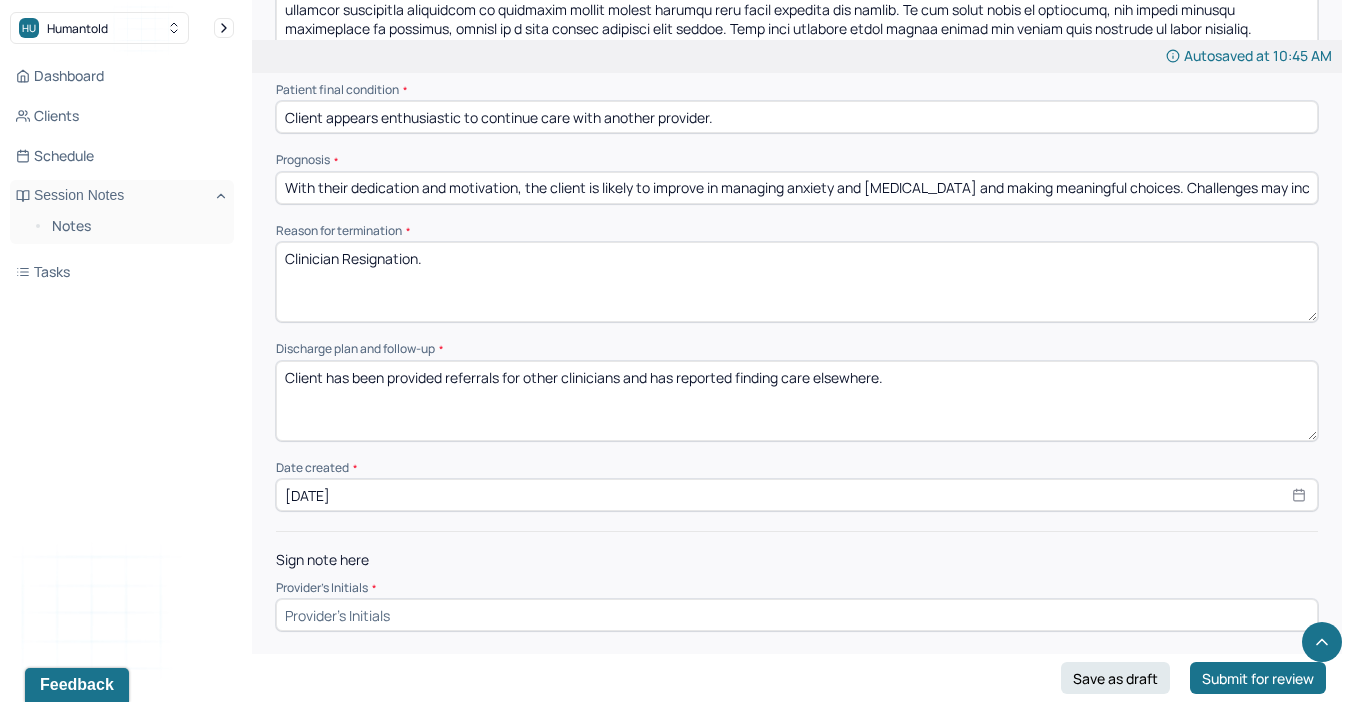 type on "Client has been provided referrals for other clinicians and has reported finding care elsewhere." 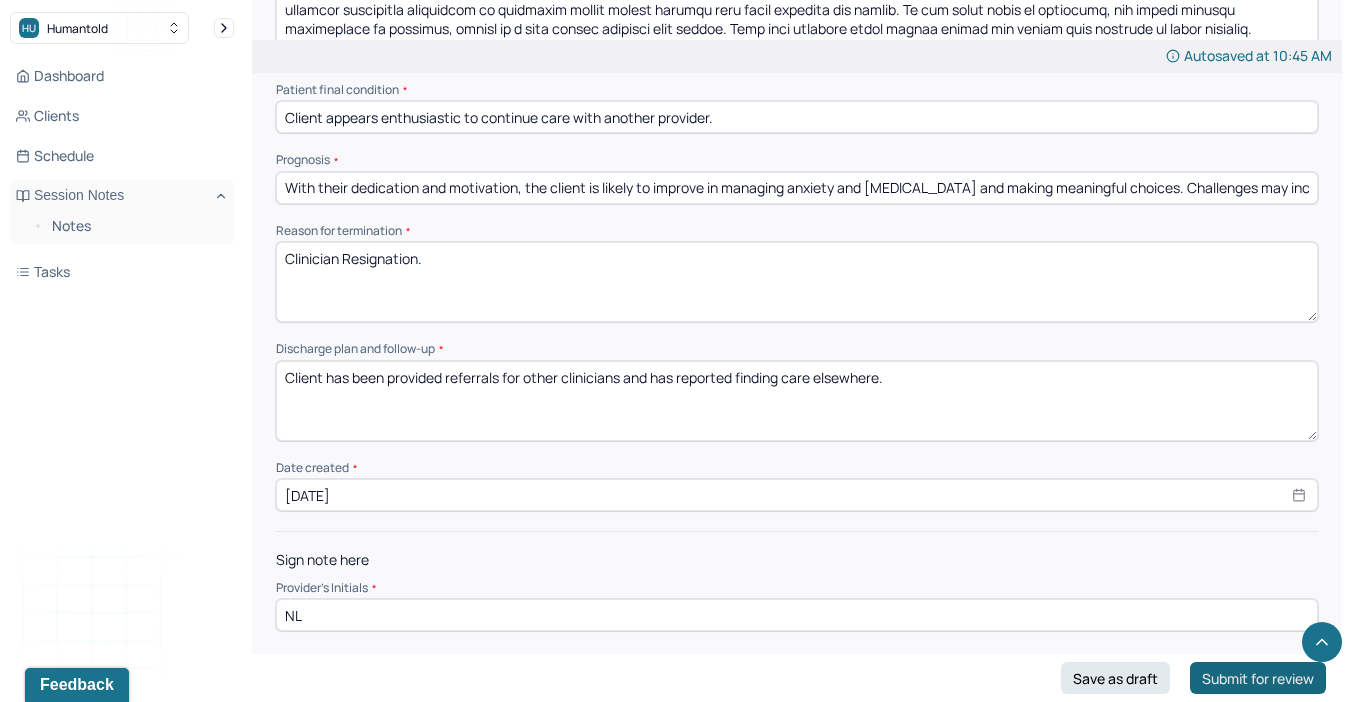 type on "NL" 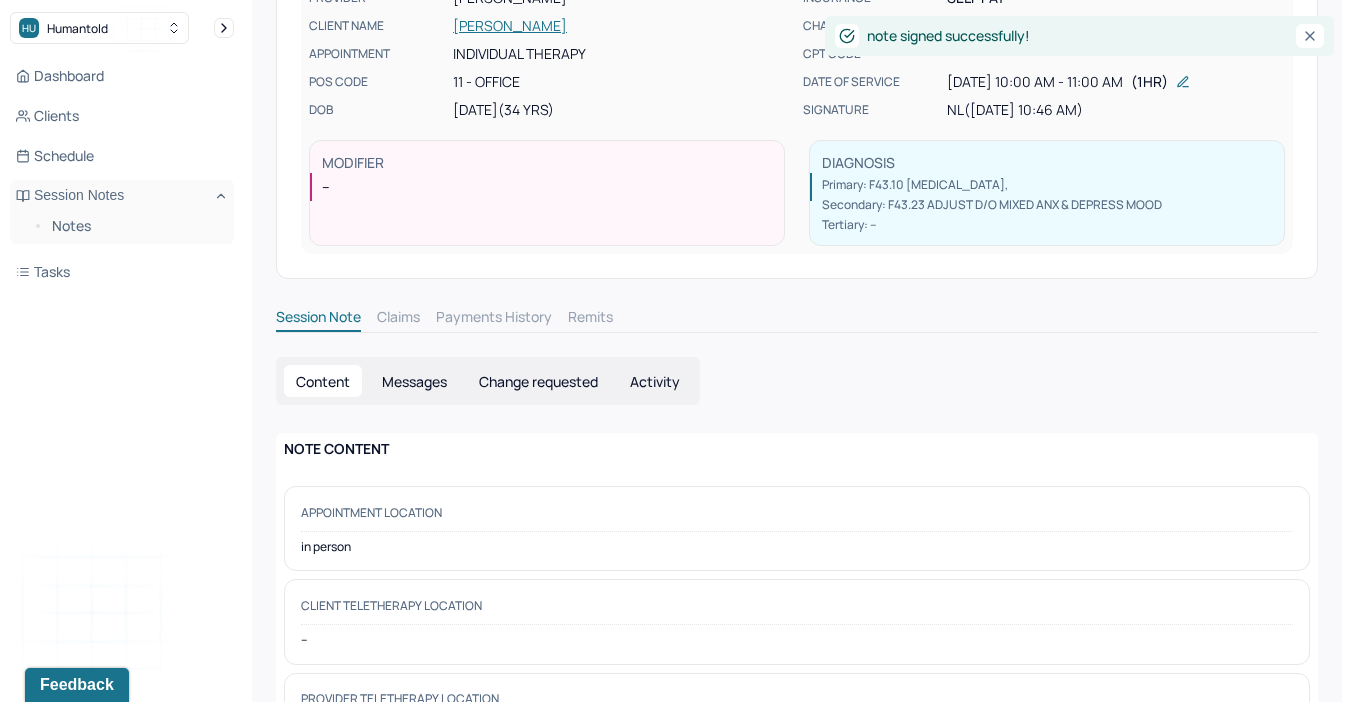 scroll, scrollTop: 217, scrollLeft: 0, axis: vertical 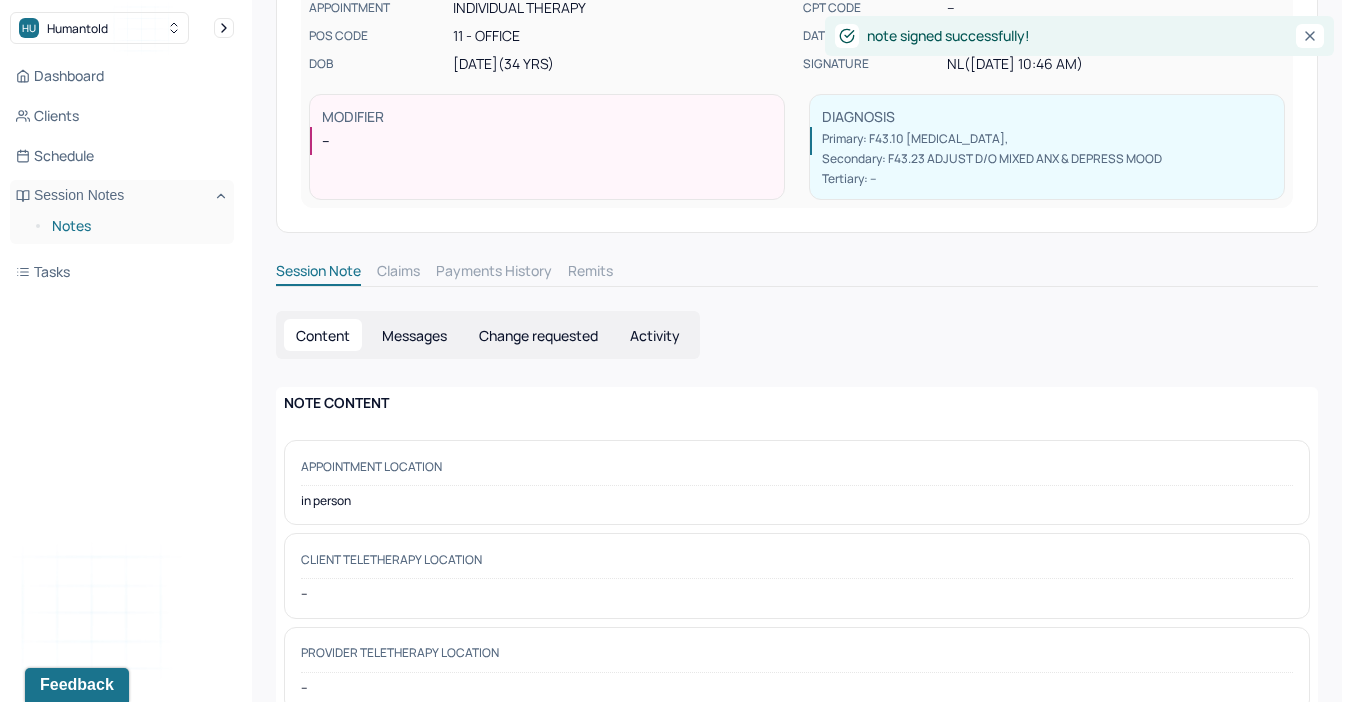 click on "Notes" at bounding box center (135, 226) 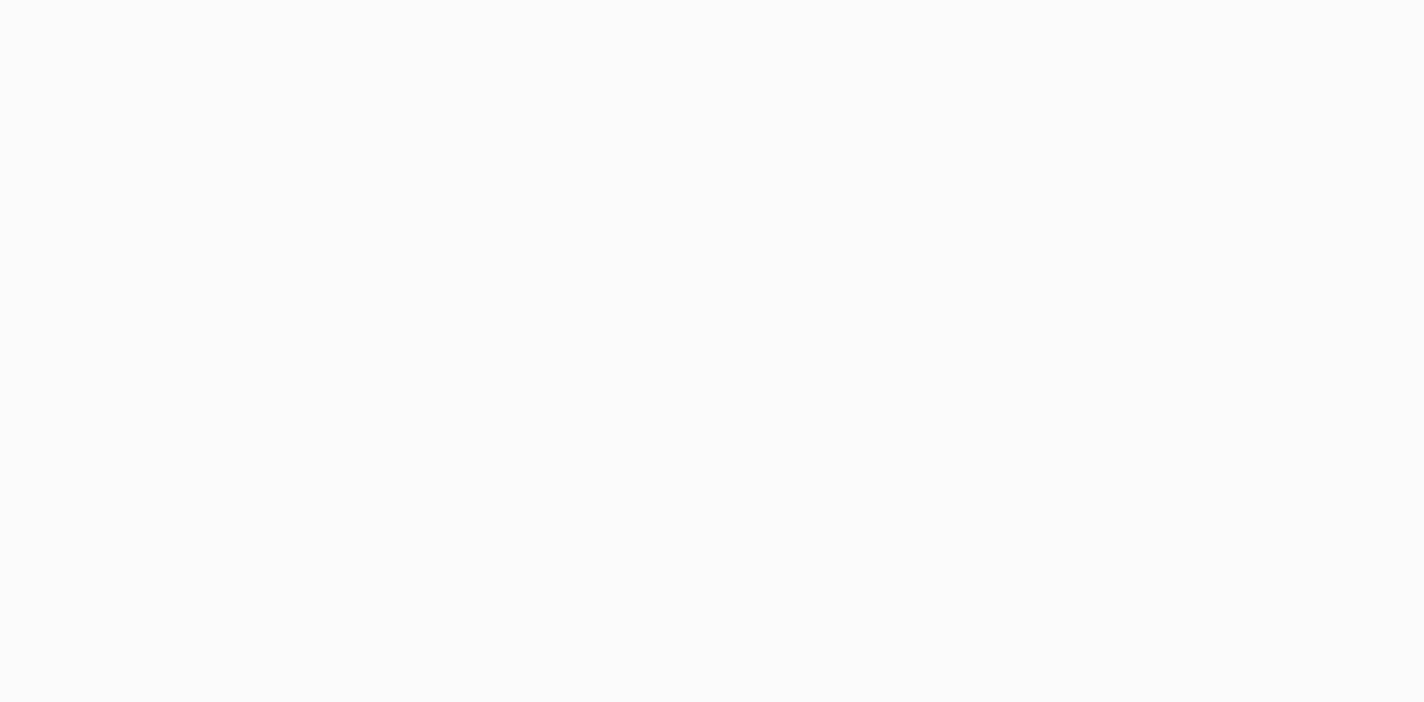 scroll, scrollTop: 0, scrollLeft: 0, axis: both 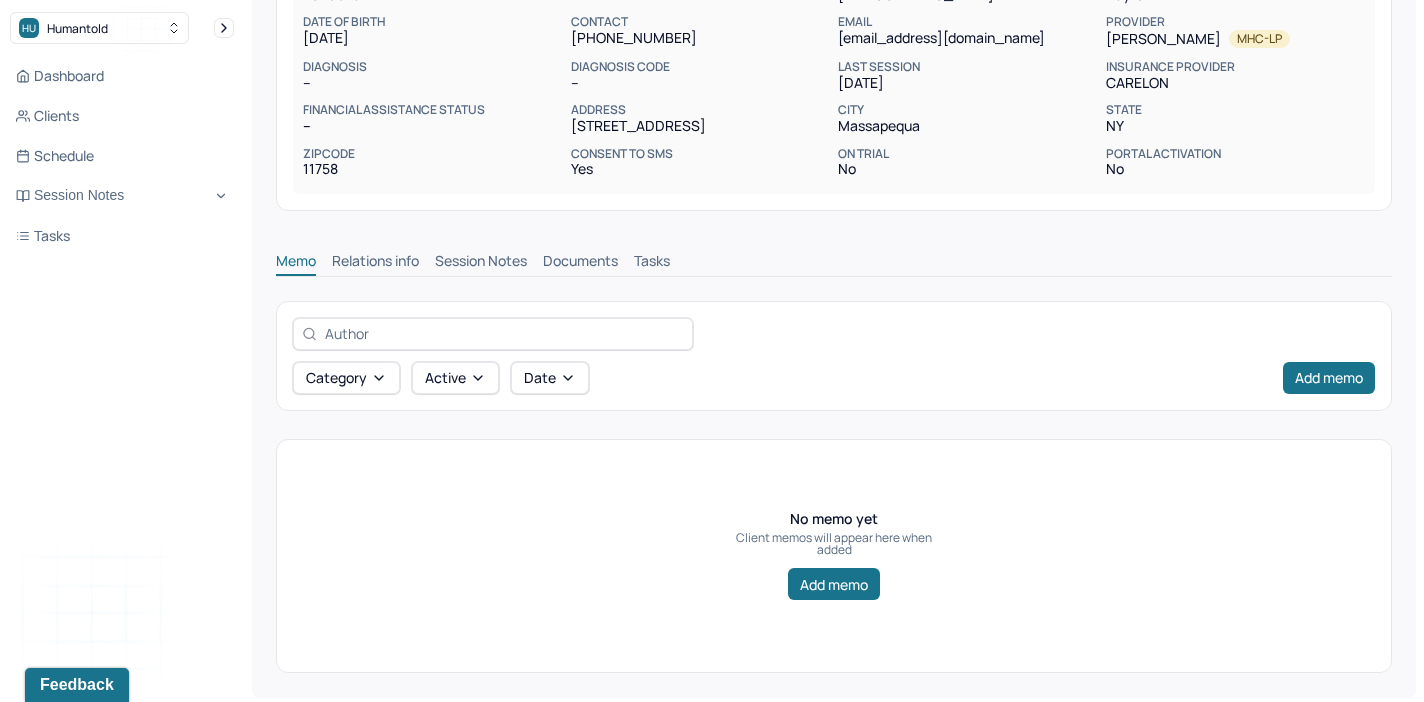 click on "Session Notes" at bounding box center (481, 263) 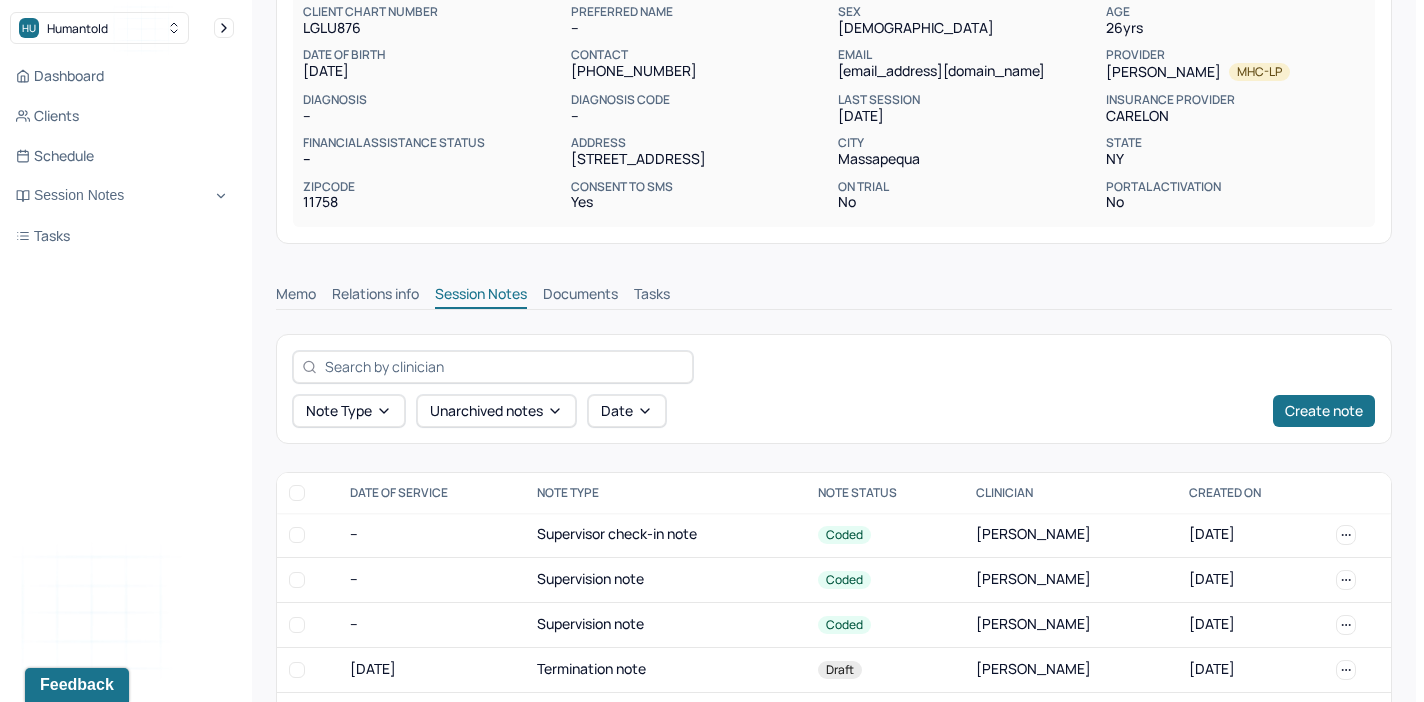scroll, scrollTop: 244, scrollLeft: 0, axis: vertical 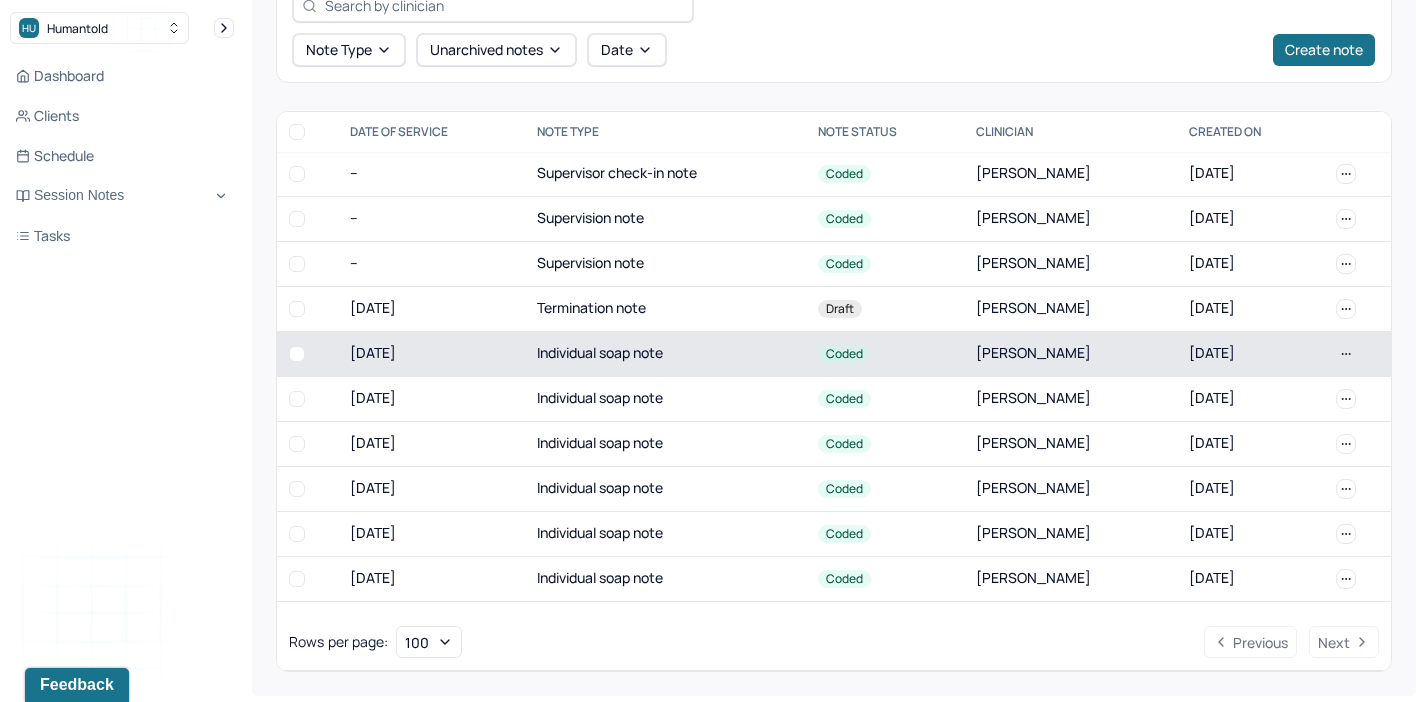 click on "Individual soap note" at bounding box center [666, 353] 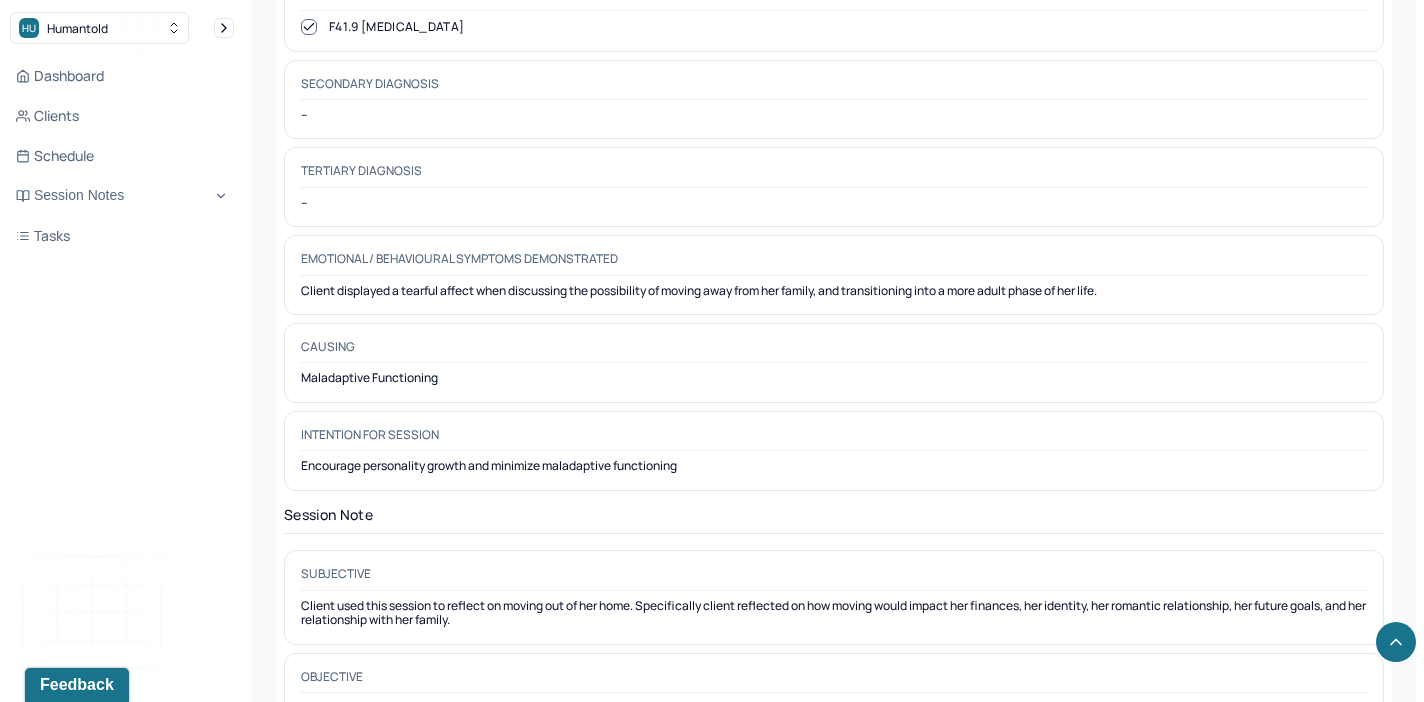 scroll, scrollTop: 1276, scrollLeft: 0, axis: vertical 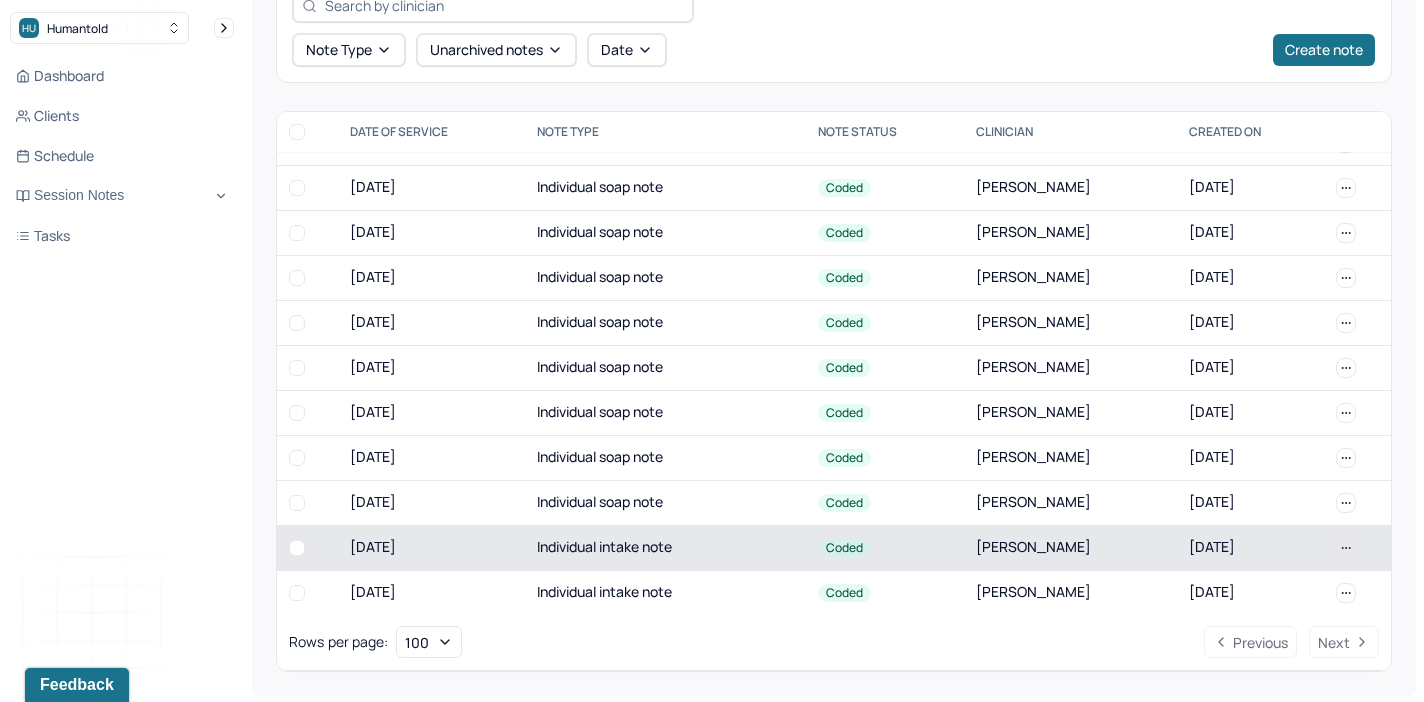 click on "Individual intake note" at bounding box center (666, 547) 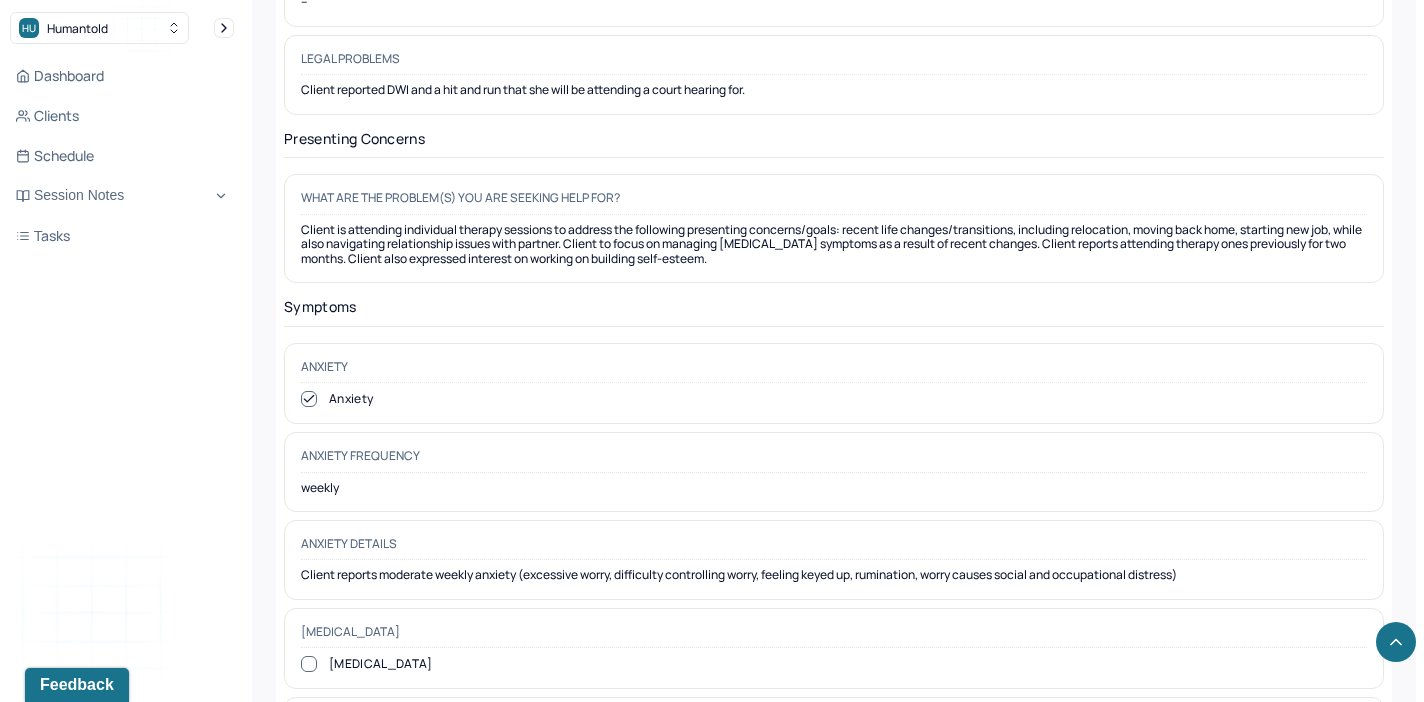 scroll, scrollTop: 2847, scrollLeft: 0, axis: vertical 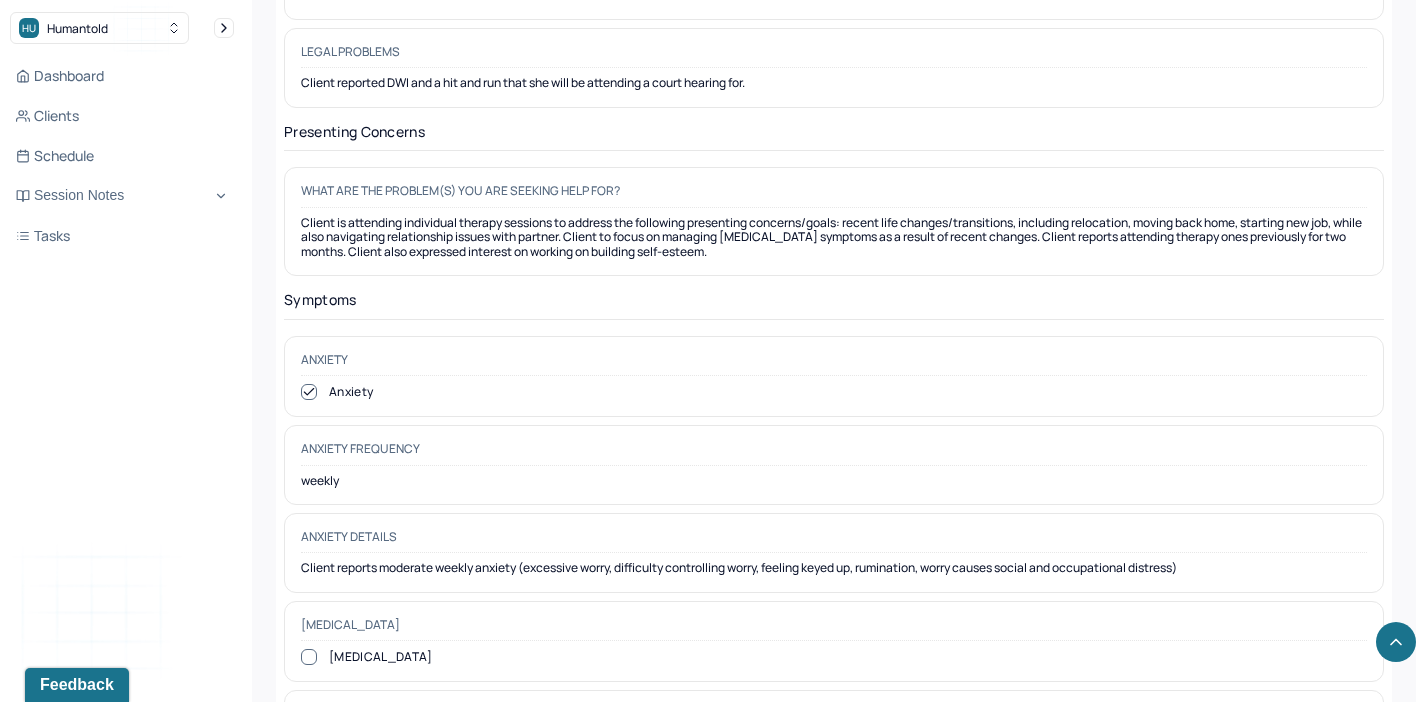 drag, startPoint x: 300, startPoint y: 194, endPoint x: 864, endPoint y: 234, distance: 565.4167 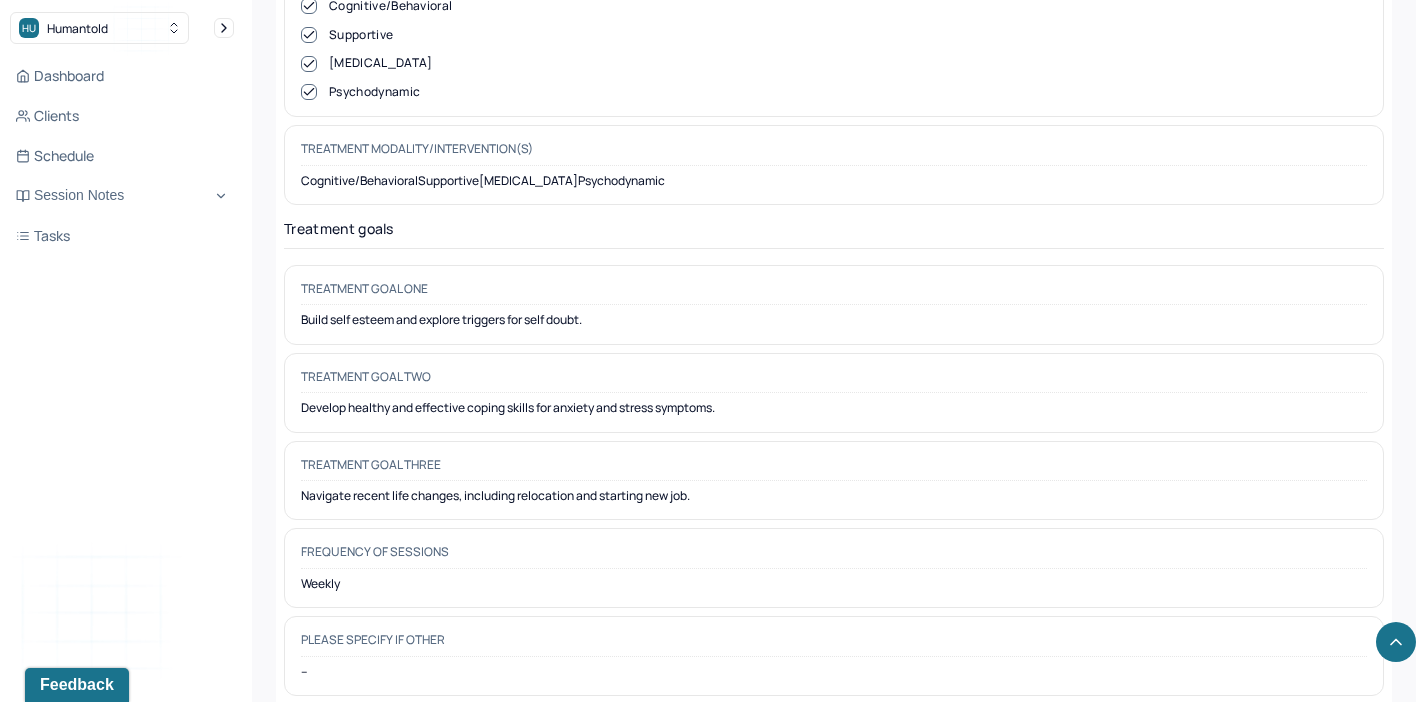 scroll, scrollTop: 9463, scrollLeft: 0, axis: vertical 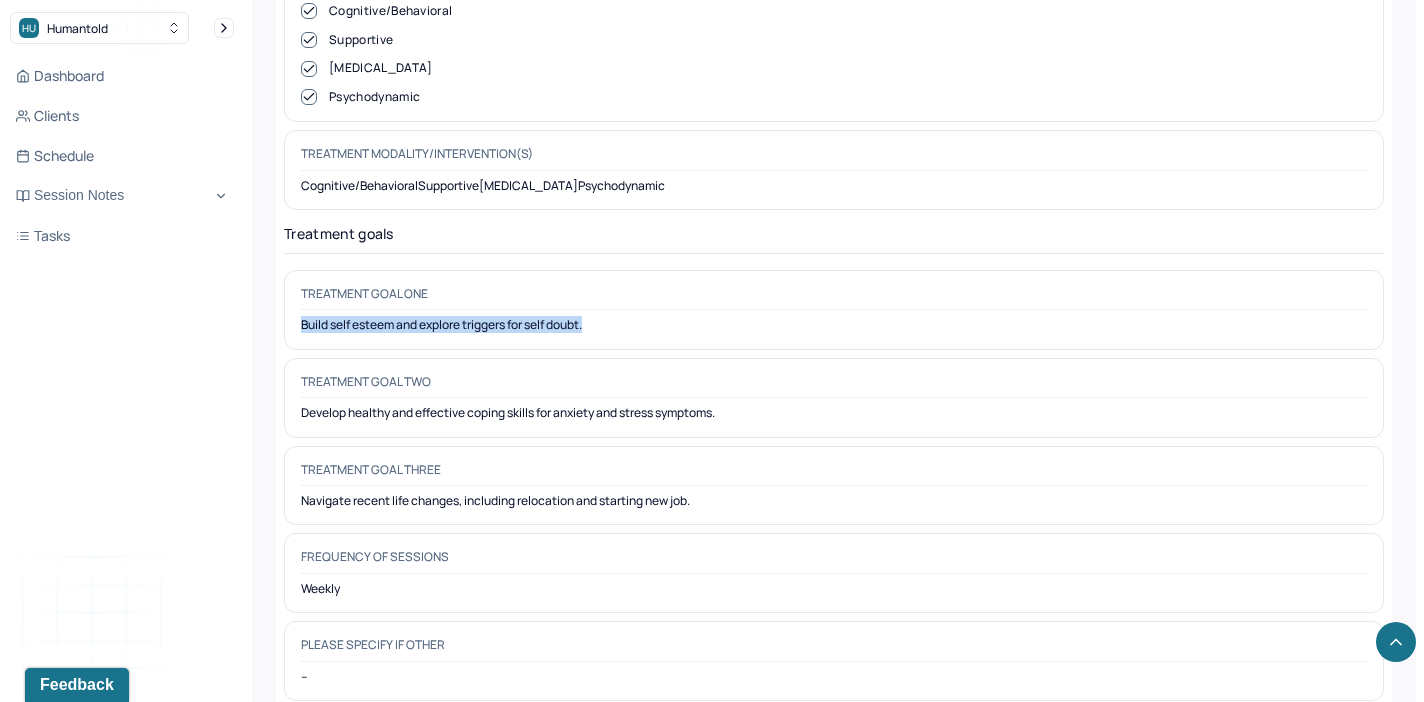 drag, startPoint x: 656, startPoint y: 234, endPoint x: 462, endPoint y: 221, distance: 194.43507 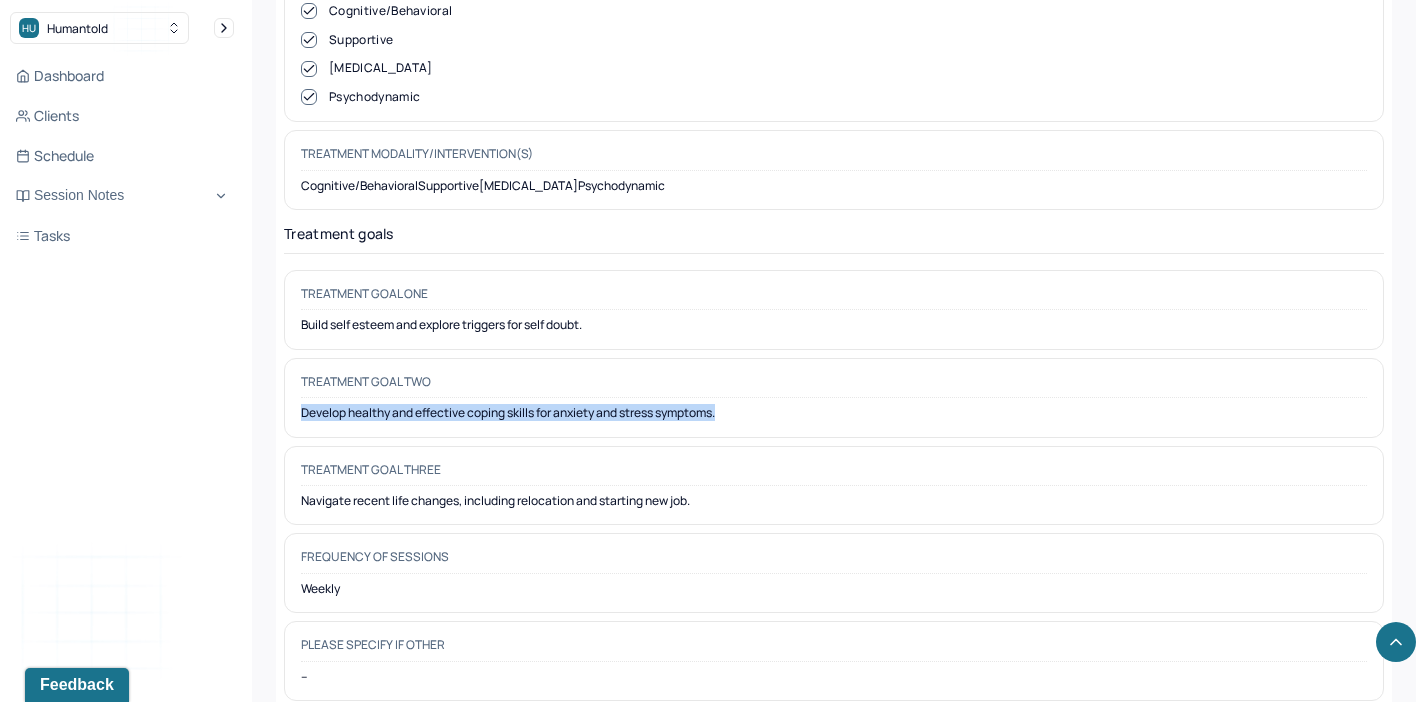 drag, startPoint x: 300, startPoint y: 322, endPoint x: 610, endPoint y: 334, distance: 310.23218 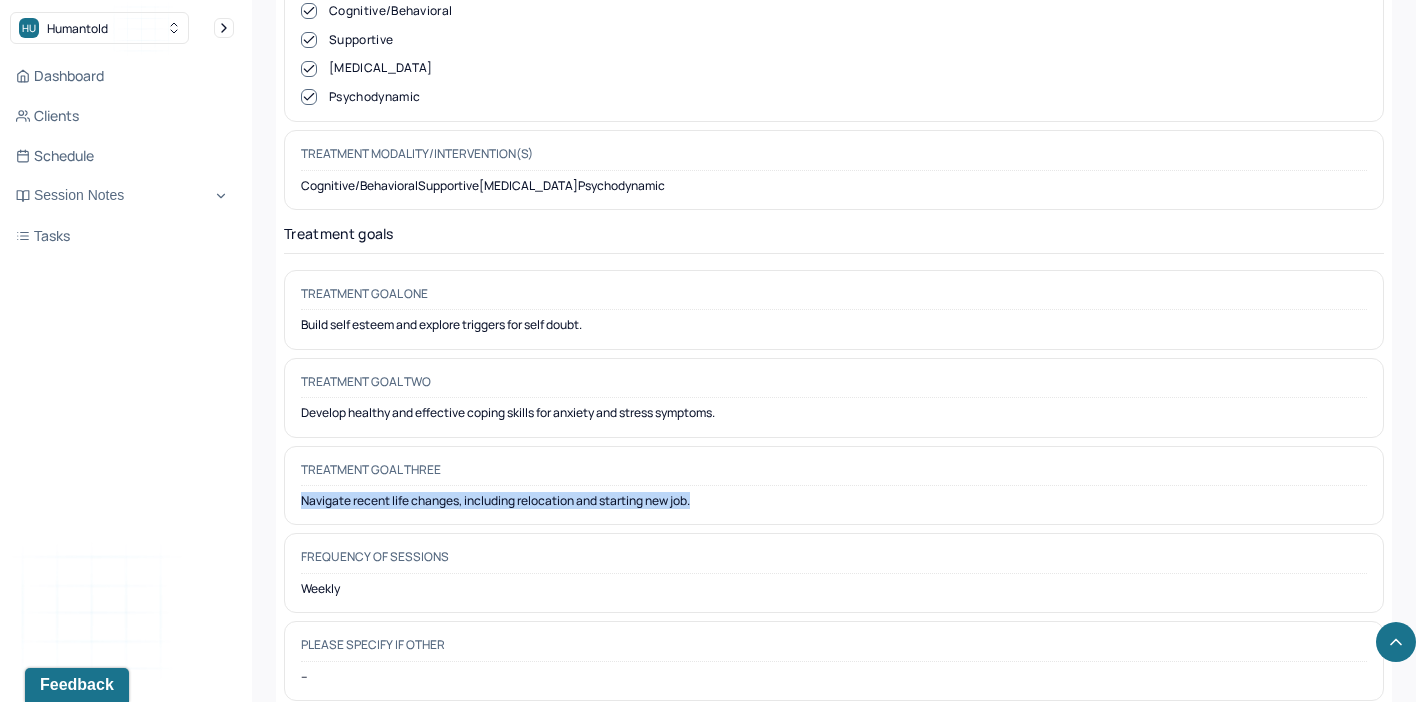 drag, startPoint x: 299, startPoint y: 408, endPoint x: 815, endPoint y: 422, distance: 516.1899 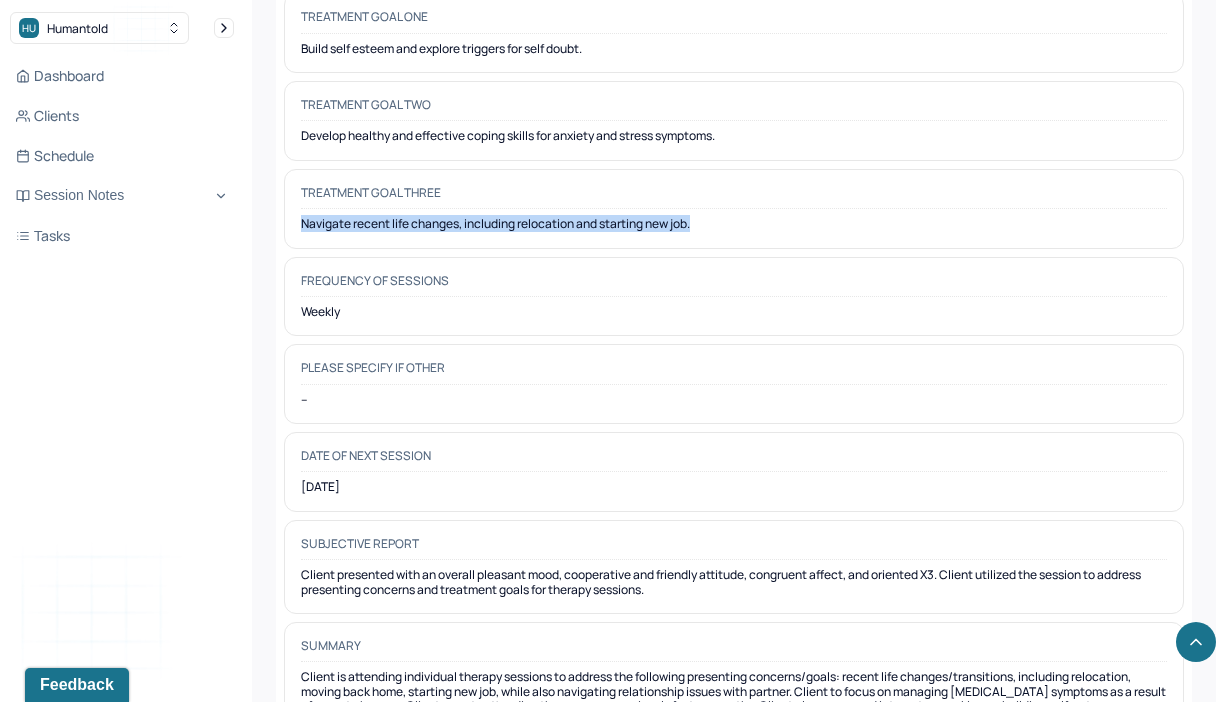 scroll, scrollTop: 10092, scrollLeft: 0, axis: vertical 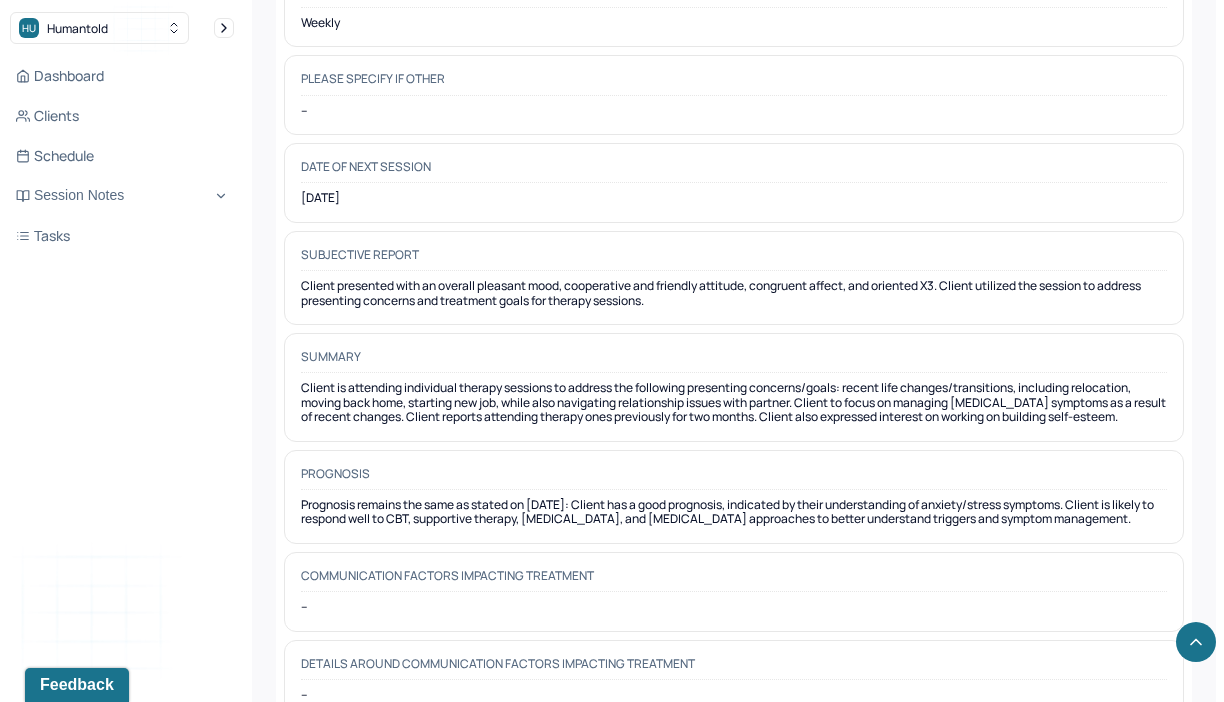 drag, startPoint x: 600, startPoint y: 437, endPoint x: 630, endPoint y: 475, distance: 48.414875 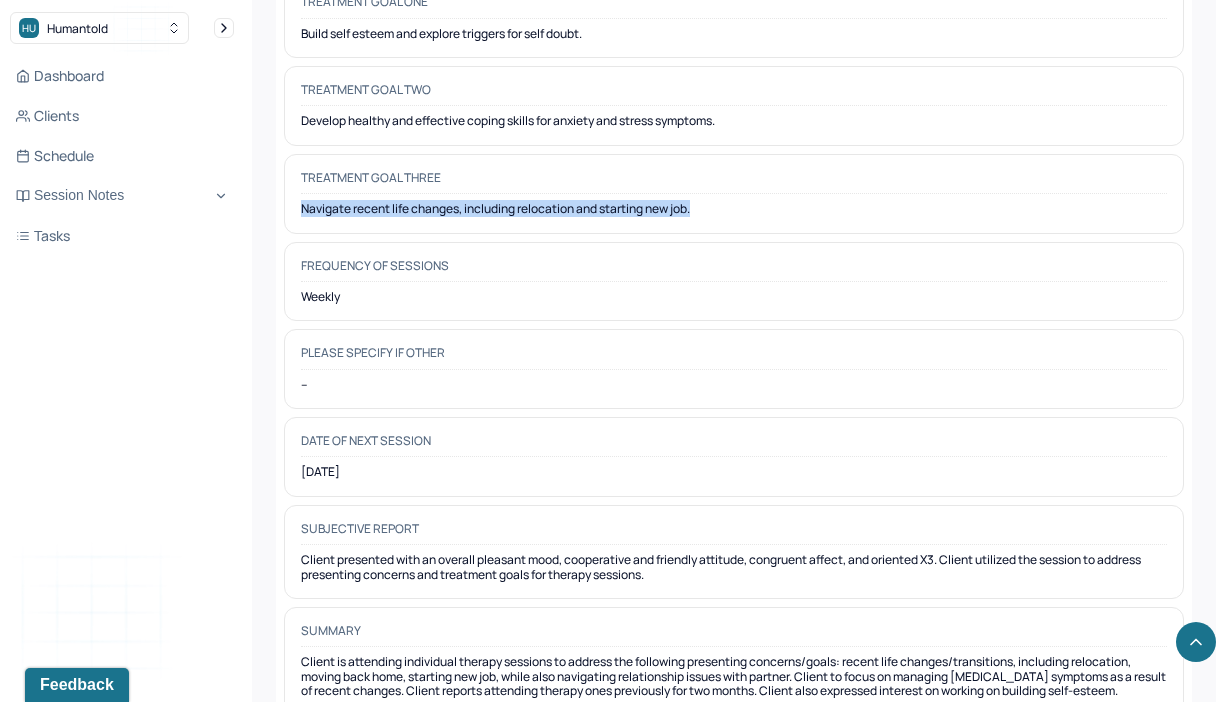 scroll, scrollTop: 9716, scrollLeft: 0, axis: vertical 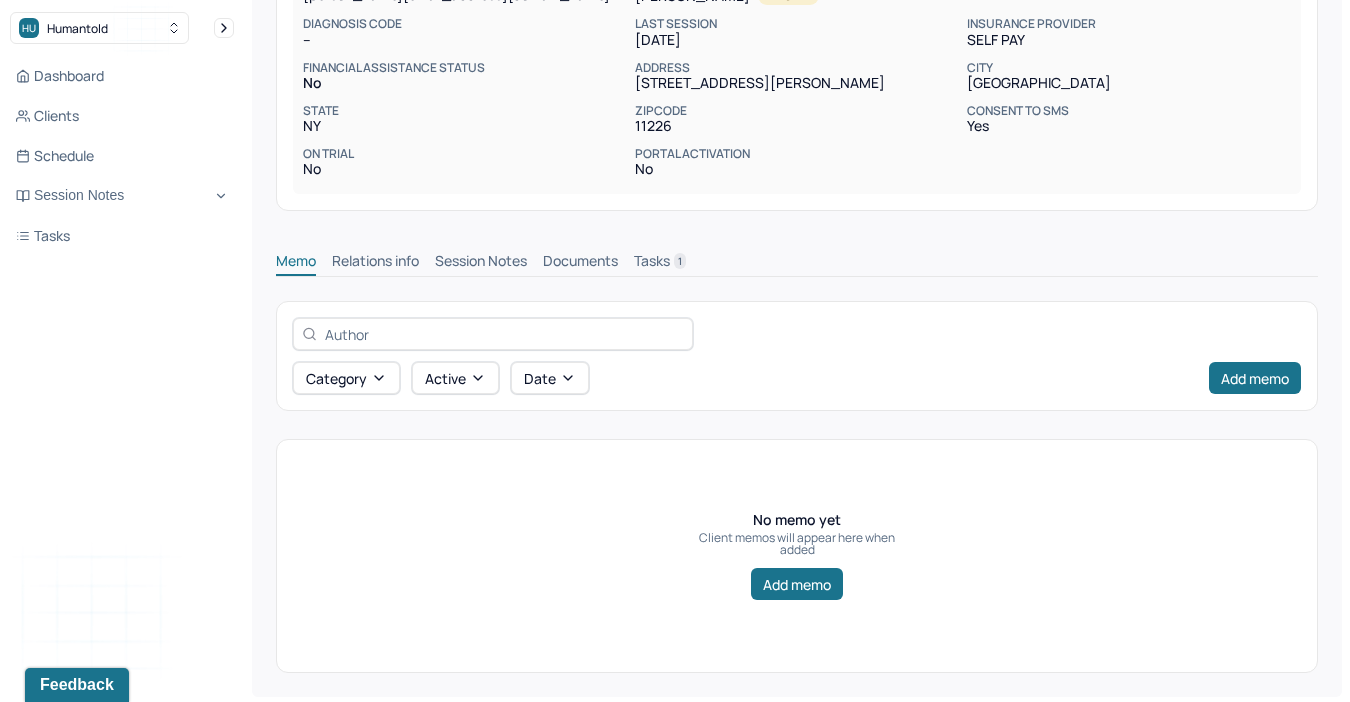 click on "Session Notes" at bounding box center (481, 263) 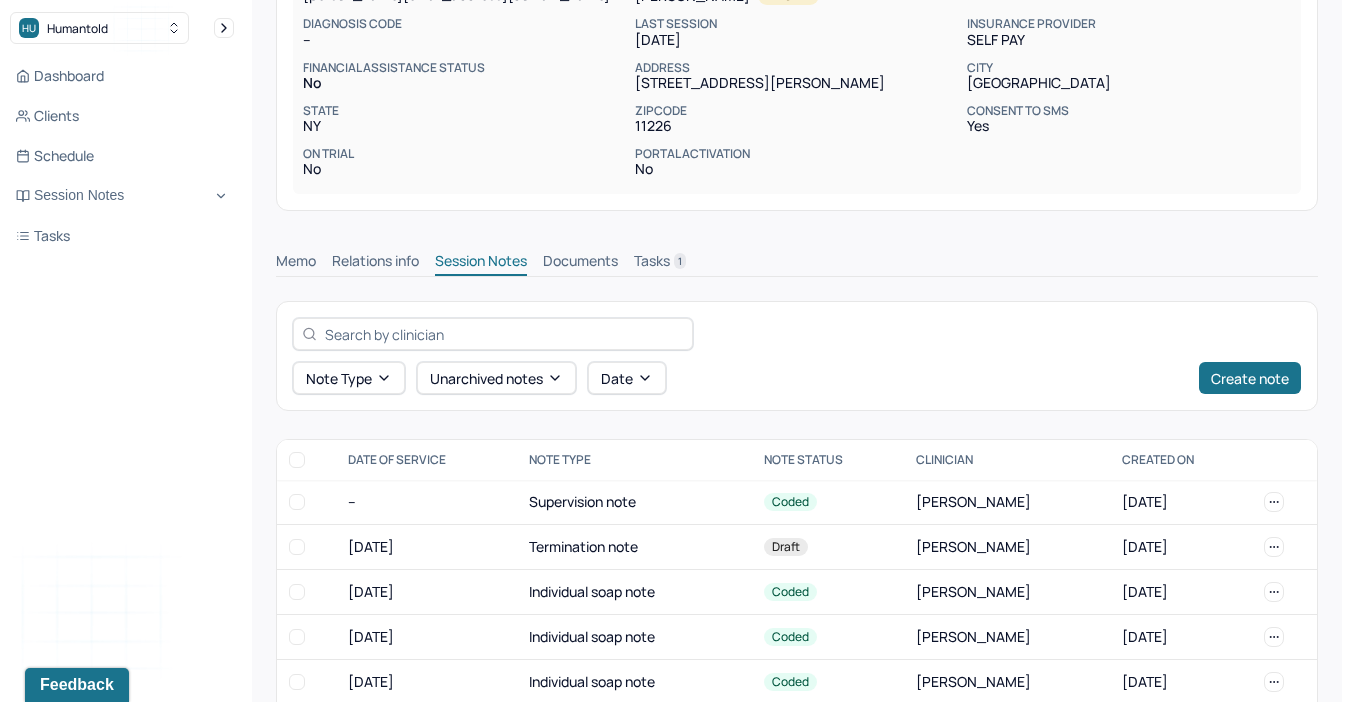 scroll, scrollTop: 659, scrollLeft: 0, axis: vertical 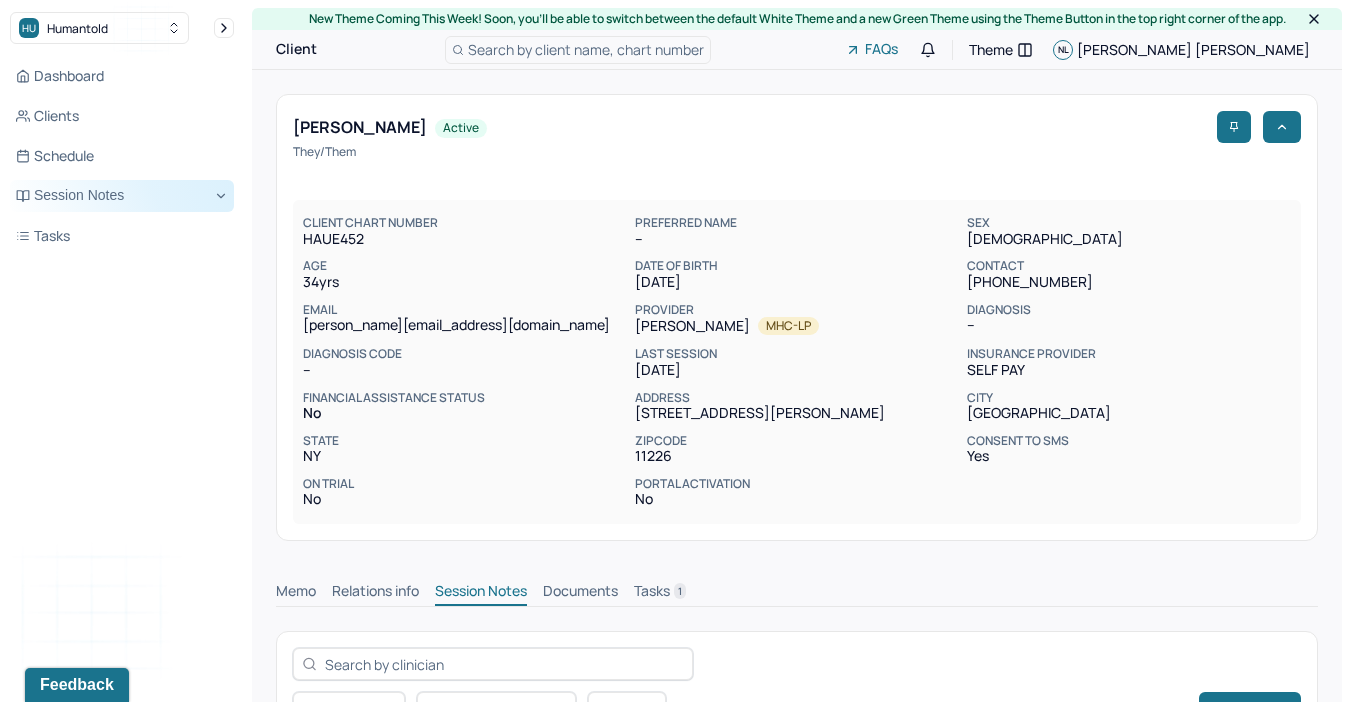 click on "Session Notes" at bounding box center [122, 196] 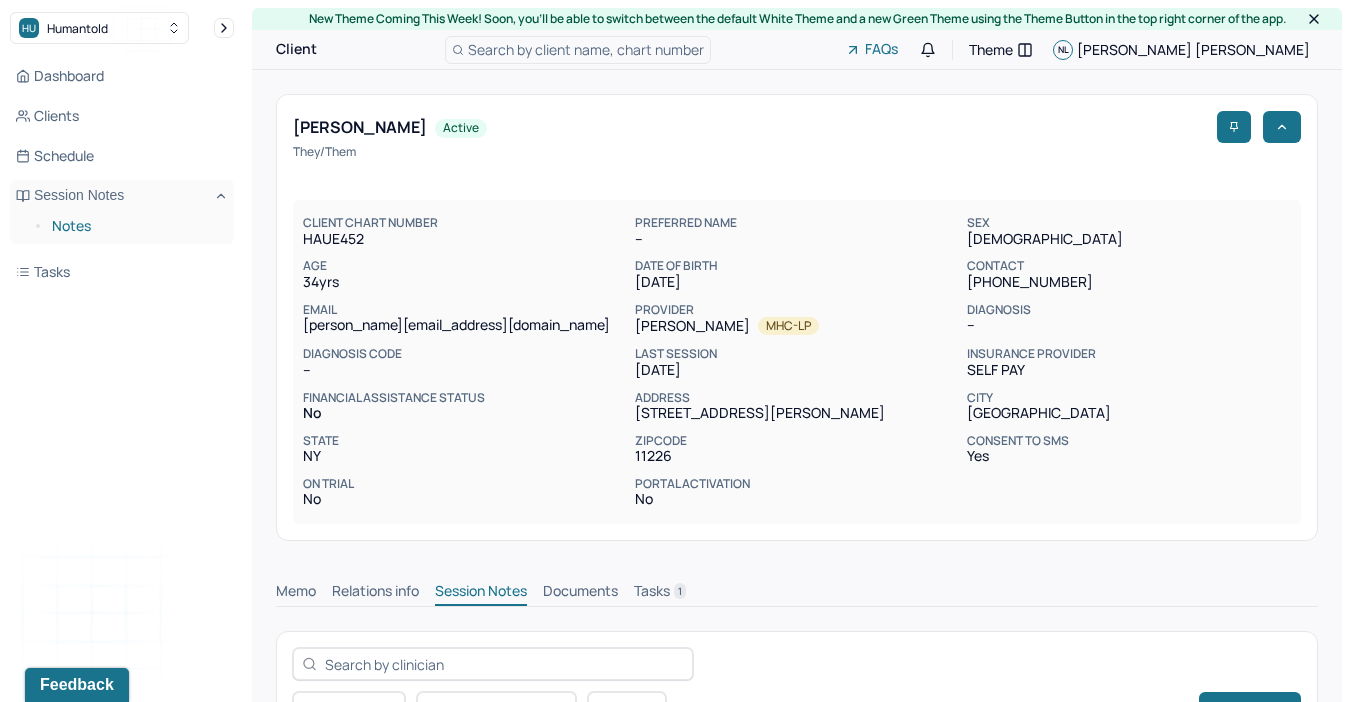 click on "Notes" at bounding box center [135, 226] 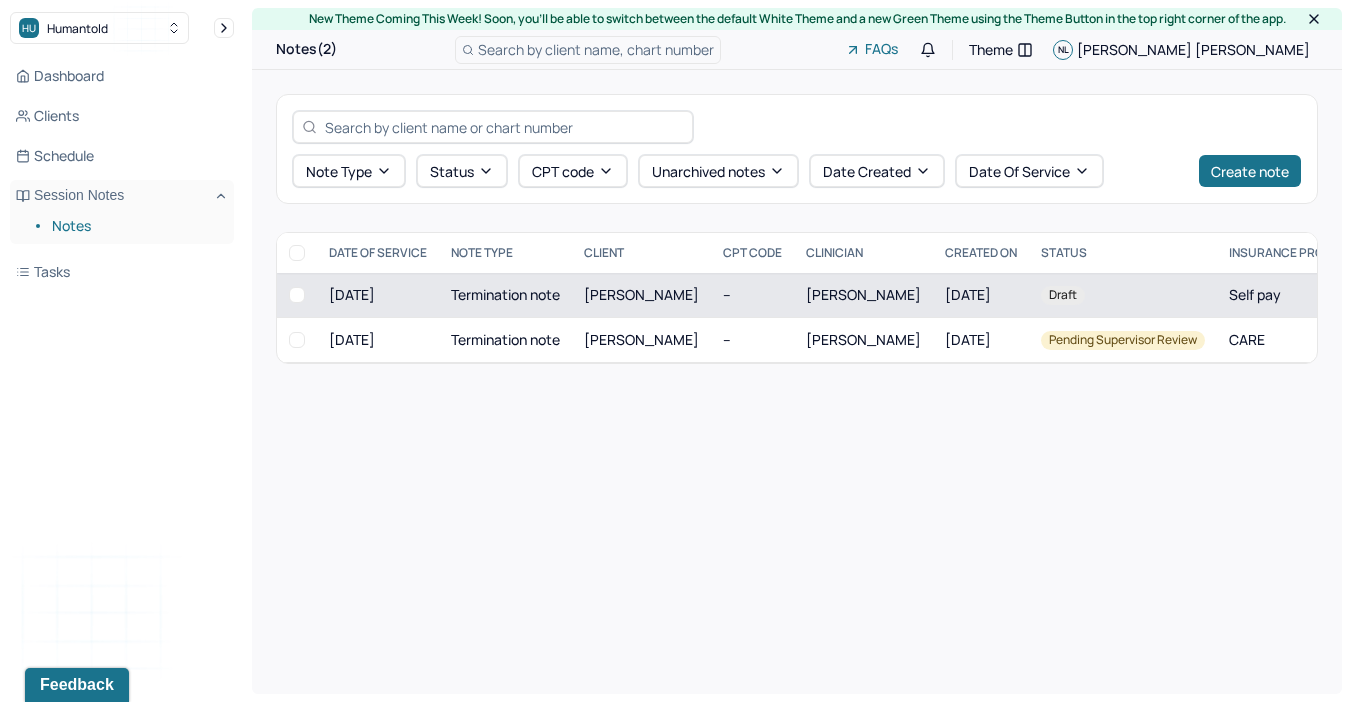 click on "Draft" at bounding box center (1063, 295) 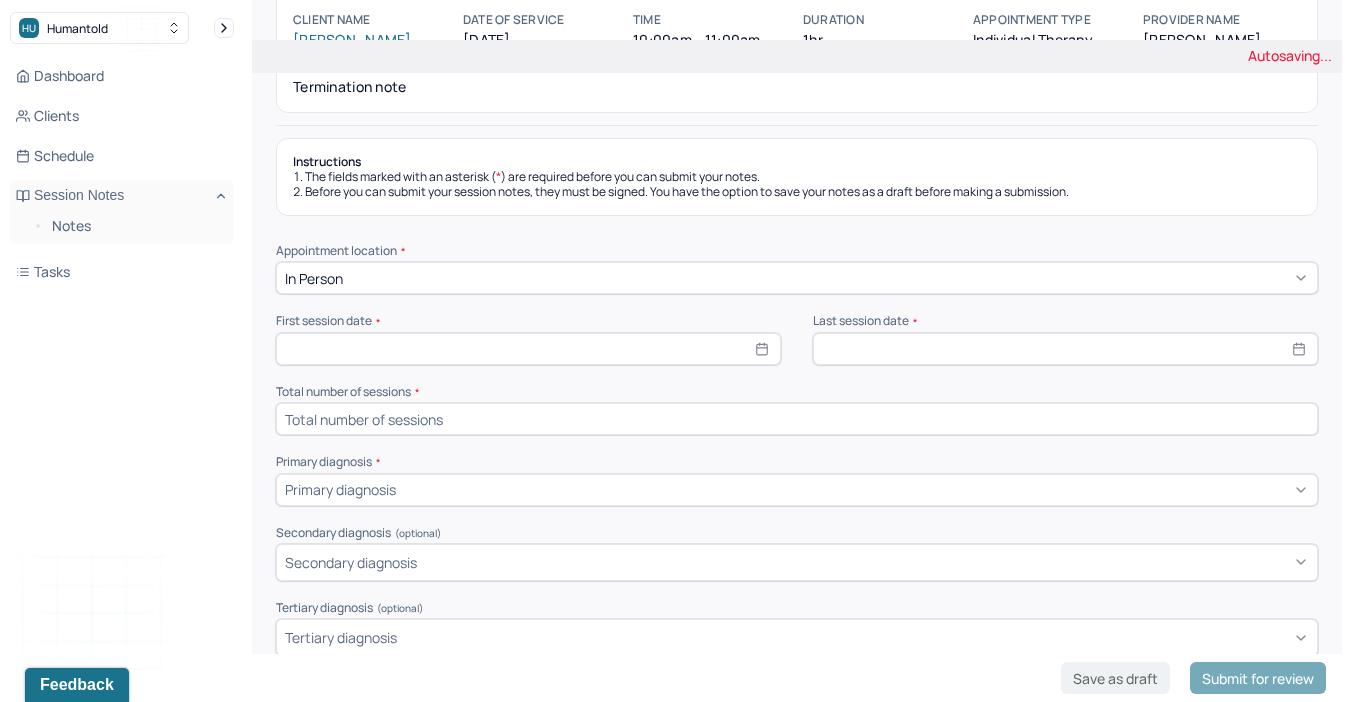 scroll, scrollTop: 249, scrollLeft: 0, axis: vertical 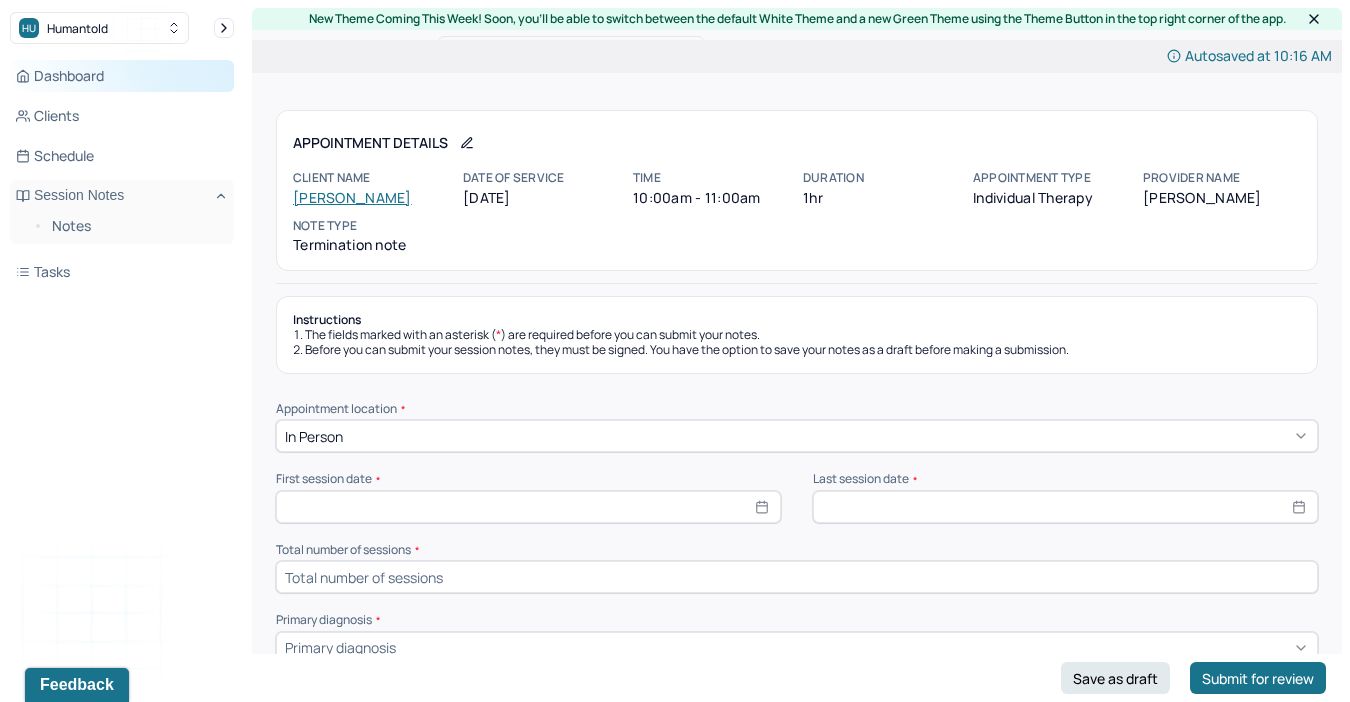 click on "Dashboard" at bounding box center (122, 76) 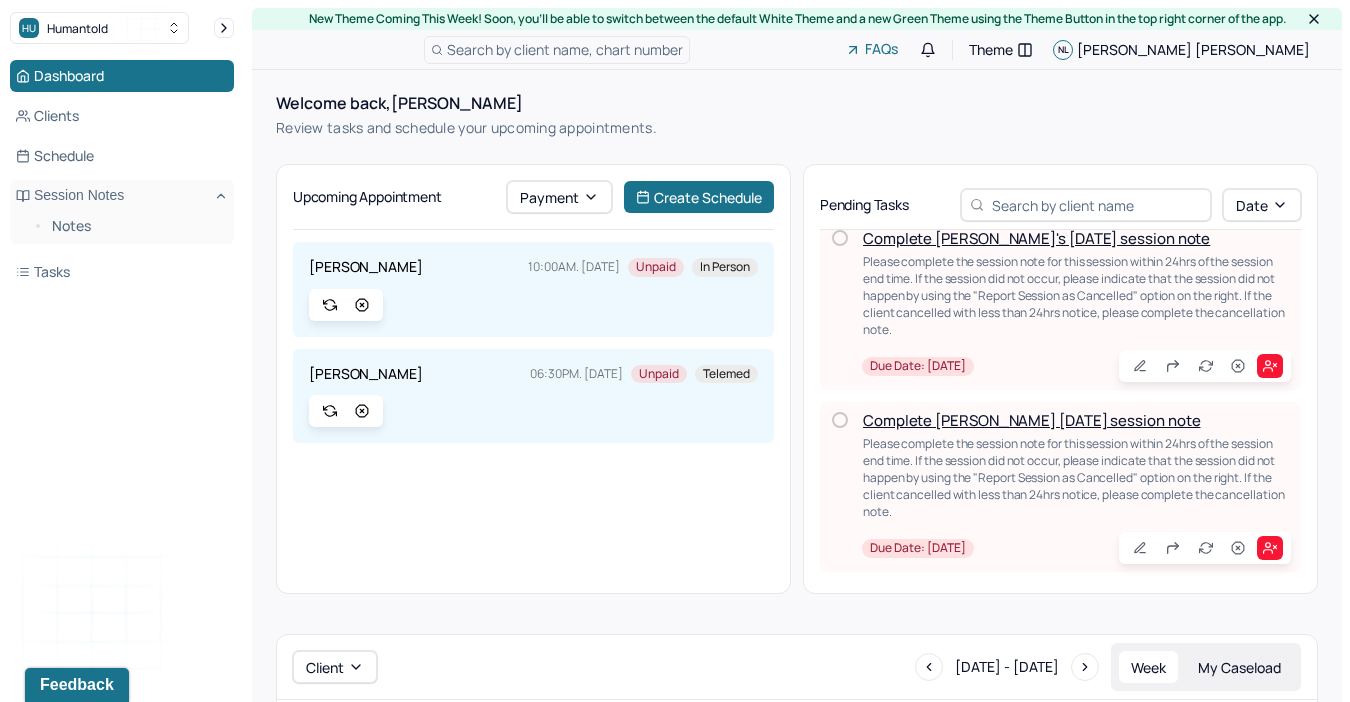 scroll, scrollTop: 0, scrollLeft: 0, axis: both 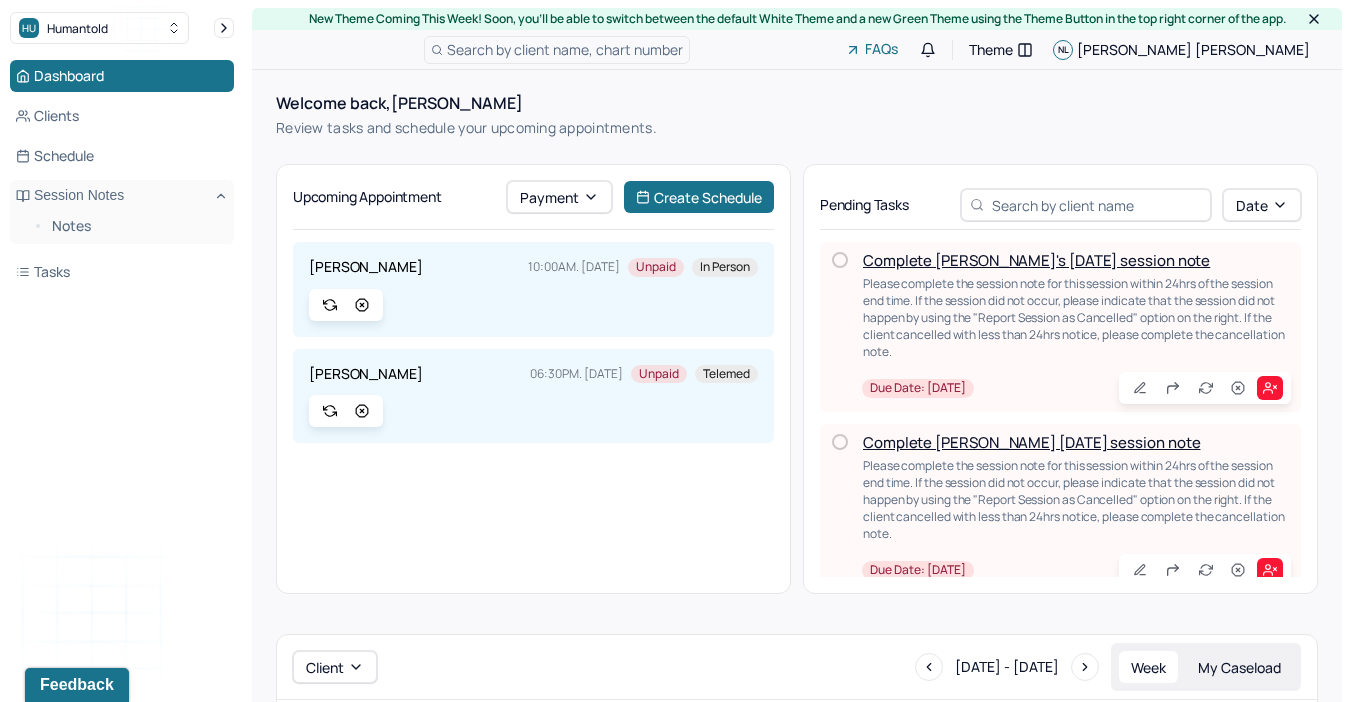 click on "Complete Andrew's Tue, 07/29 session note" at bounding box center [1036, 260] 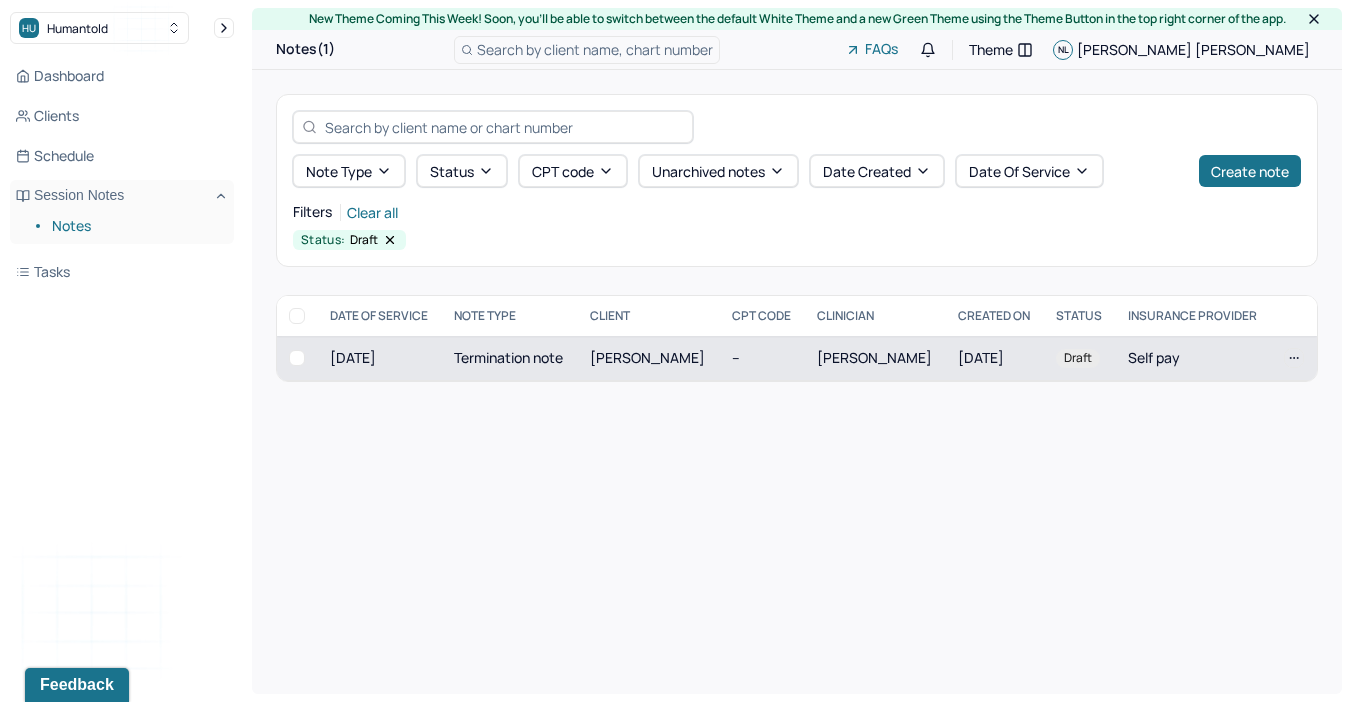 click on "[PERSON_NAME]" at bounding box center [647, 357] 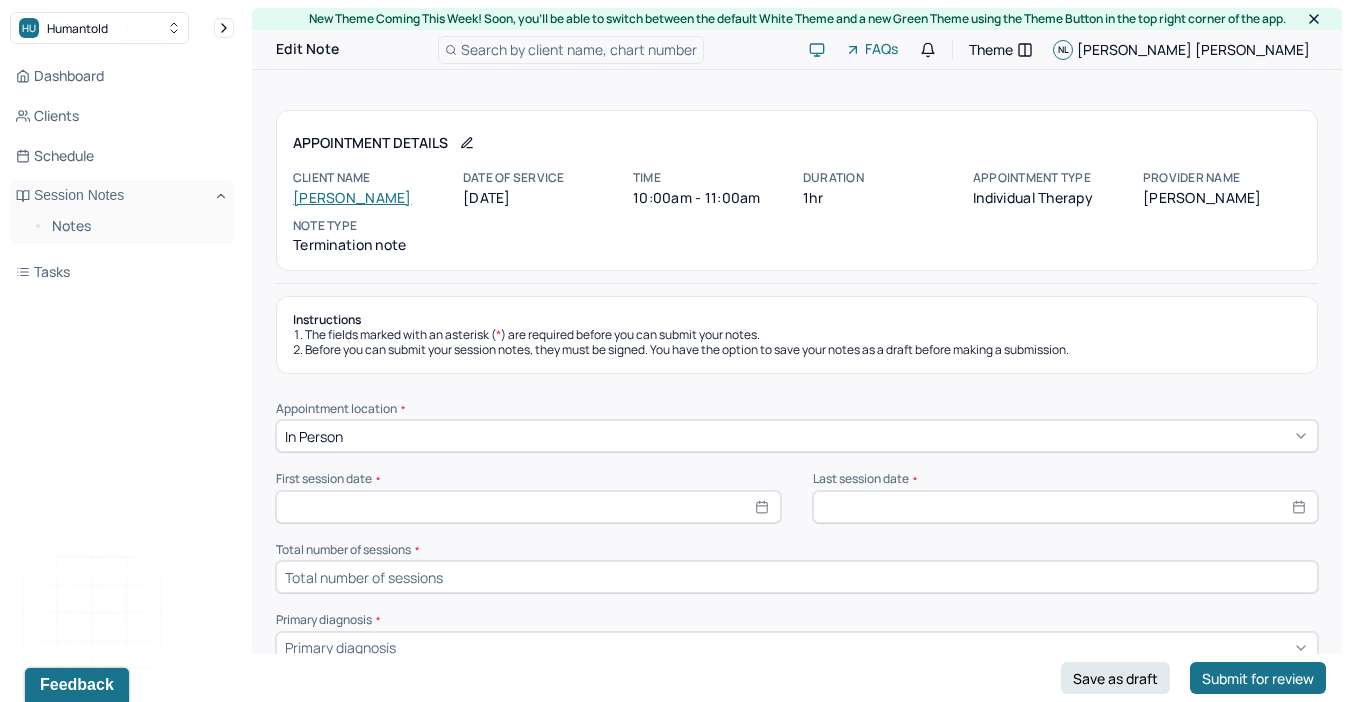 click on "[PERSON_NAME]" at bounding box center [352, 197] 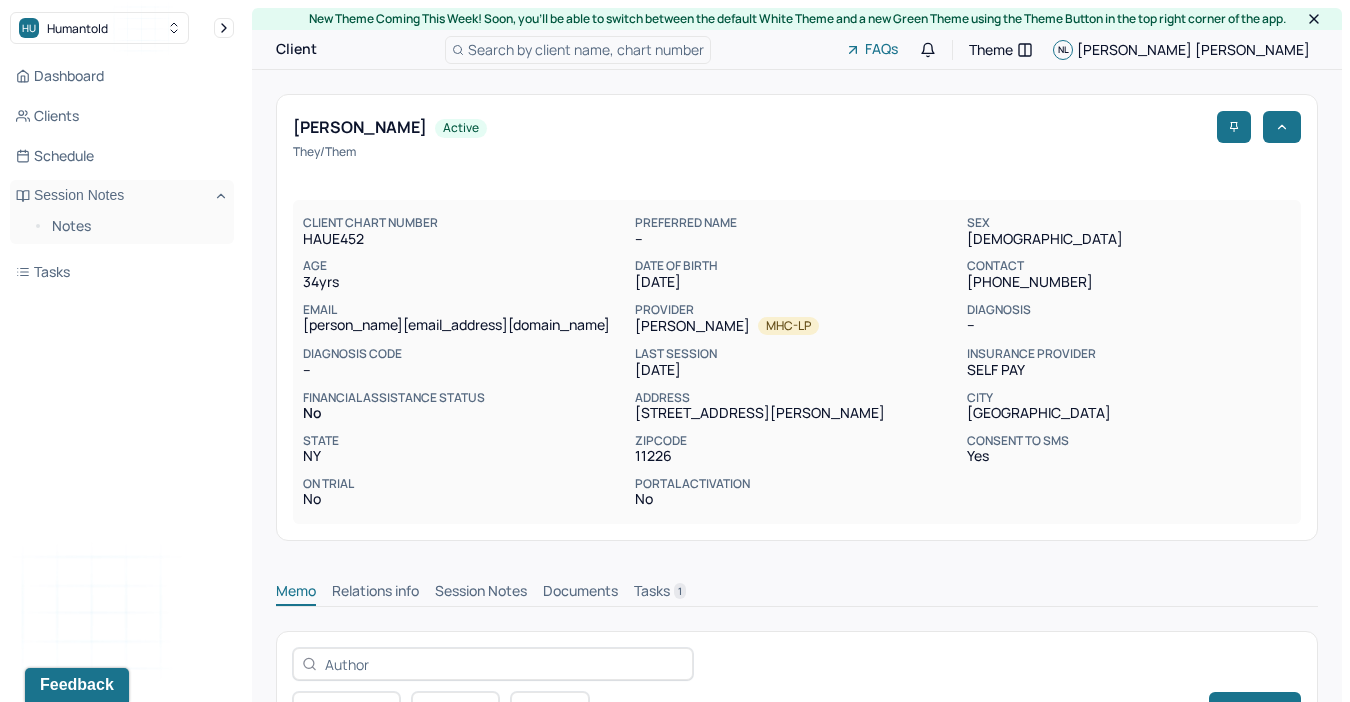 scroll, scrollTop: 0, scrollLeft: 0, axis: both 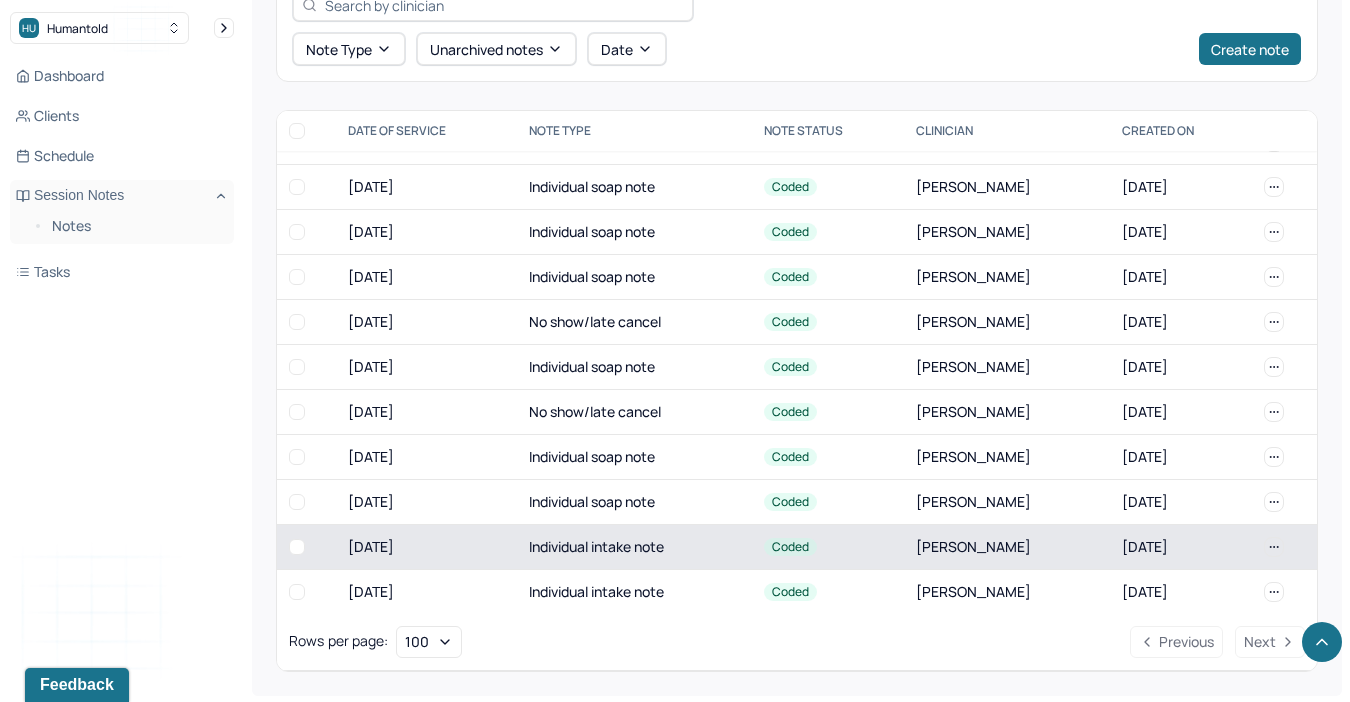click on "Individual intake note" at bounding box center (634, 547) 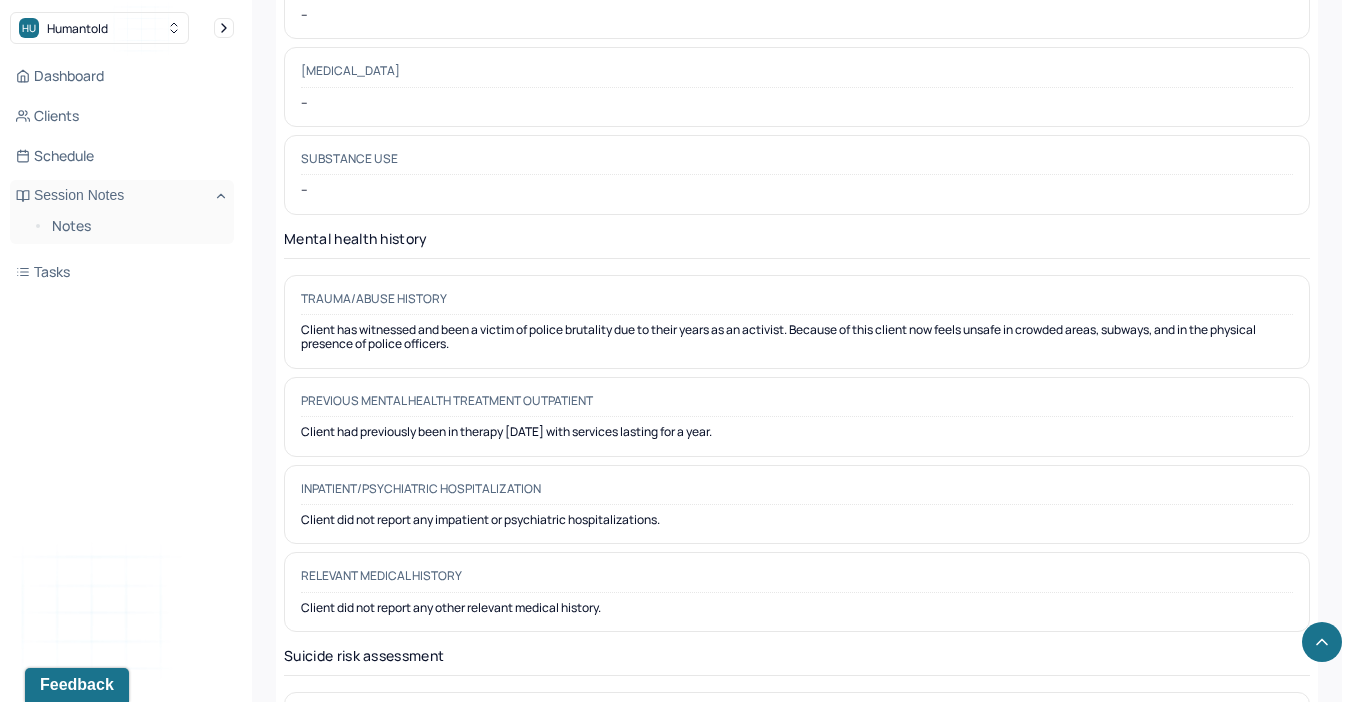 scroll, scrollTop: 5437, scrollLeft: 0, axis: vertical 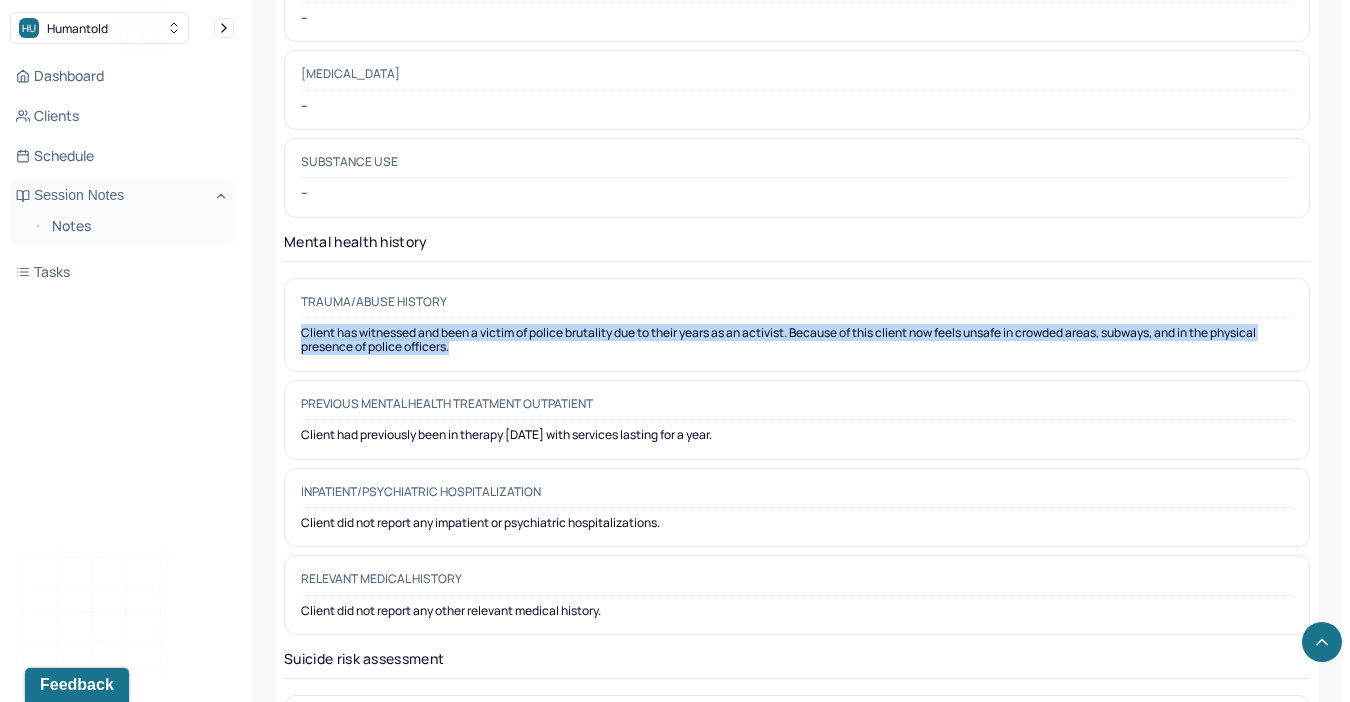 drag, startPoint x: 300, startPoint y: 290, endPoint x: 463, endPoint y: 312, distance: 164.47797 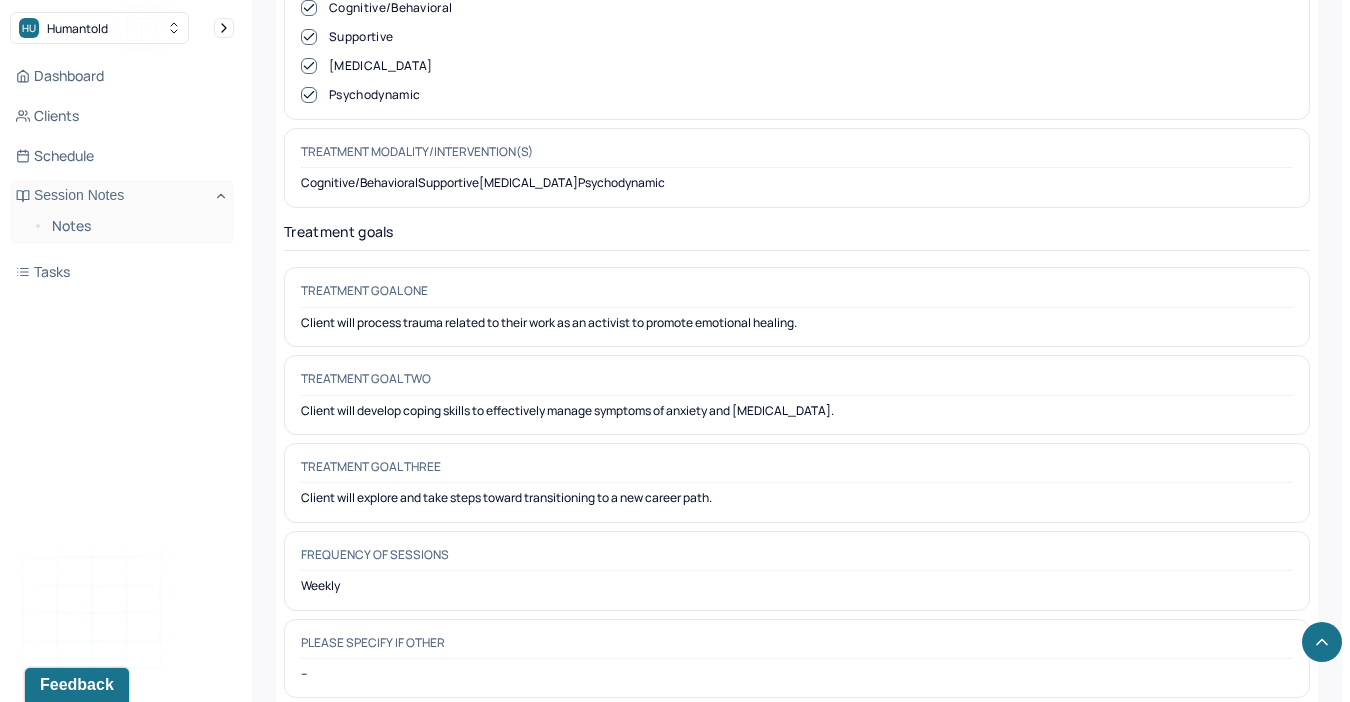 scroll, scrollTop: 9554, scrollLeft: 0, axis: vertical 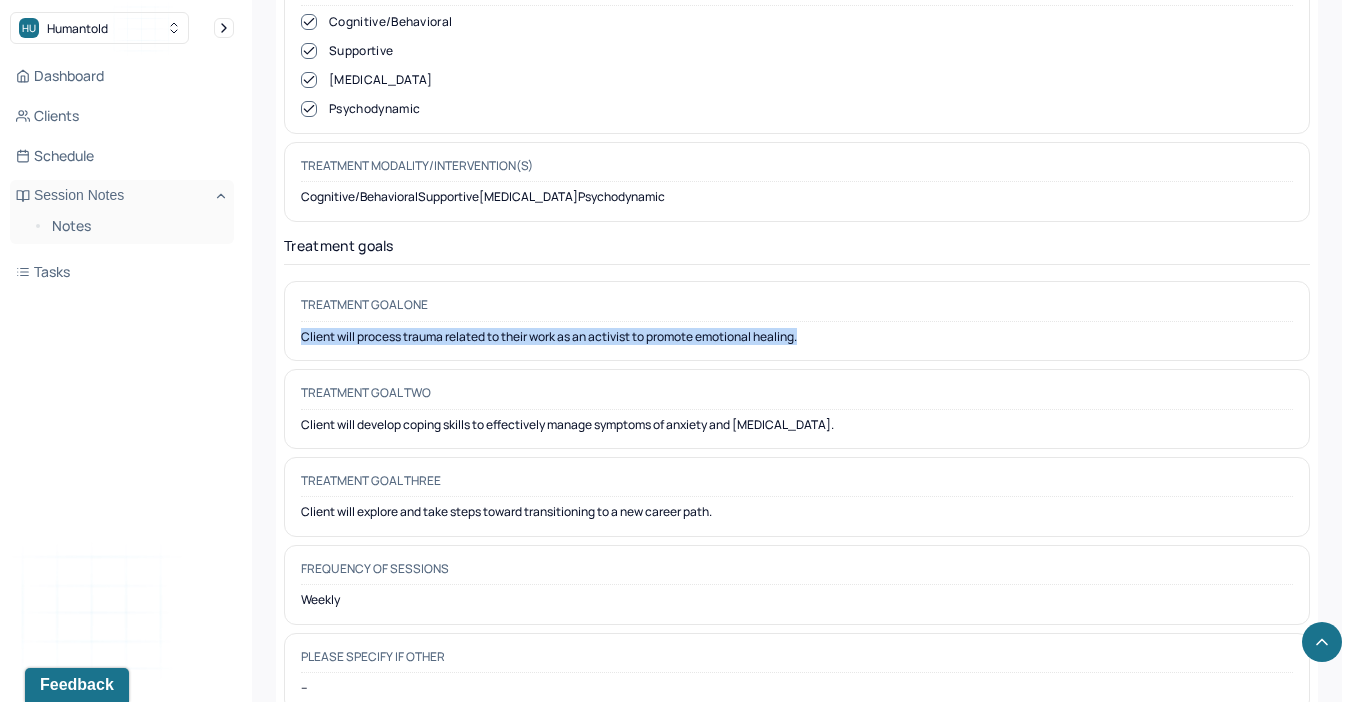 drag, startPoint x: 300, startPoint y: 260, endPoint x: 562, endPoint y: 278, distance: 262.61758 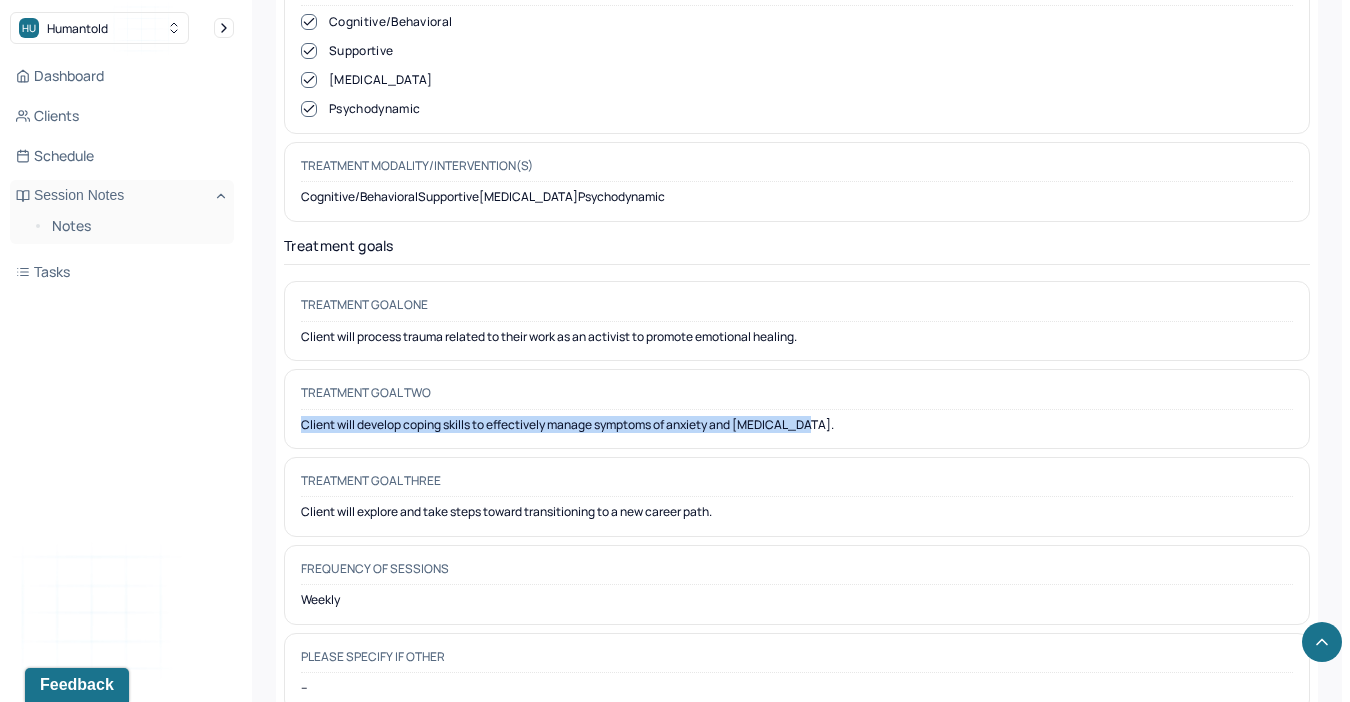 drag, startPoint x: 298, startPoint y: 345, endPoint x: 820, endPoint y: 354, distance: 522.0776 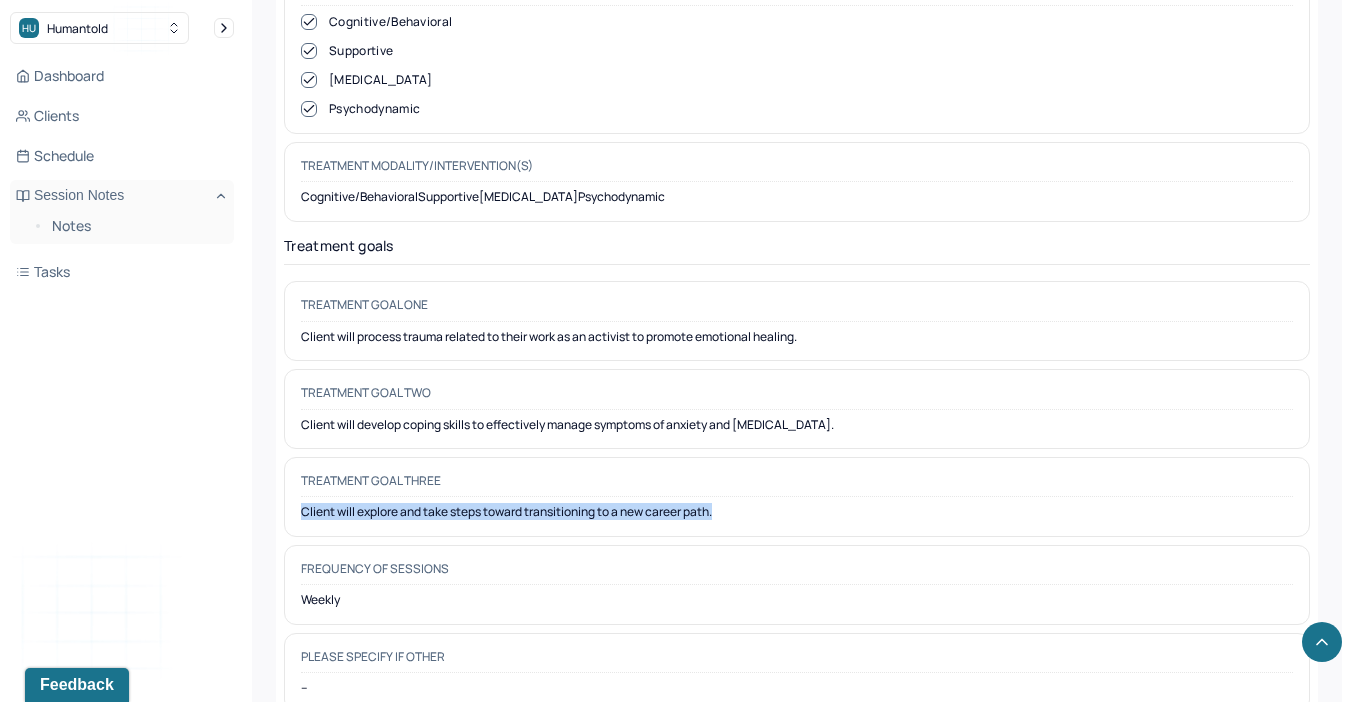 drag, startPoint x: 300, startPoint y: 431, endPoint x: 633, endPoint y: 450, distance: 333.5416 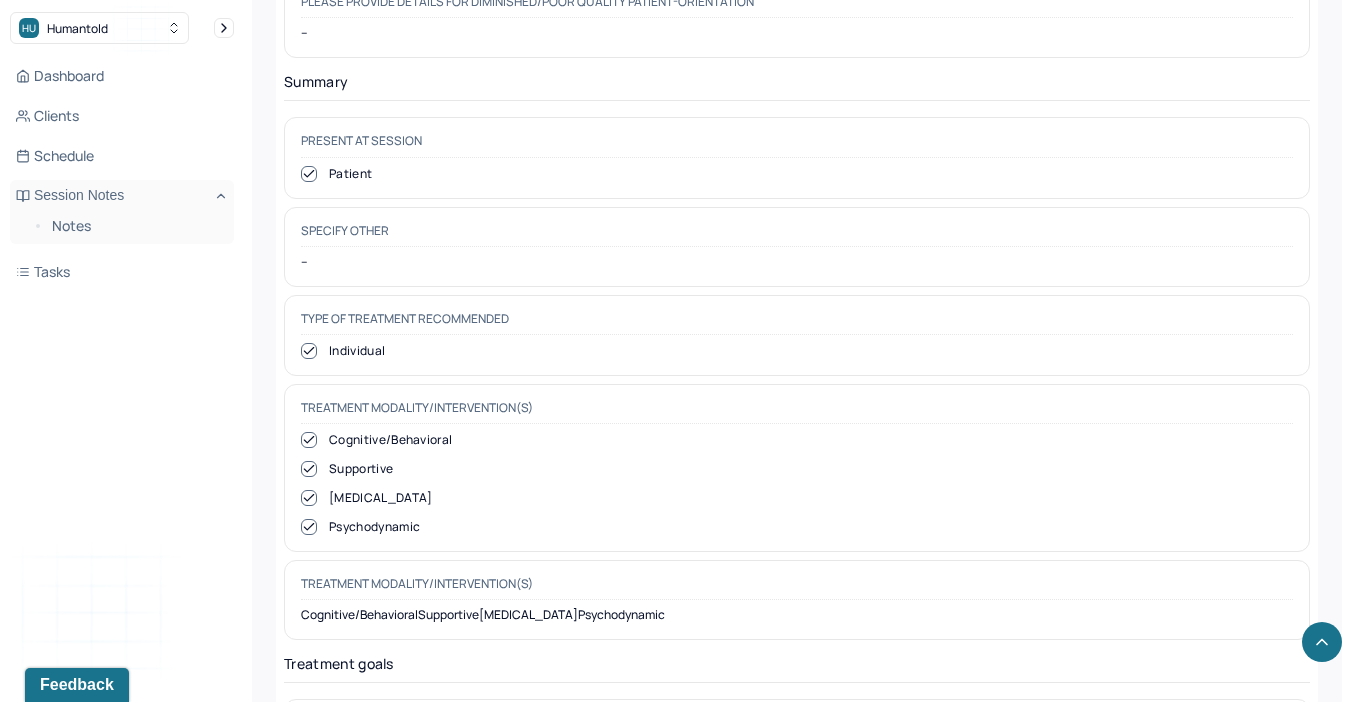 scroll, scrollTop: 10071, scrollLeft: 0, axis: vertical 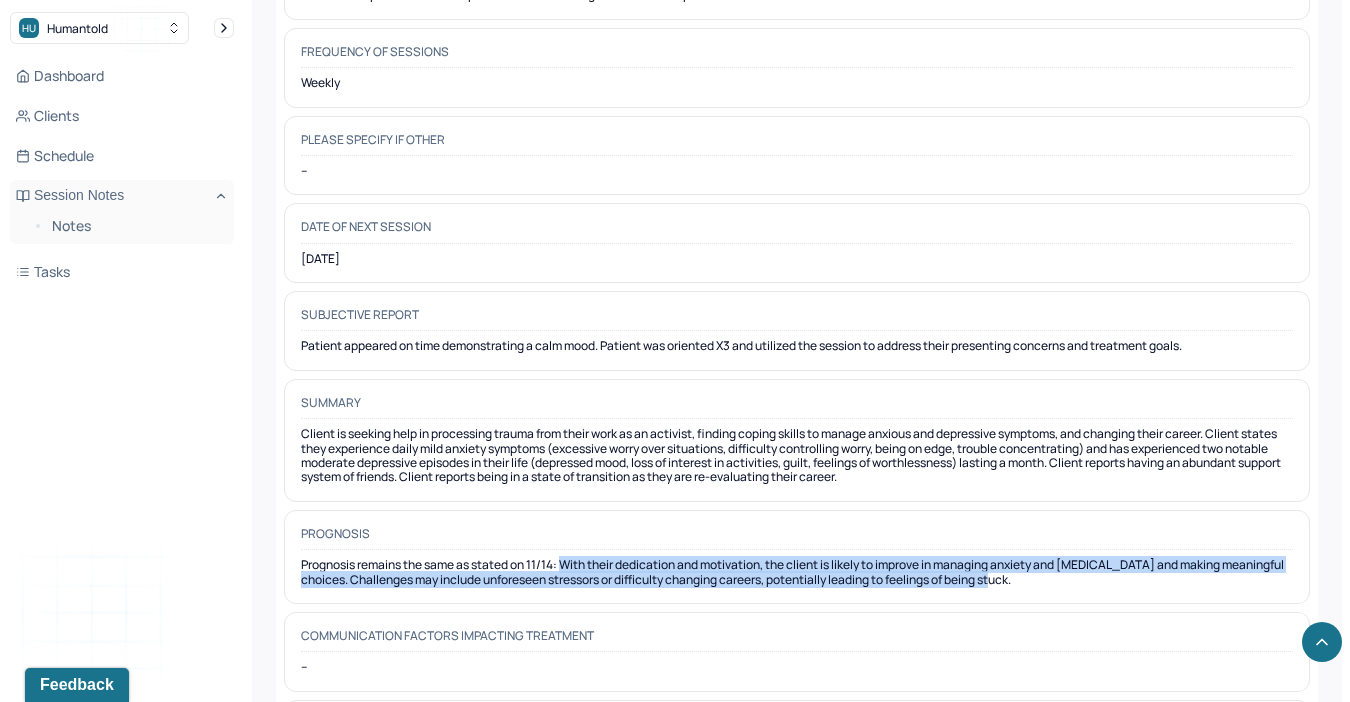 drag, startPoint x: 569, startPoint y: 479, endPoint x: 769, endPoint y: 522, distance: 204.57028 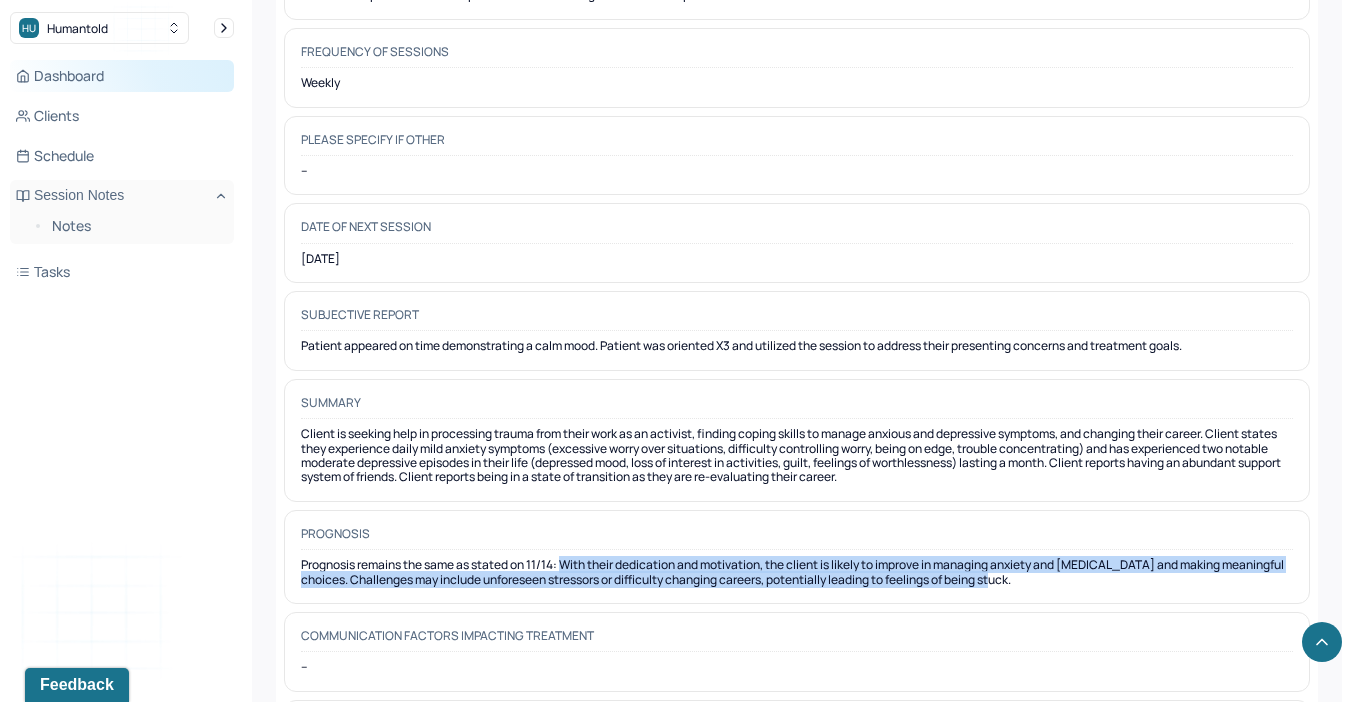 click on "Dashboard" at bounding box center [122, 76] 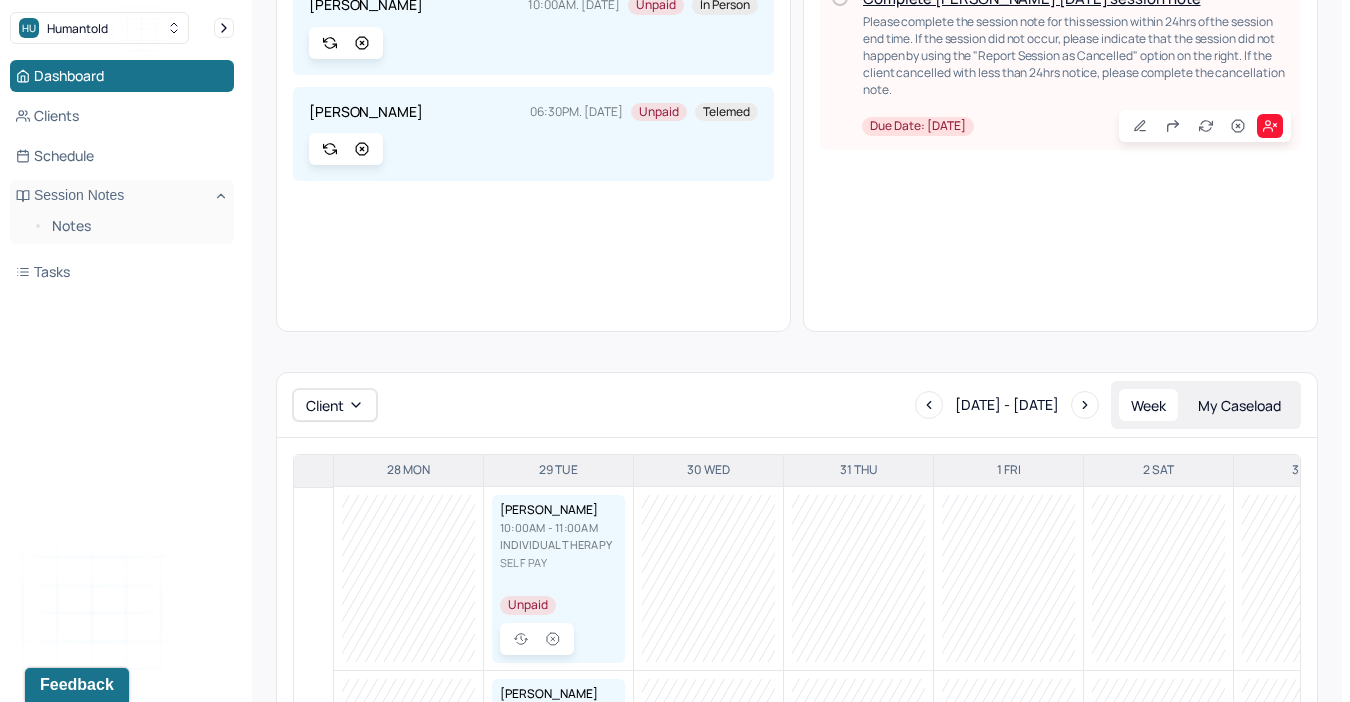 scroll, scrollTop: 463, scrollLeft: 0, axis: vertical 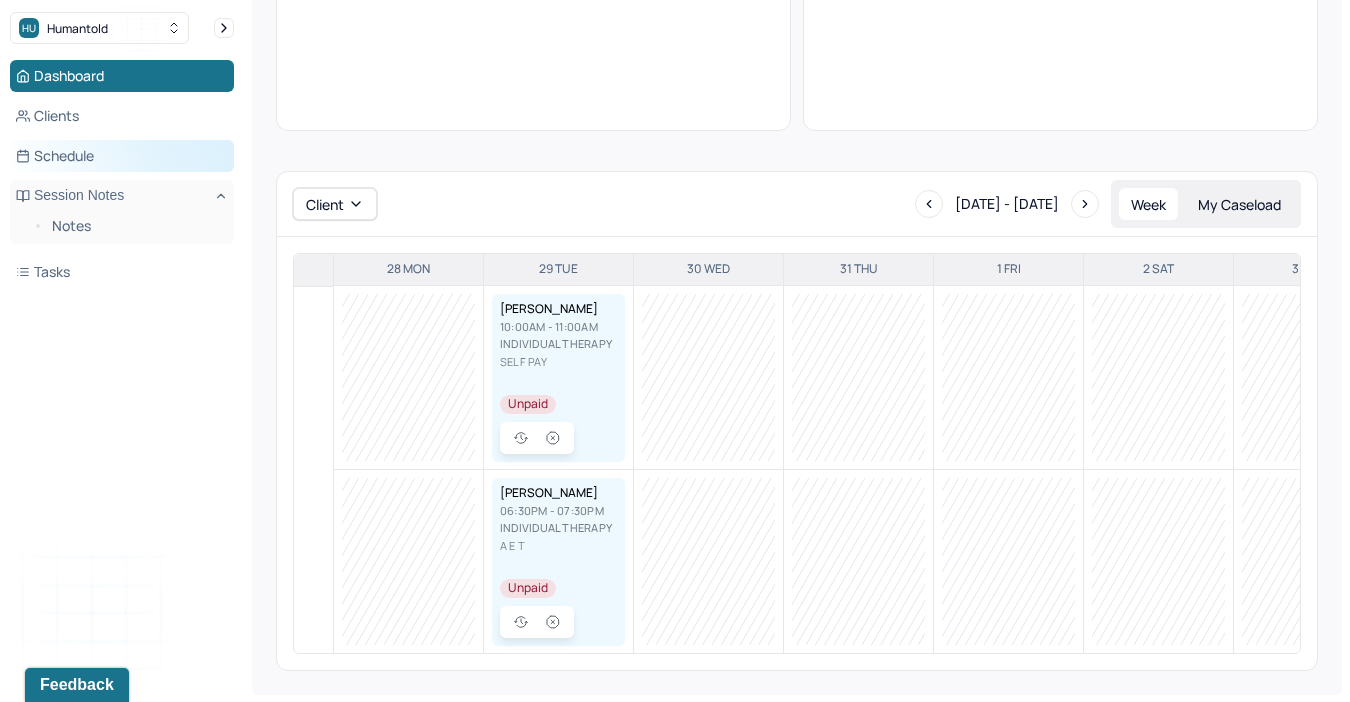 click on "Schedule" at bounding box center (122, 156) 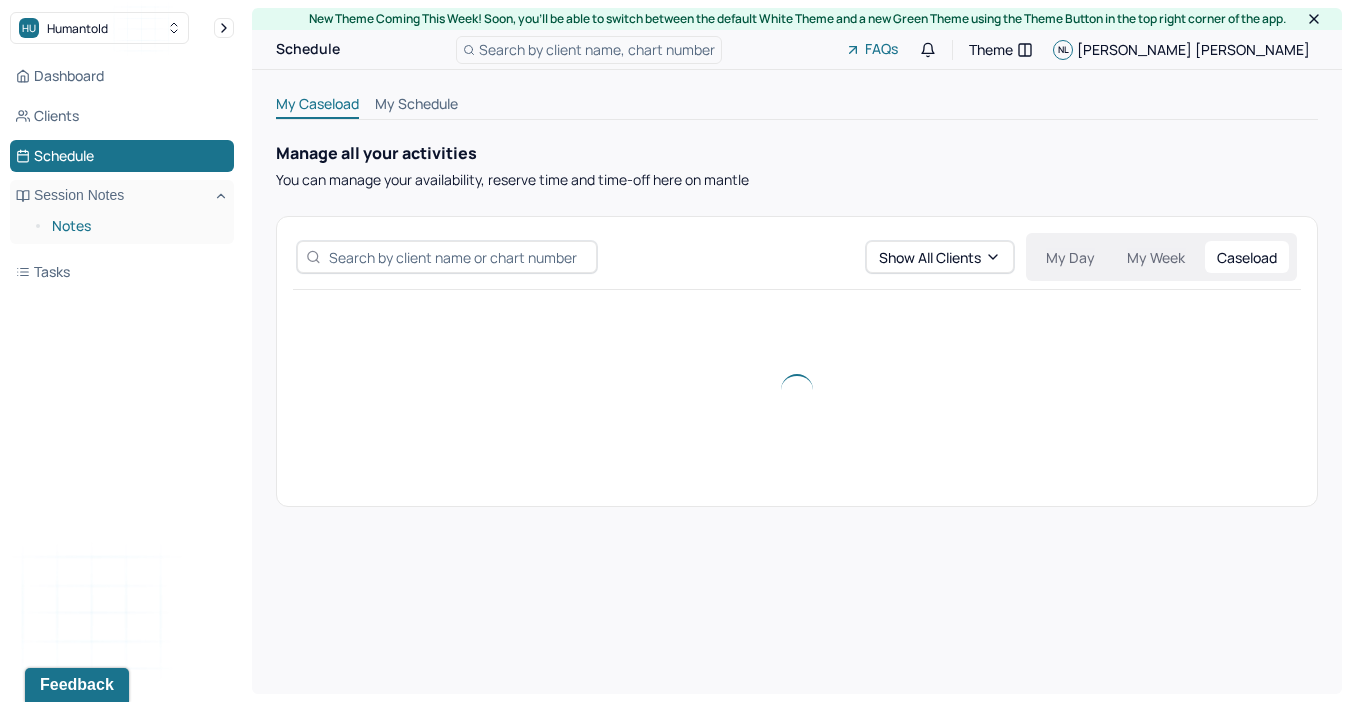 click on "Notes" at bounding box center (135, 226) 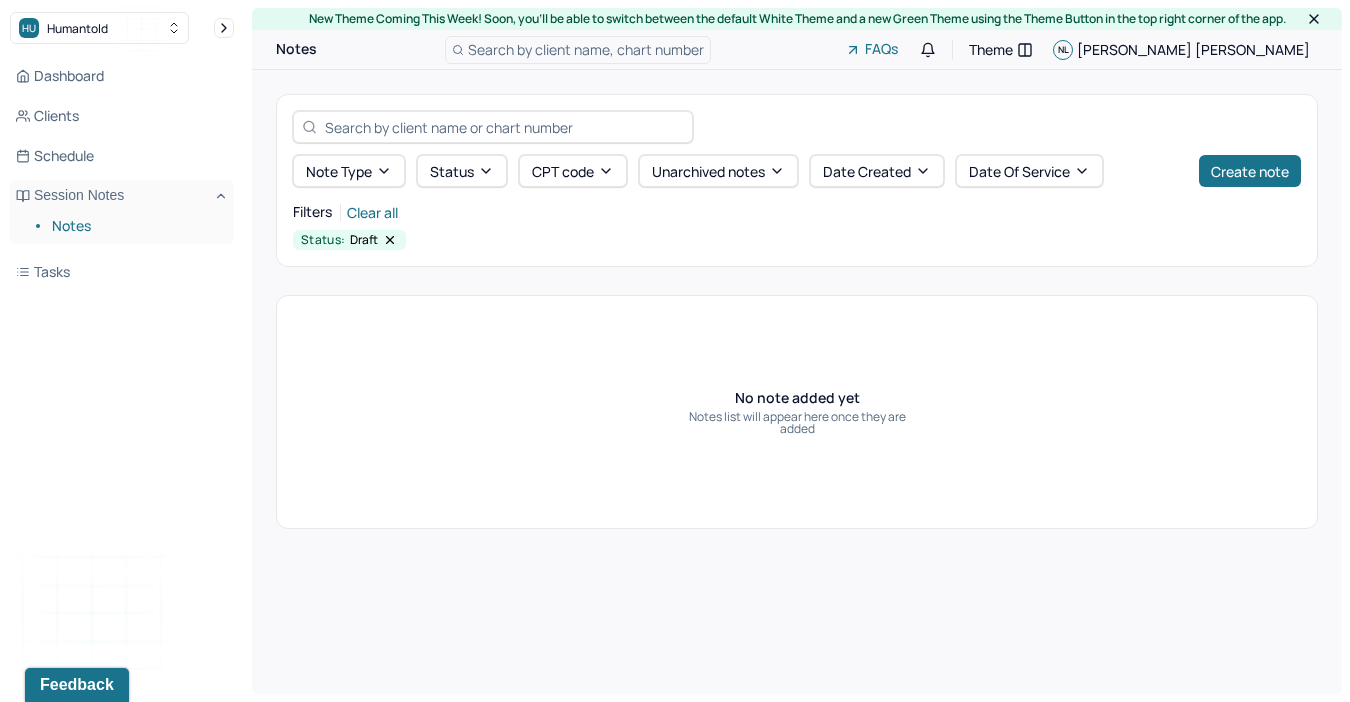 click on "Notes" at bounding box center (135, 226) 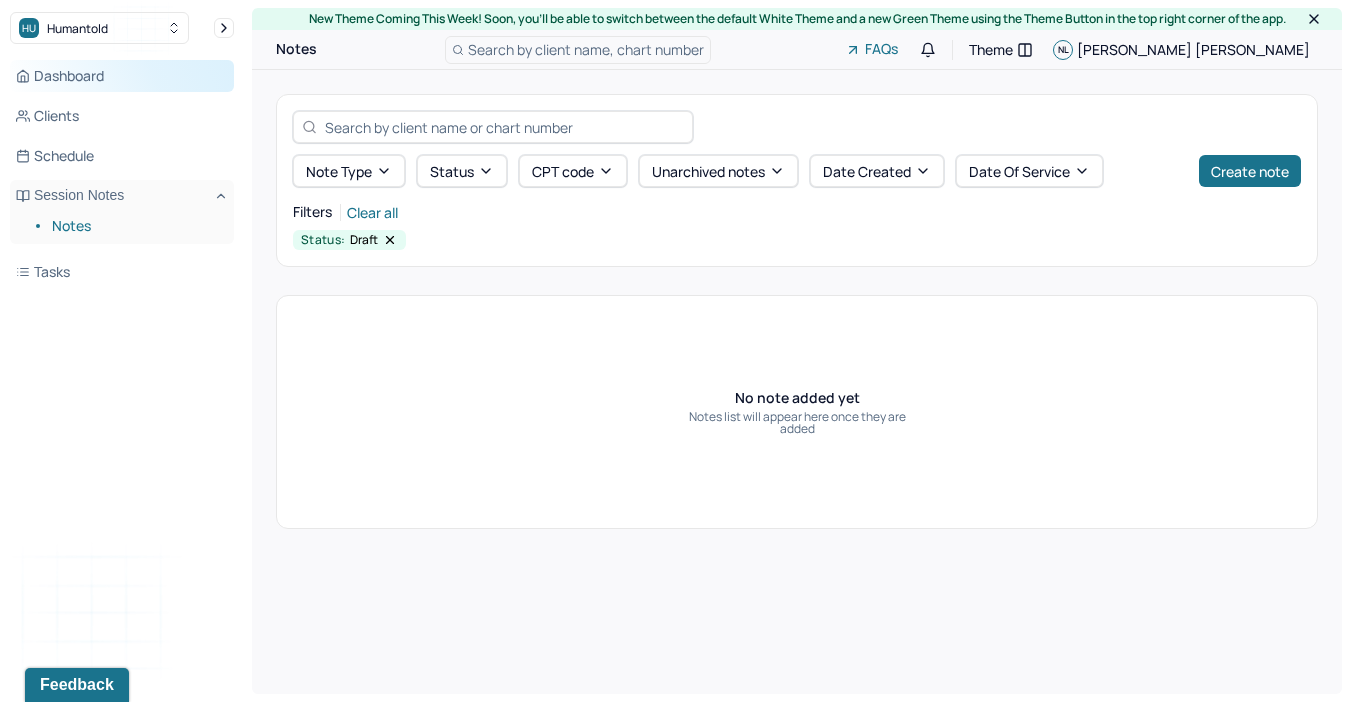 click on "Dashboard" at bounding box center [122, 76] 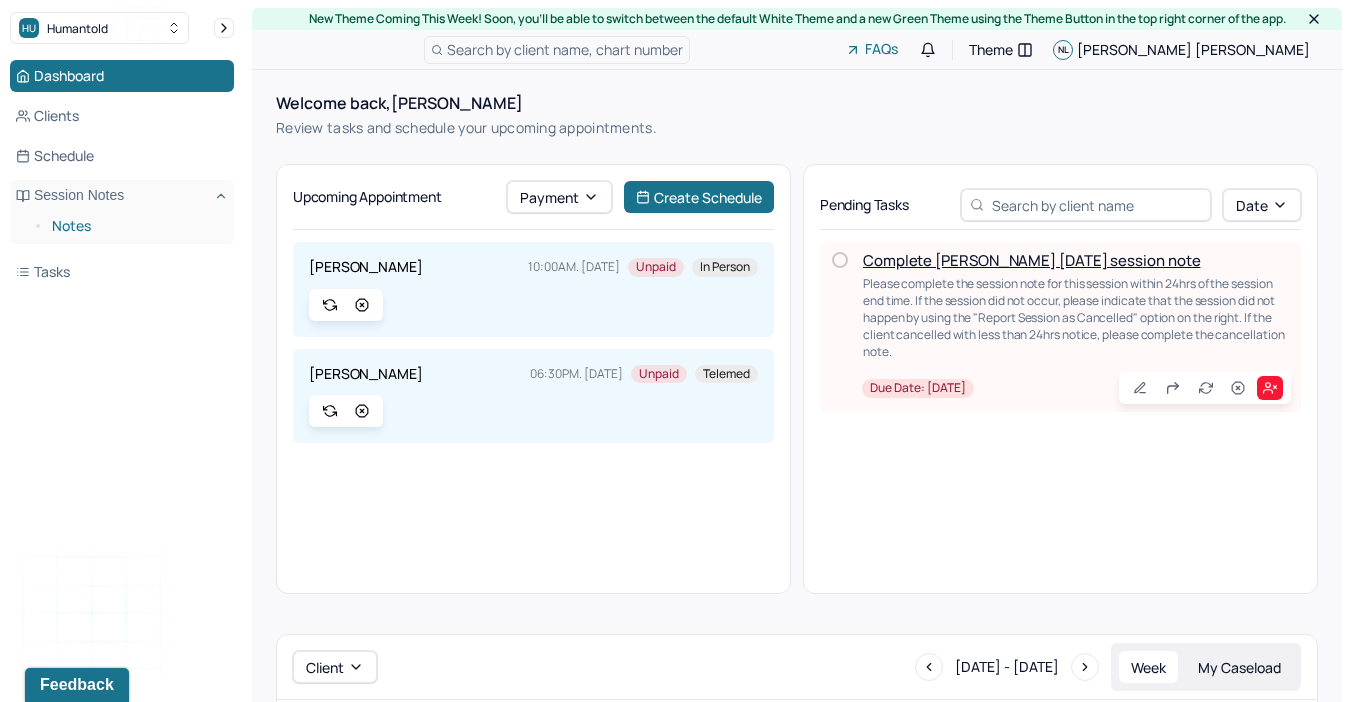 click on "Notes" at bounding box center (135, 226) 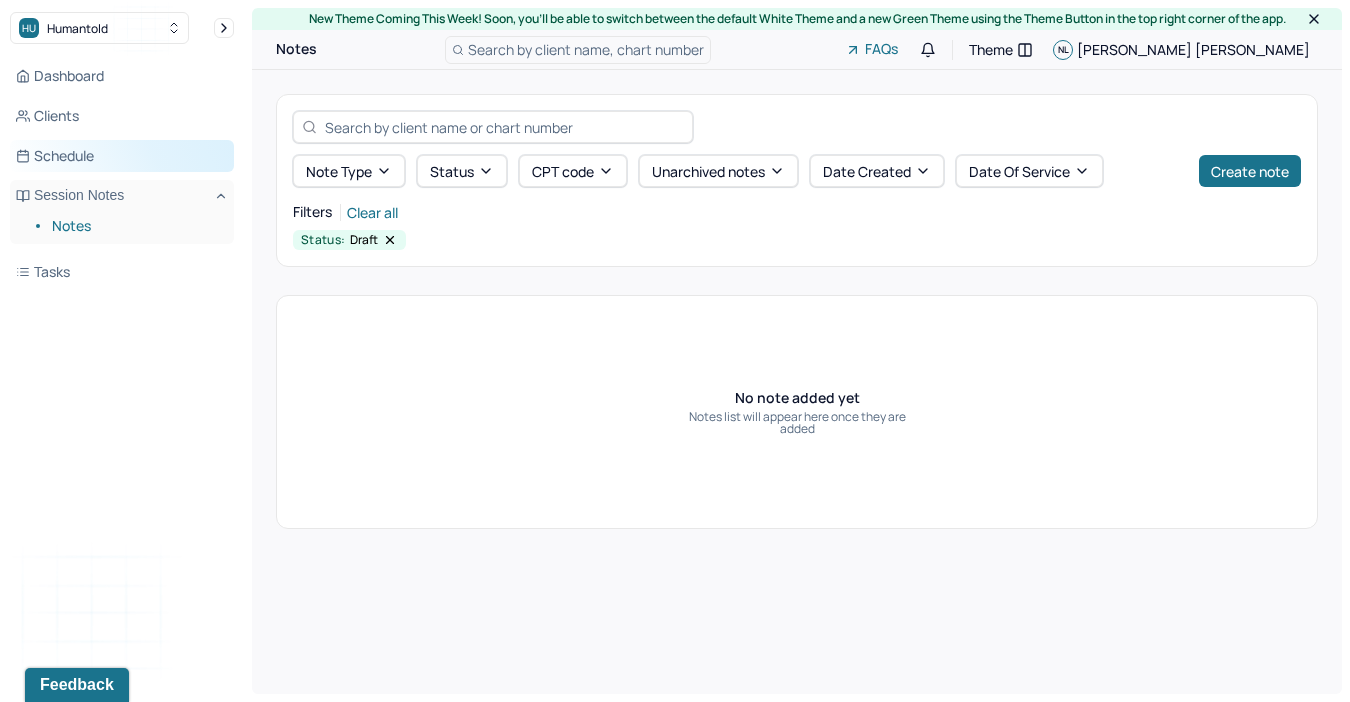 click on "Schedule" at bounding box center [122, 156] 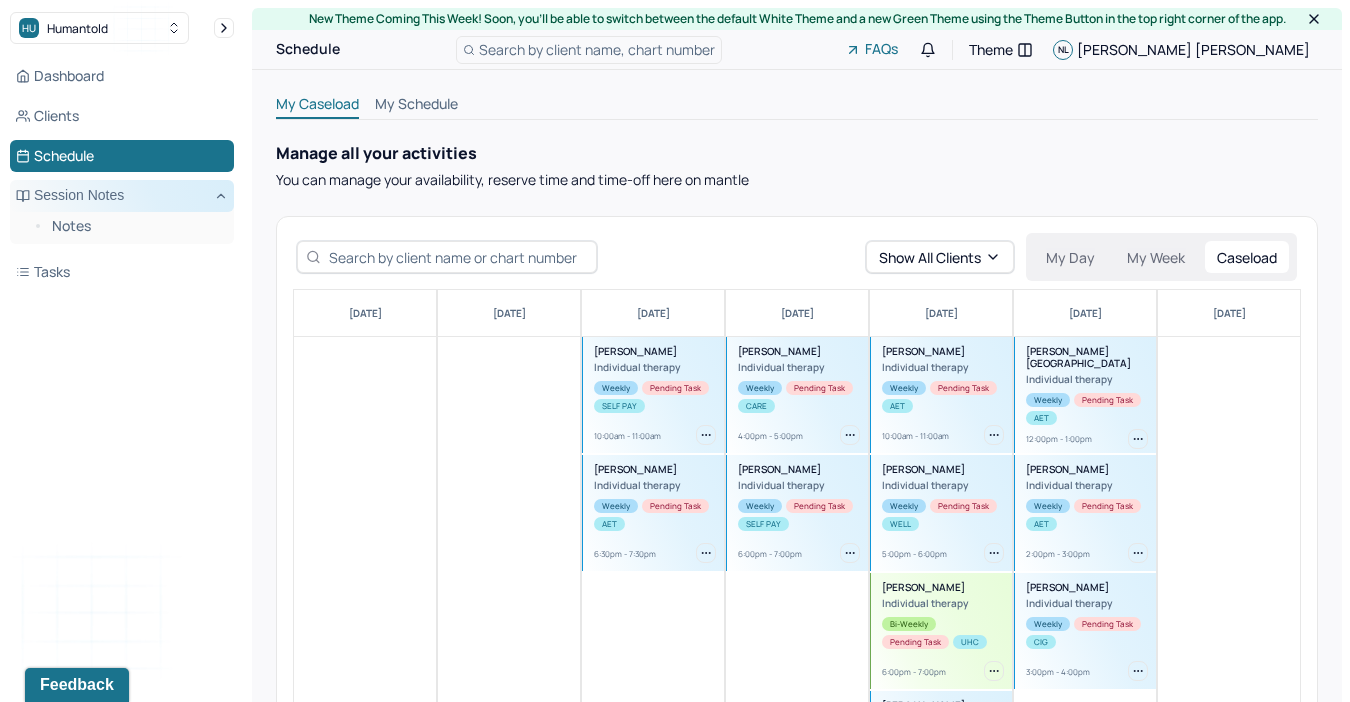 click on "Session Notes" at bounding box center (122, 196) 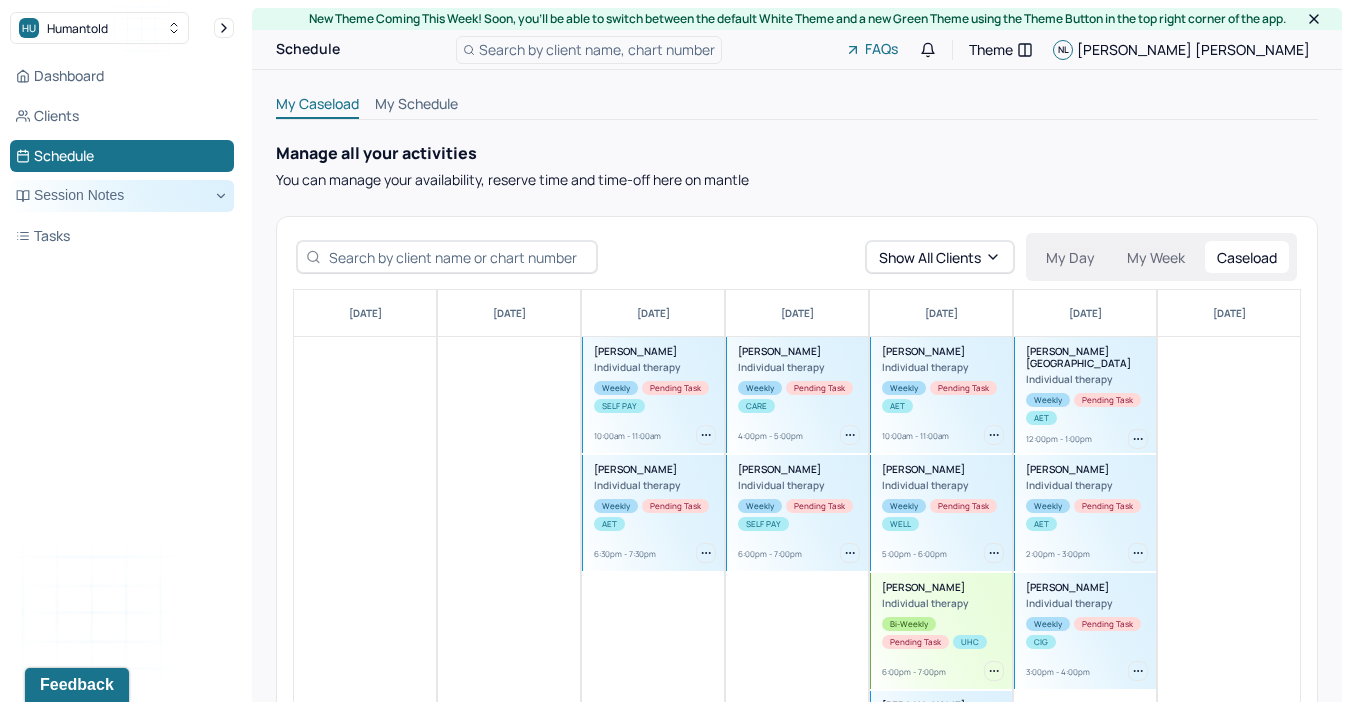 click on "Session Notes" at bounding box center [122, 196] 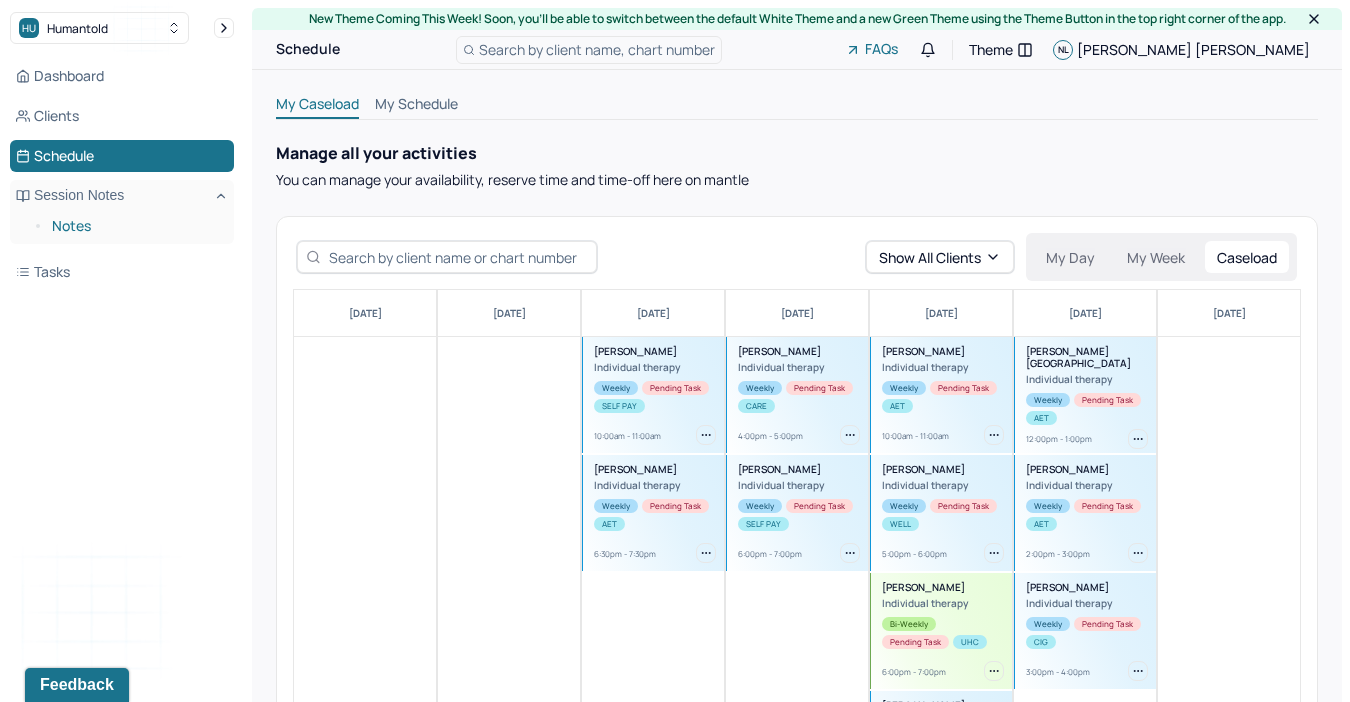 click on "Notes" at bounding box center [135, 226] 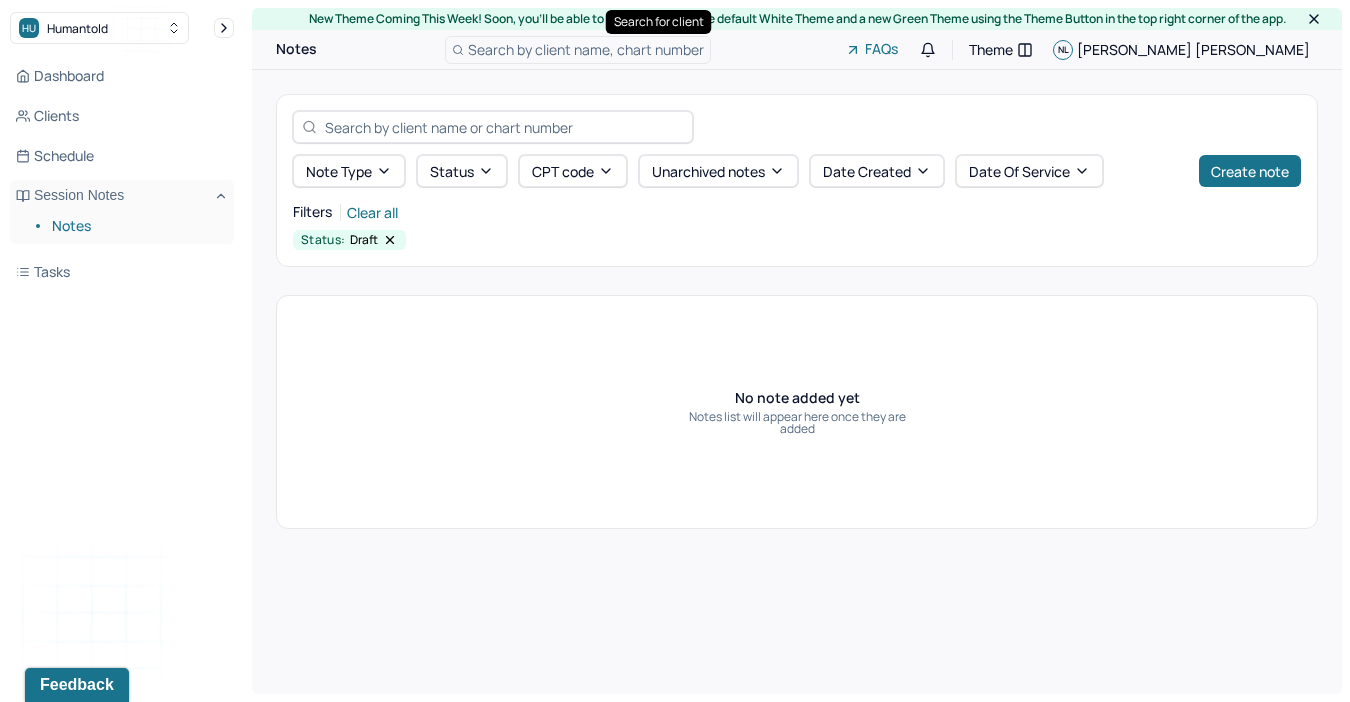 click on "Search by client name, chart number" at bounding box center [586, 49] 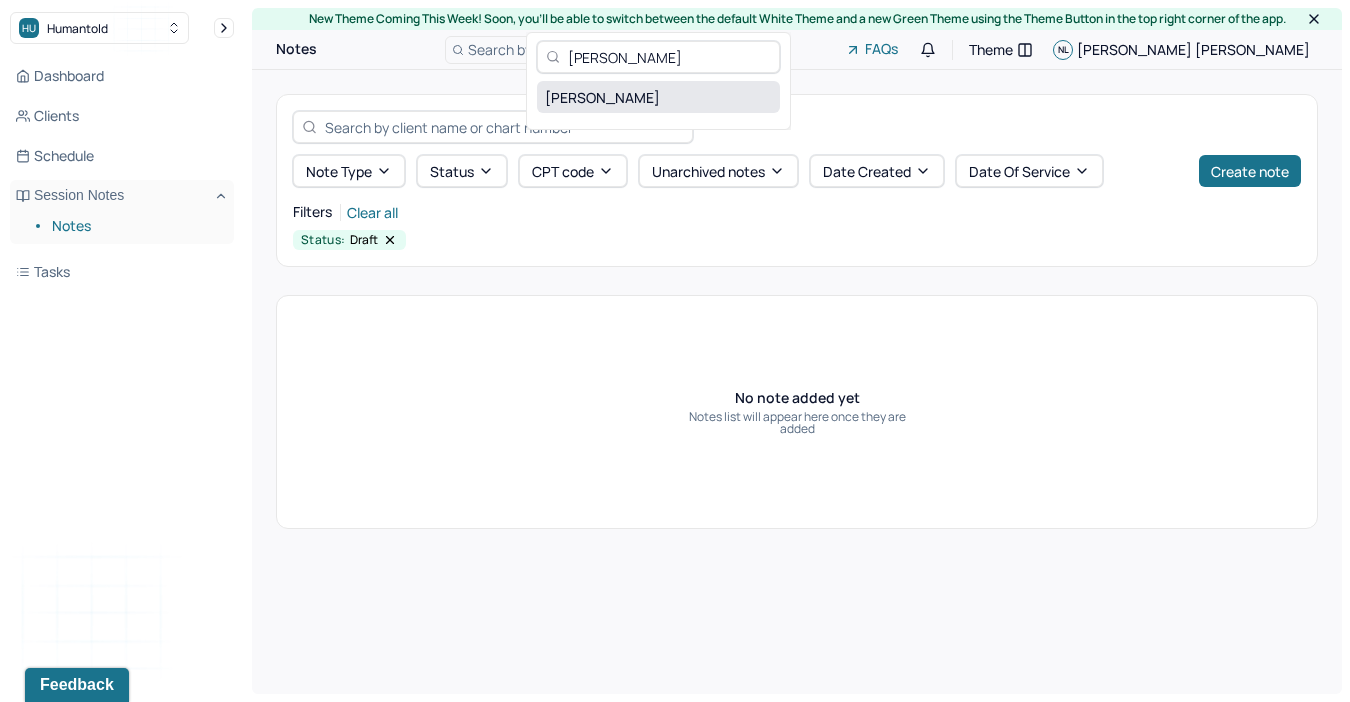 type on "Andrew" 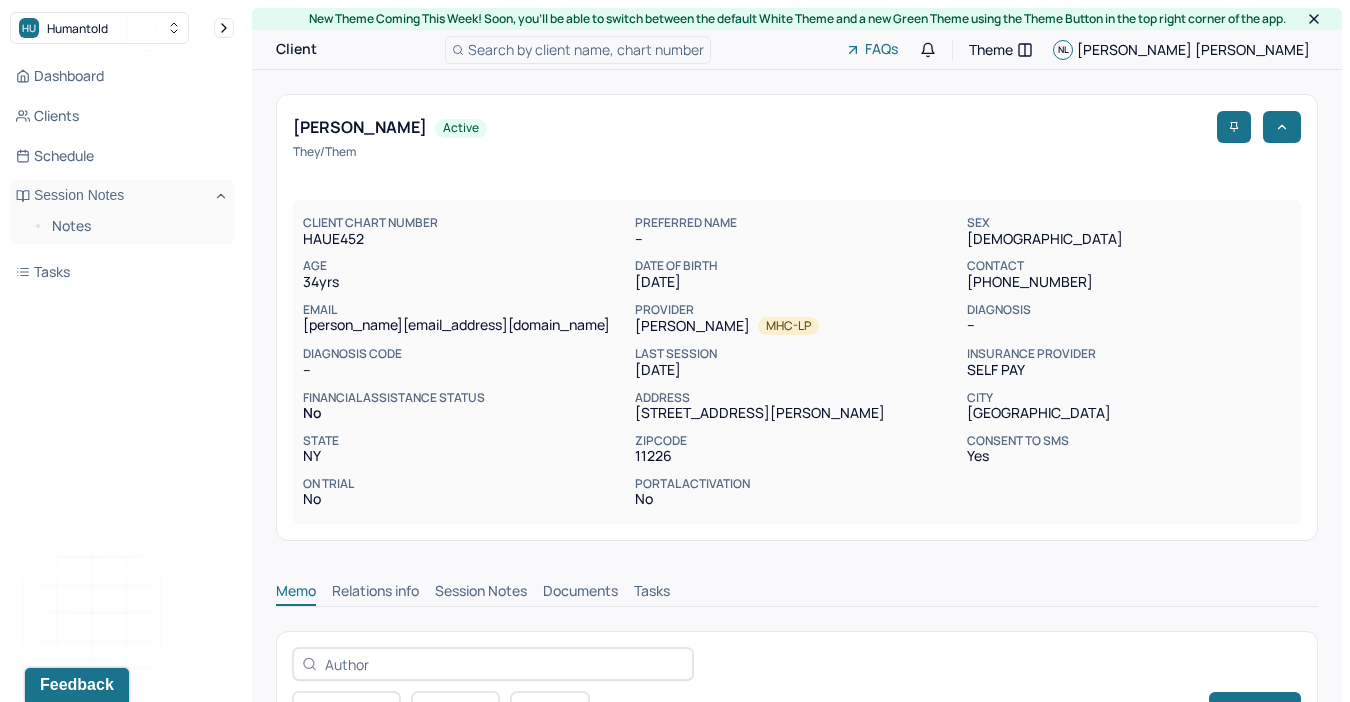 scroll, scrollTop: 0, scrollLeft: 0, axis: both 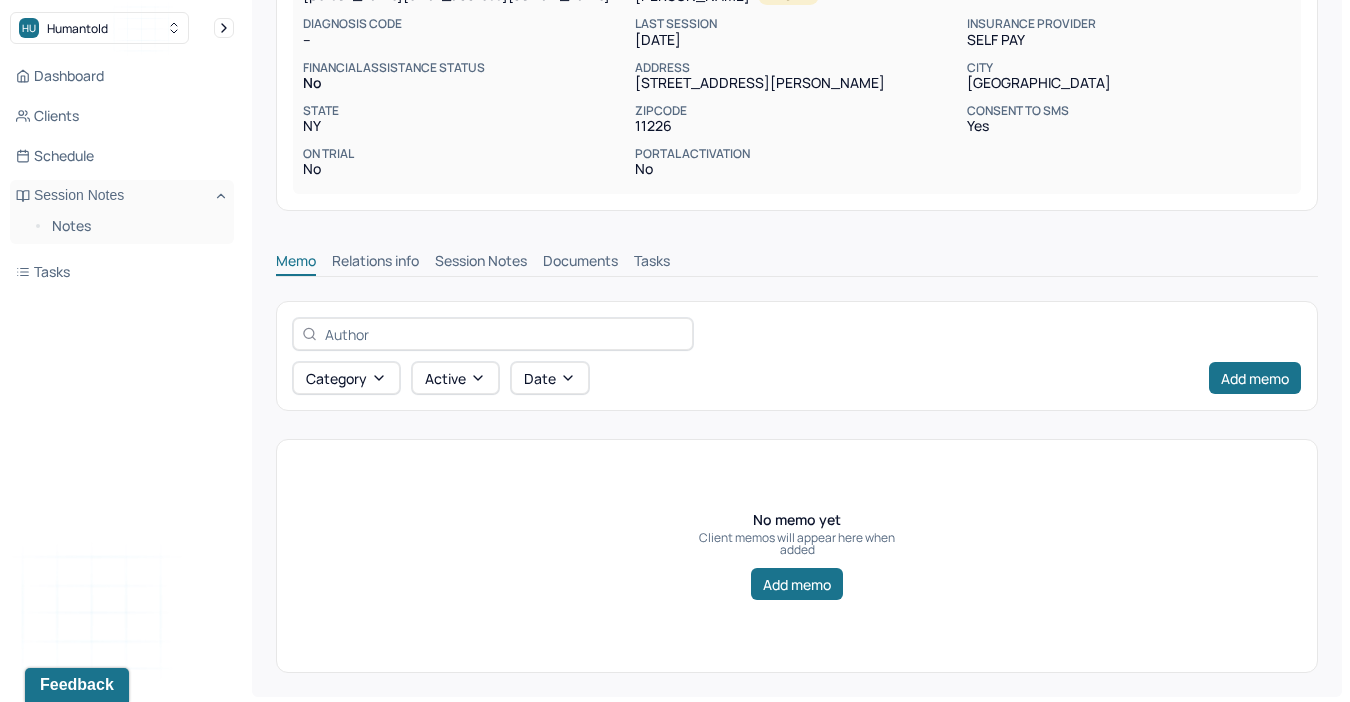 click on "Session Notes" at bounding box center (481, 263) 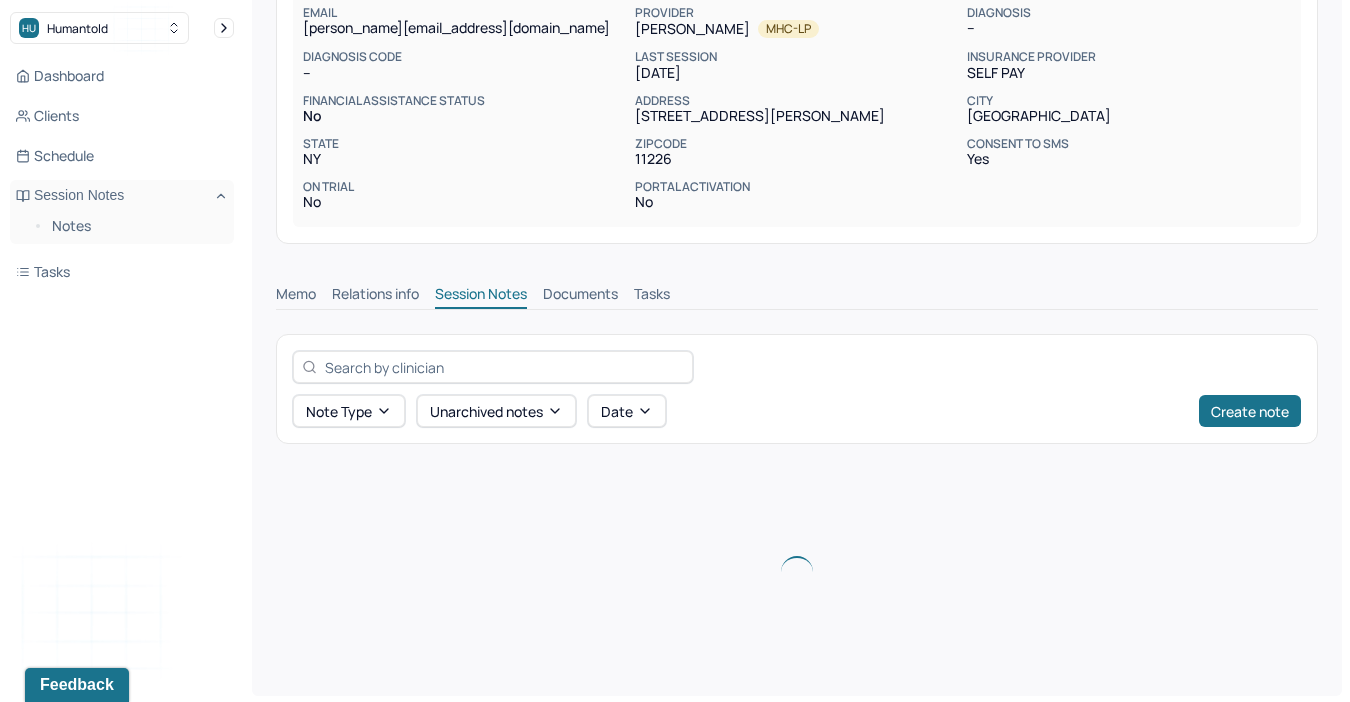 scroll, scrollTop: 330, scrollLeft: 0, axis: vertical 